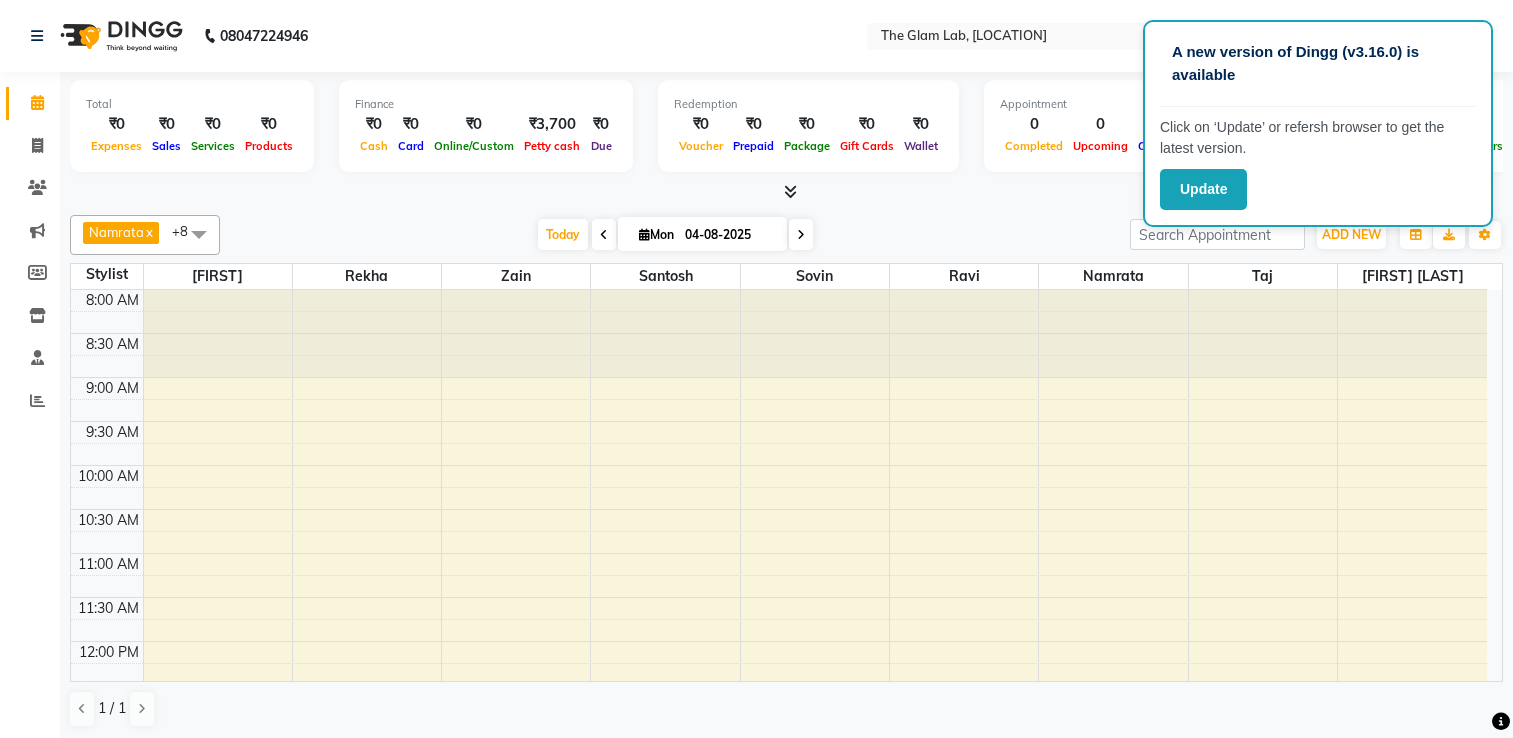 scroll, scrollTop: 0, scrollLeft: 0, axis: both 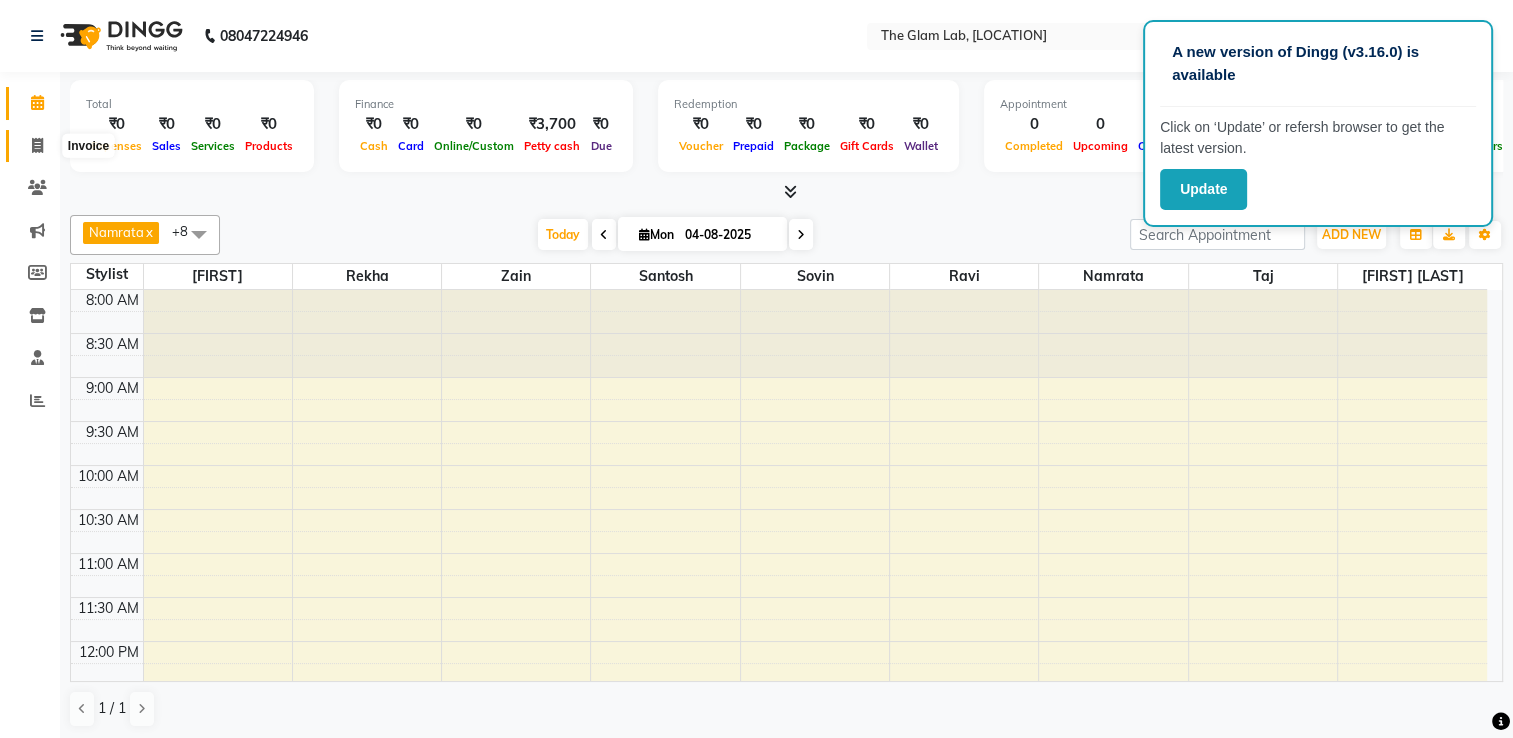 click 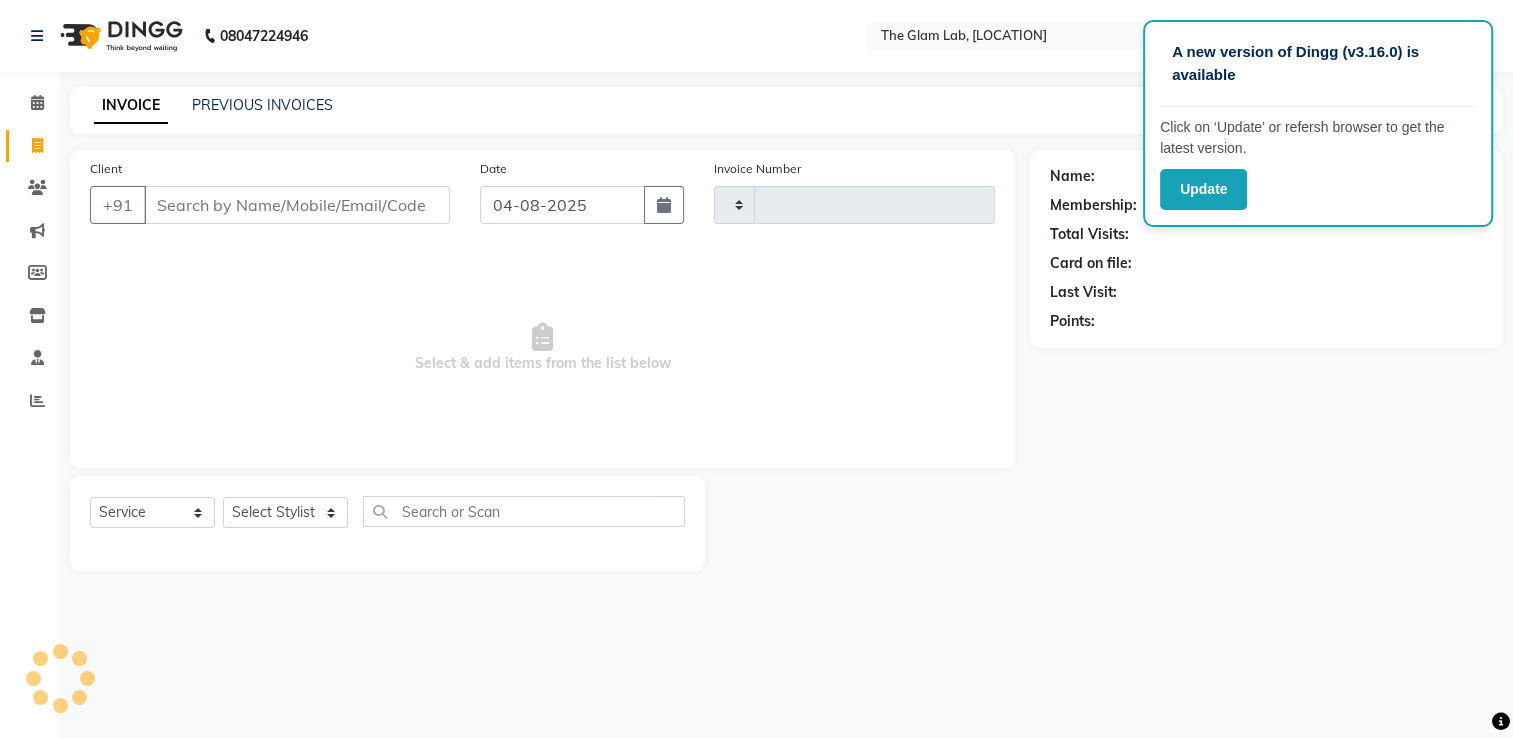 type on "0019" 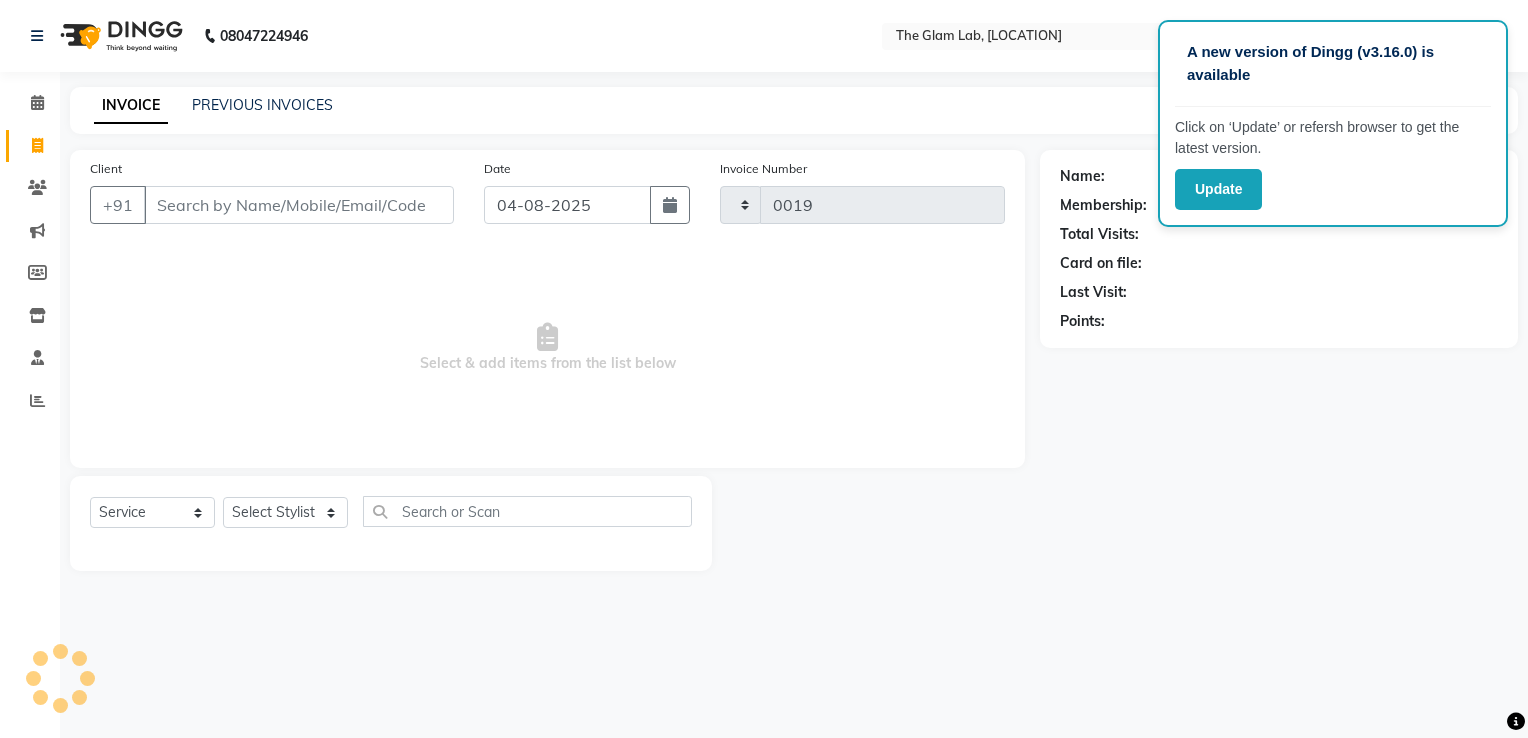 select on "4136" 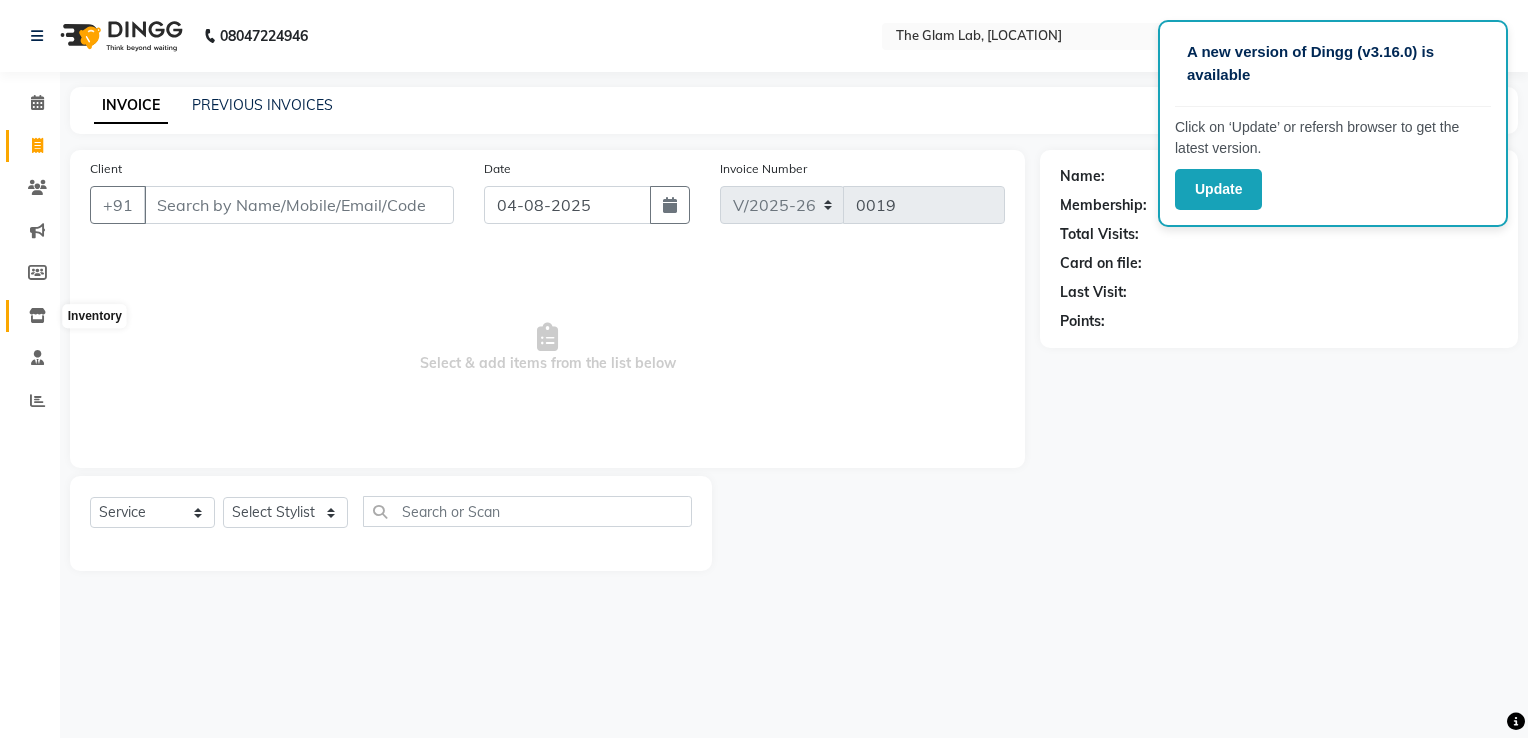 click 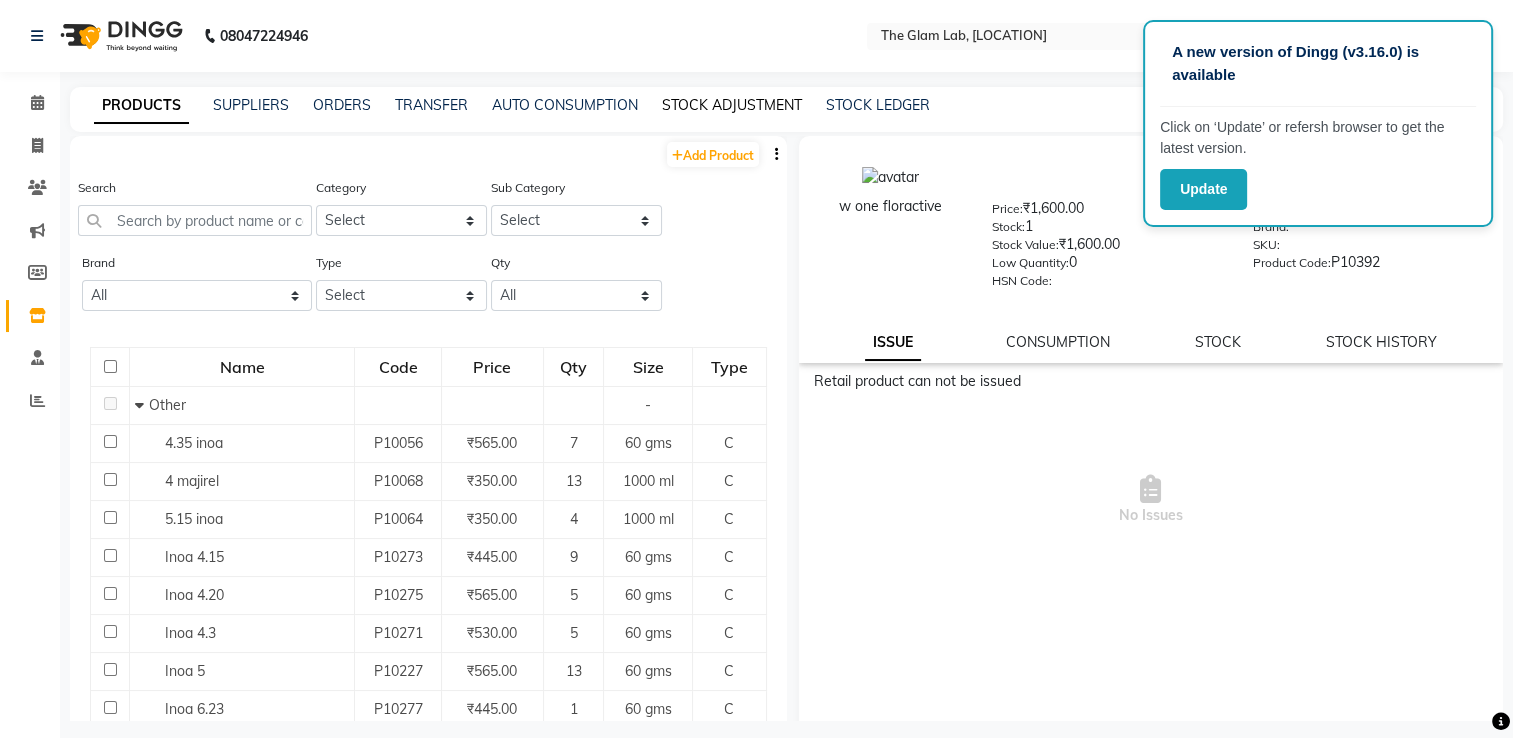 click on "STOCK ADJUSTMENT" 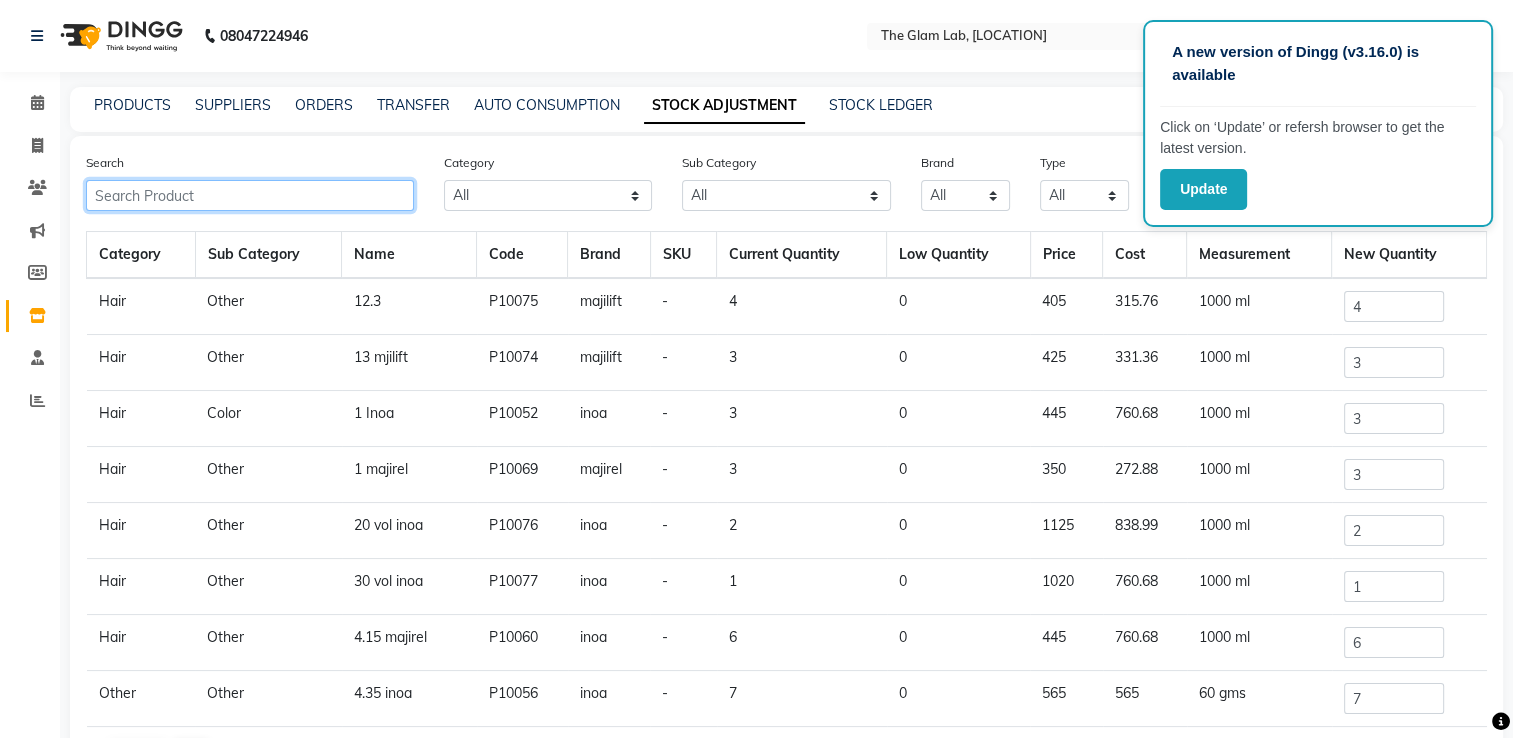 click 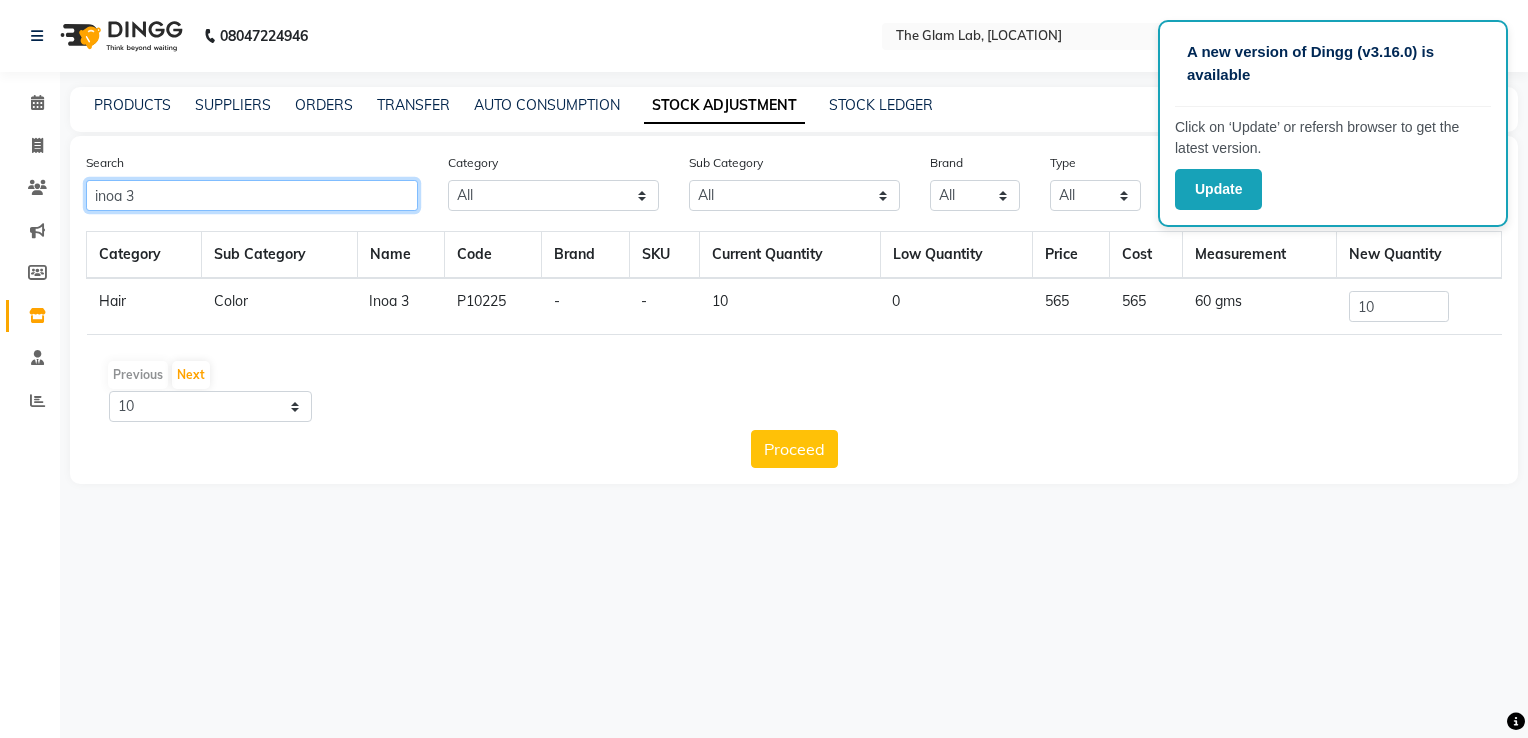 type on "inoa 3" 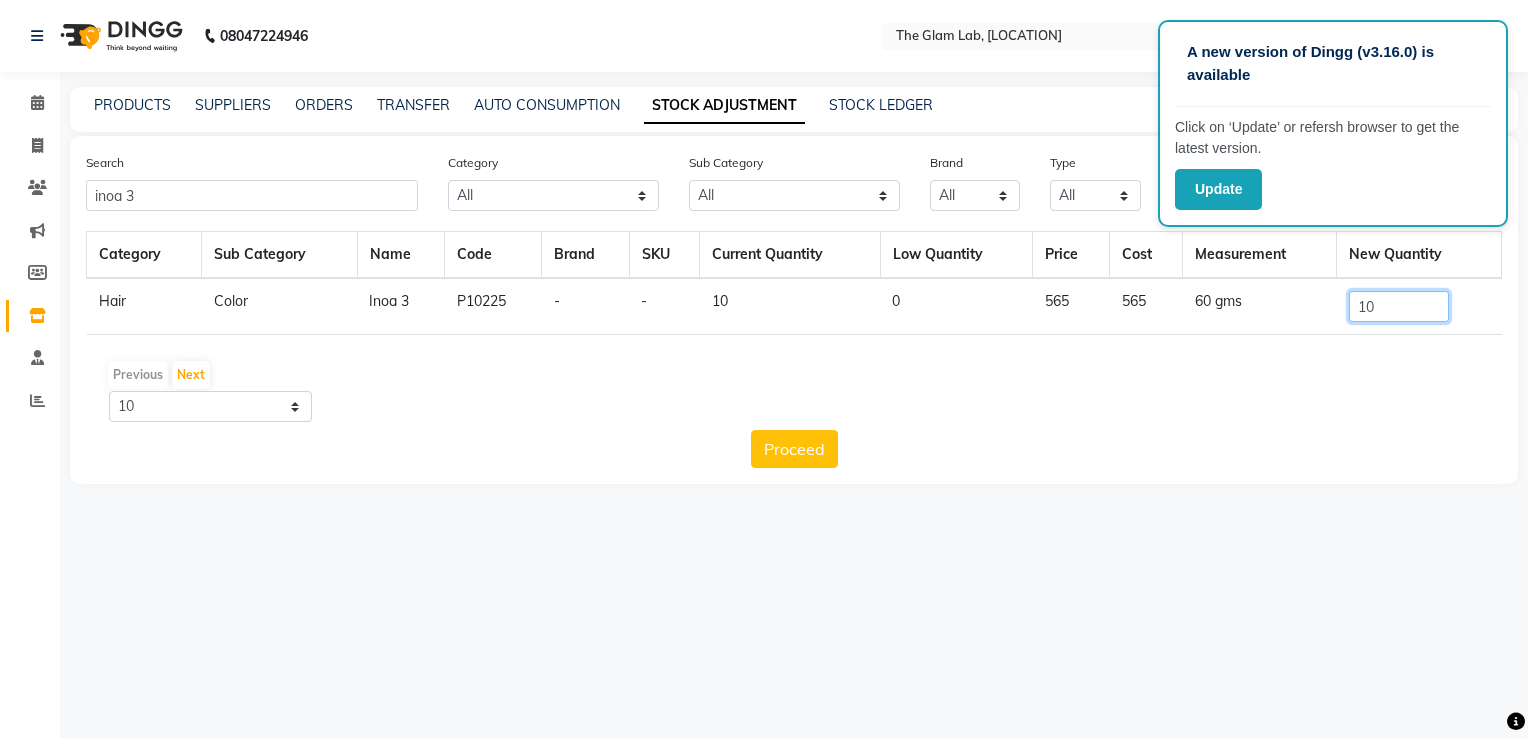click on "10" 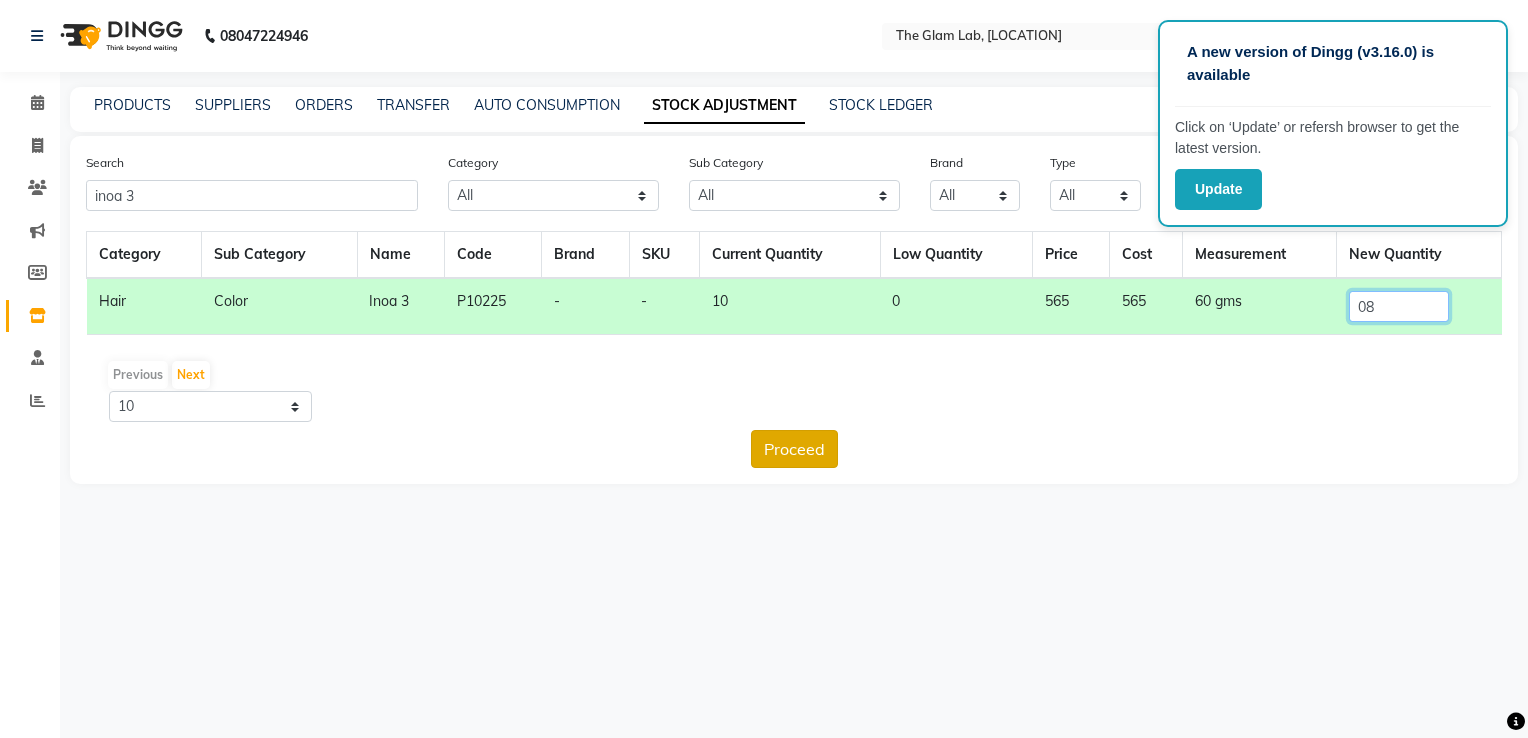 type on "08" 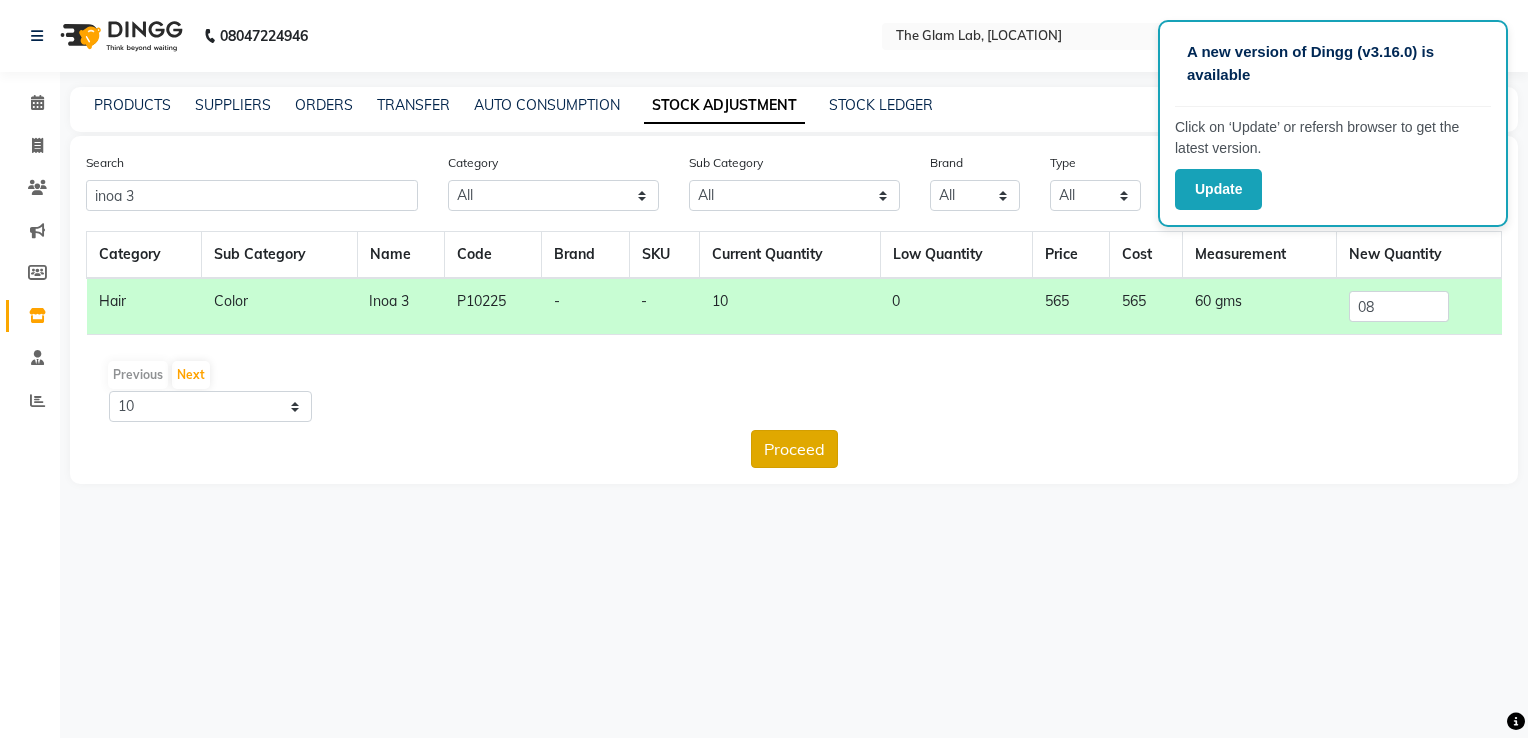 click on "Proceed" 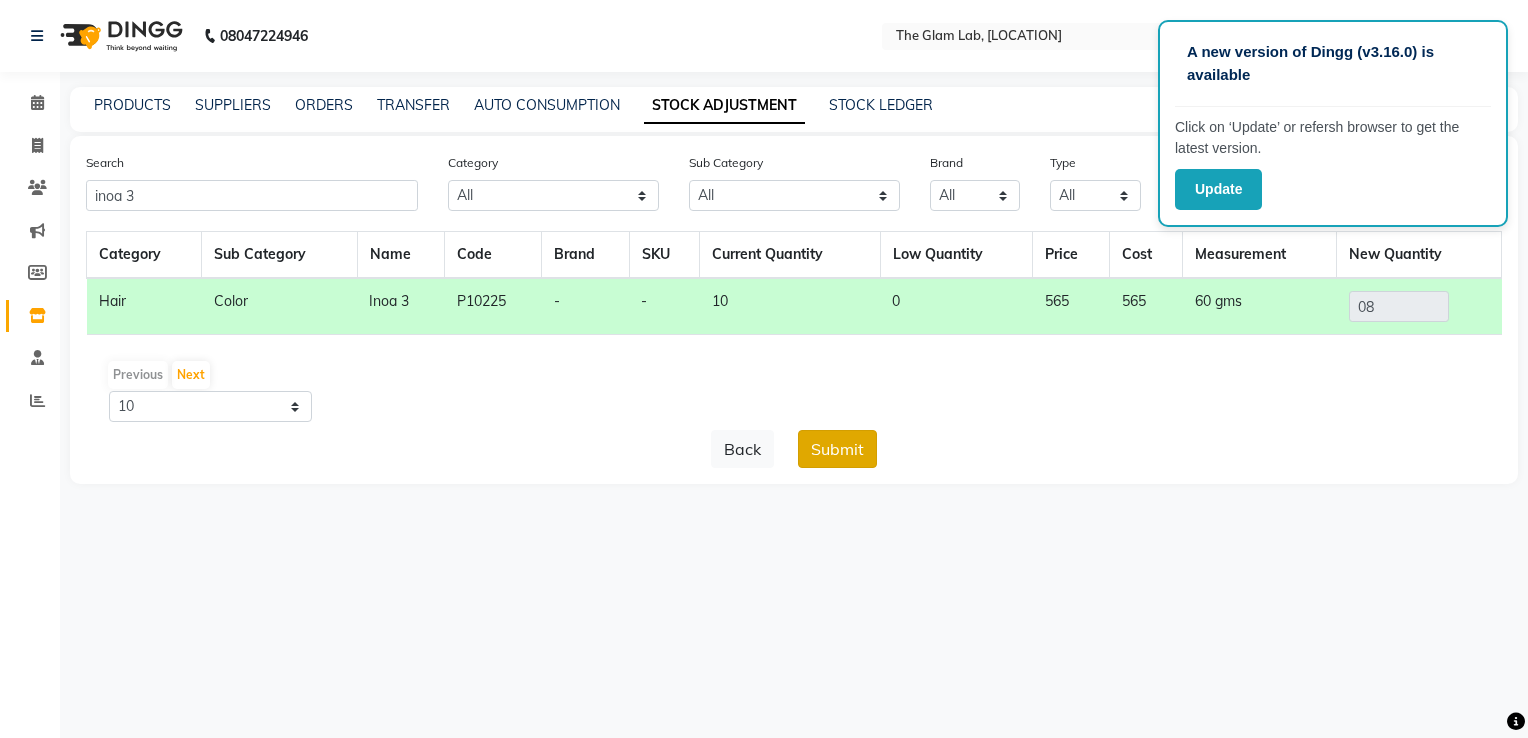 click on "Submit" 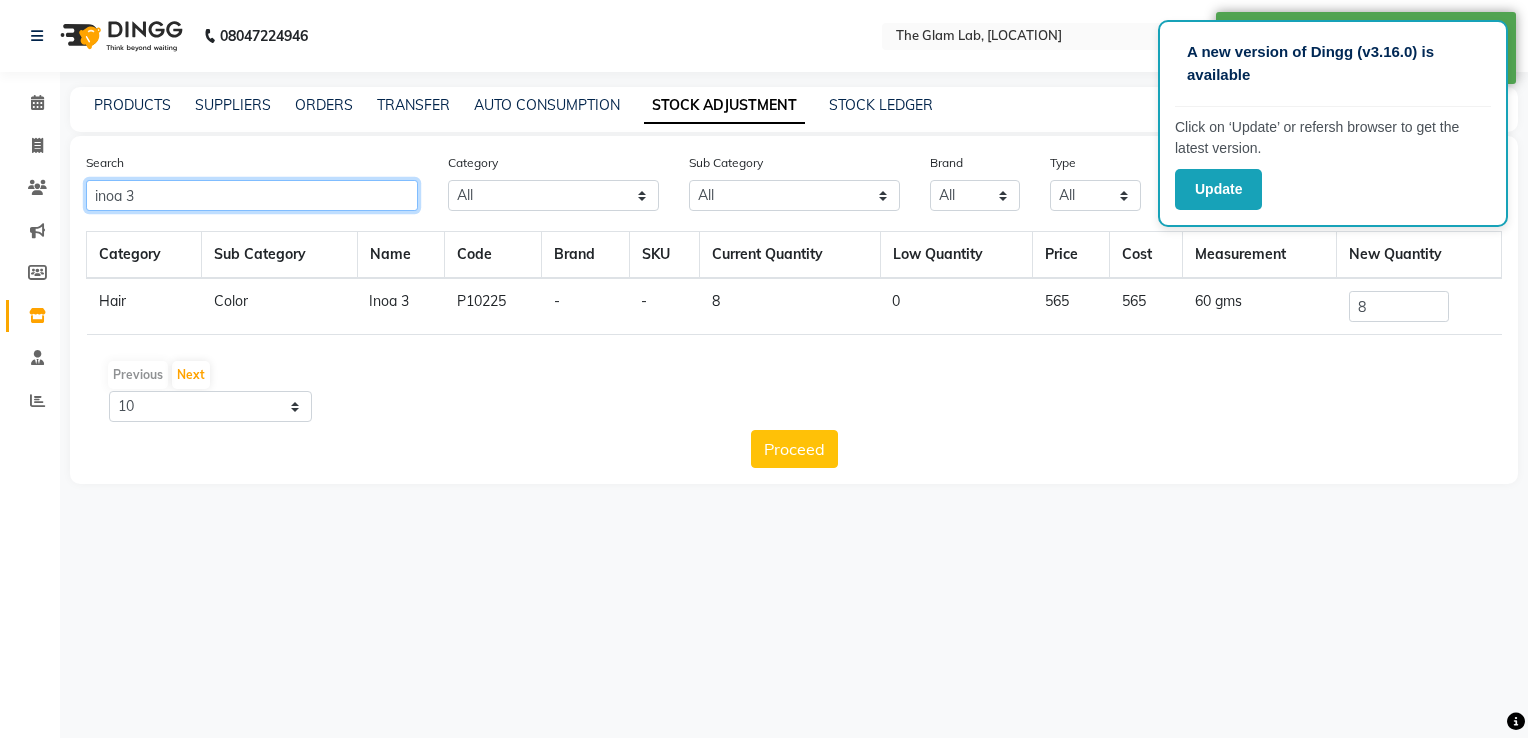 click on "inoa 3" 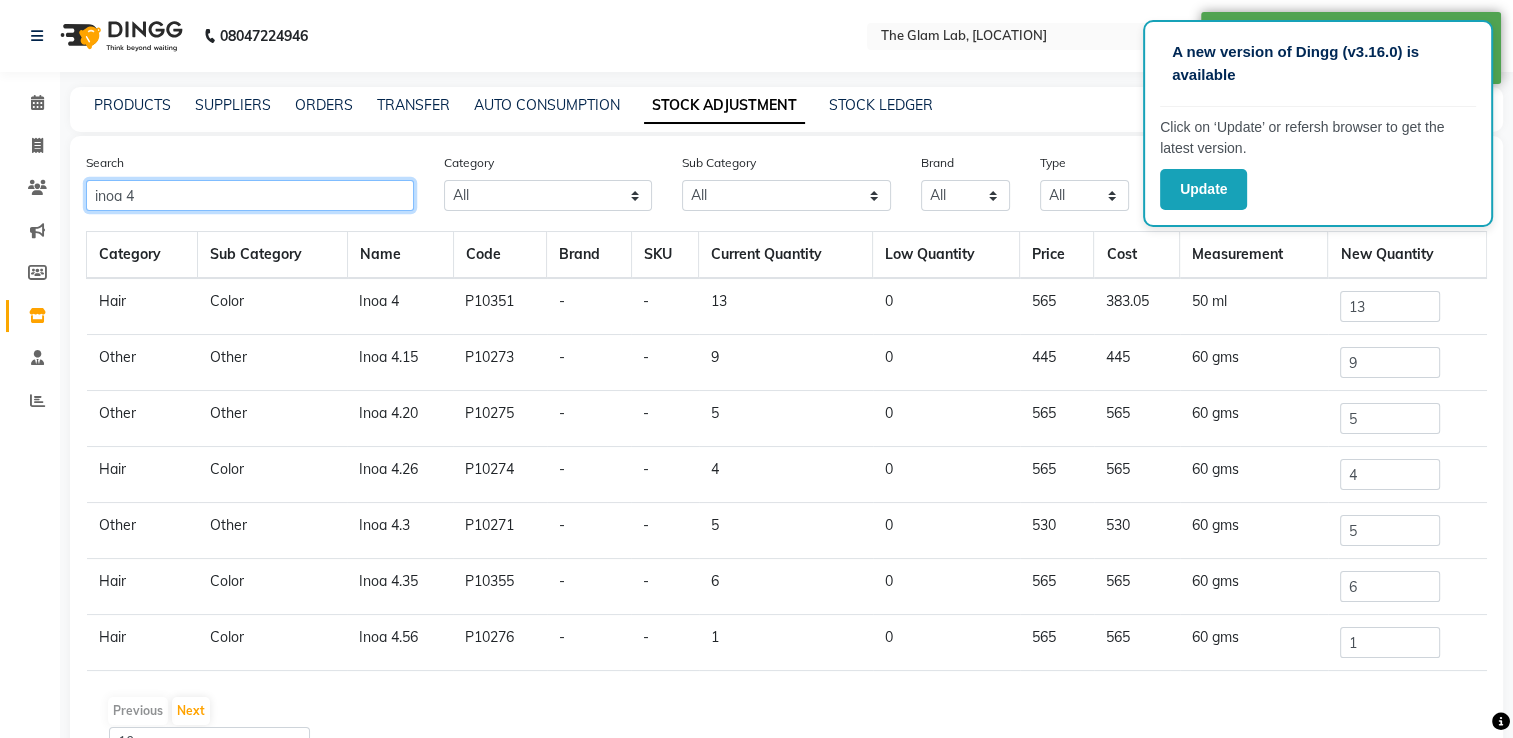 type on "inoa 4" 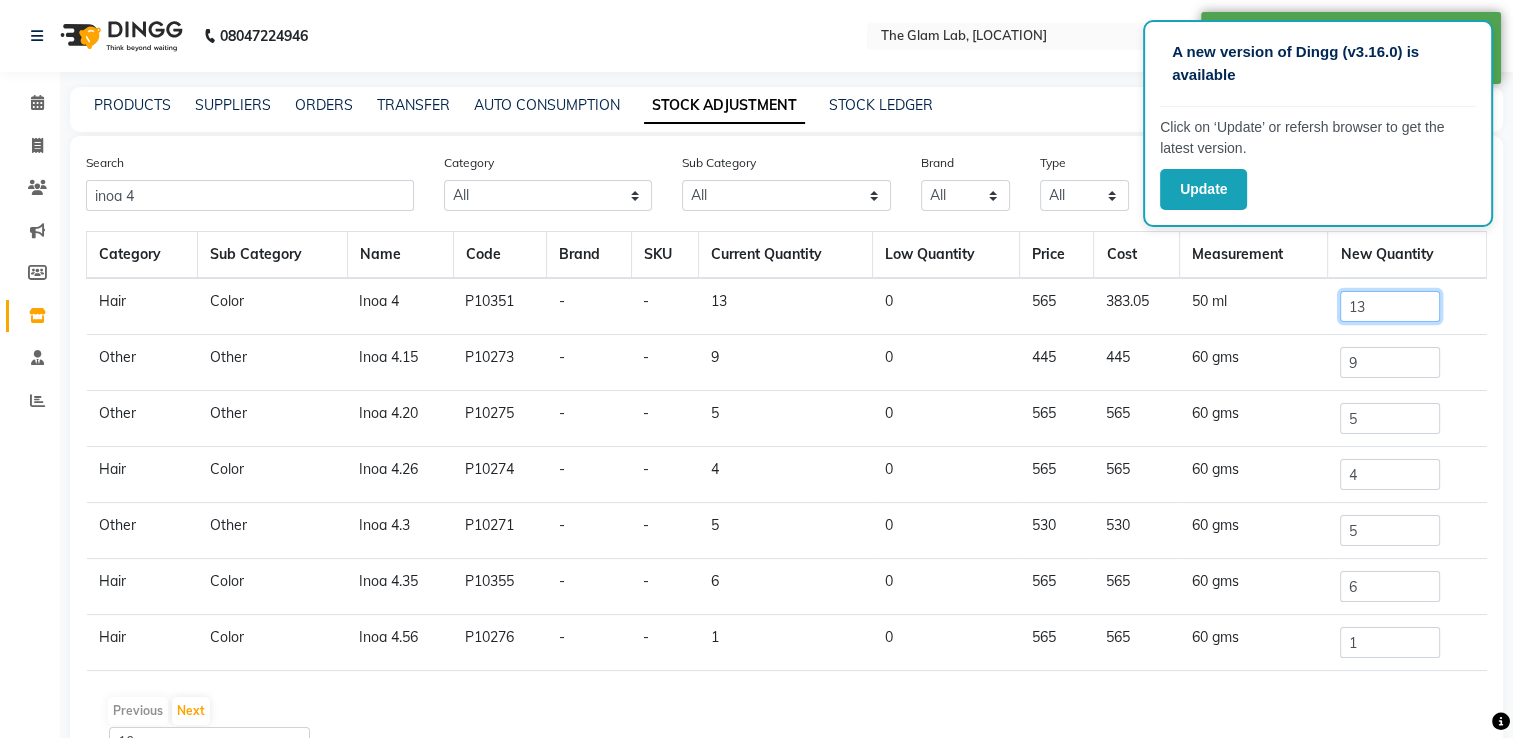 click on "13" 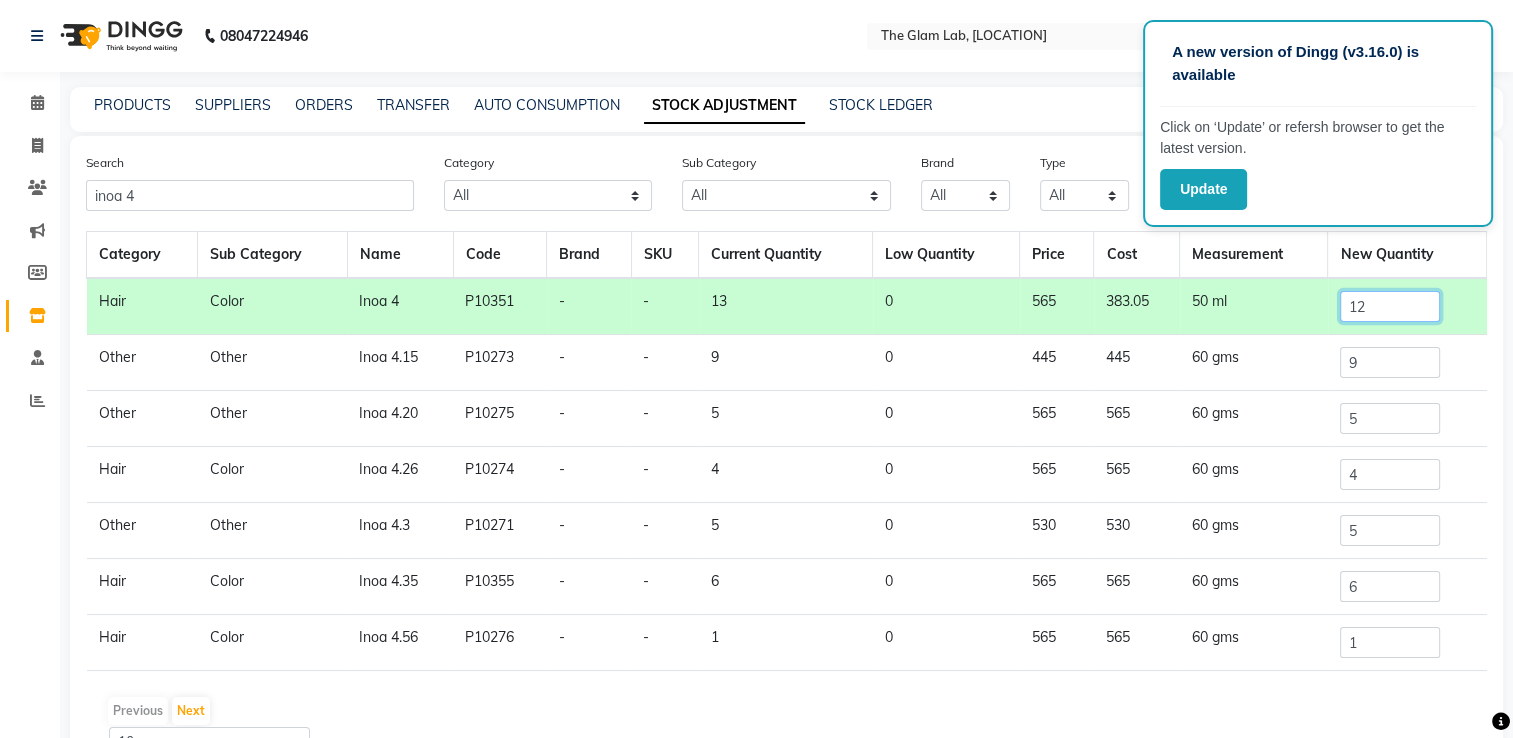 scroll, scrollTop: 110, scrollLeft: 0, axis: vertical 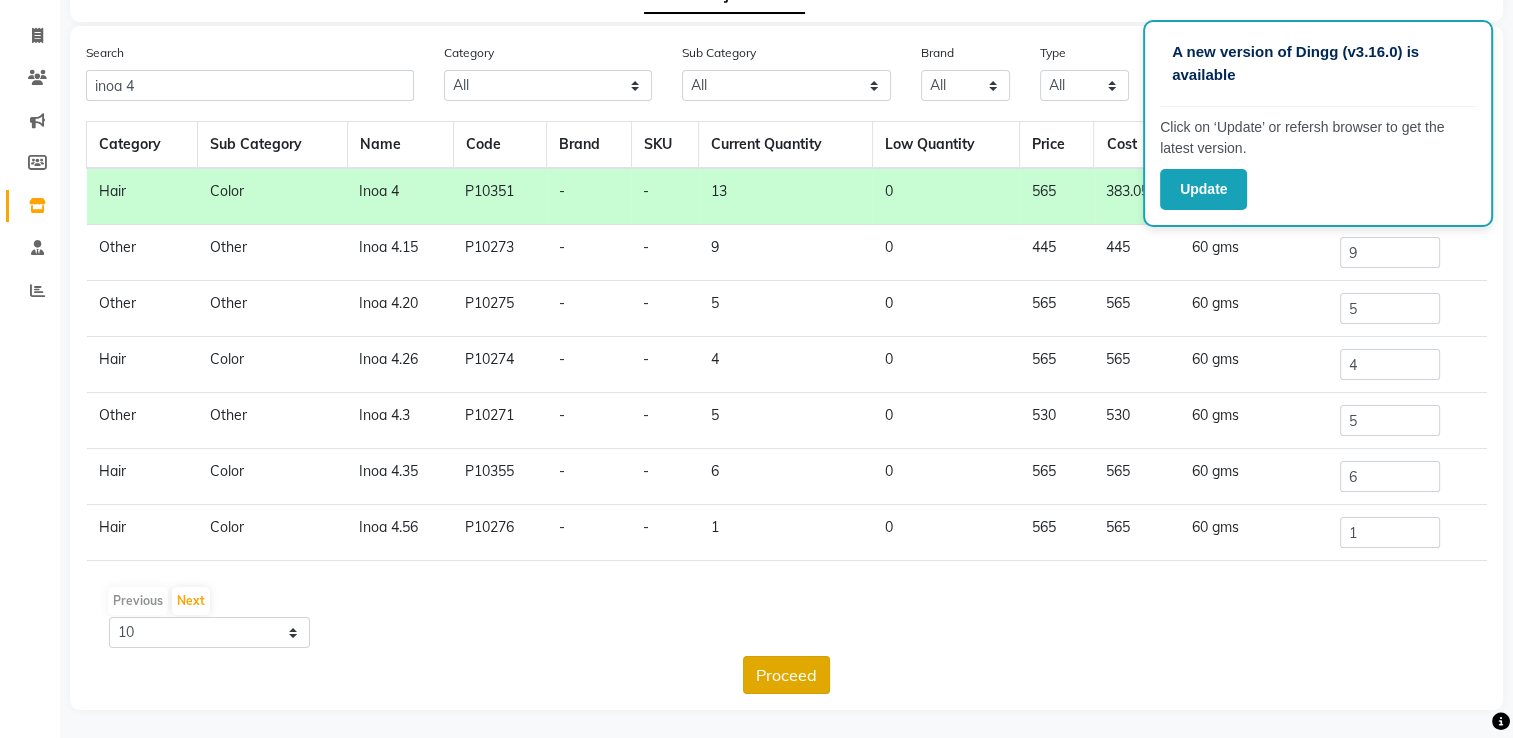 type on "12" 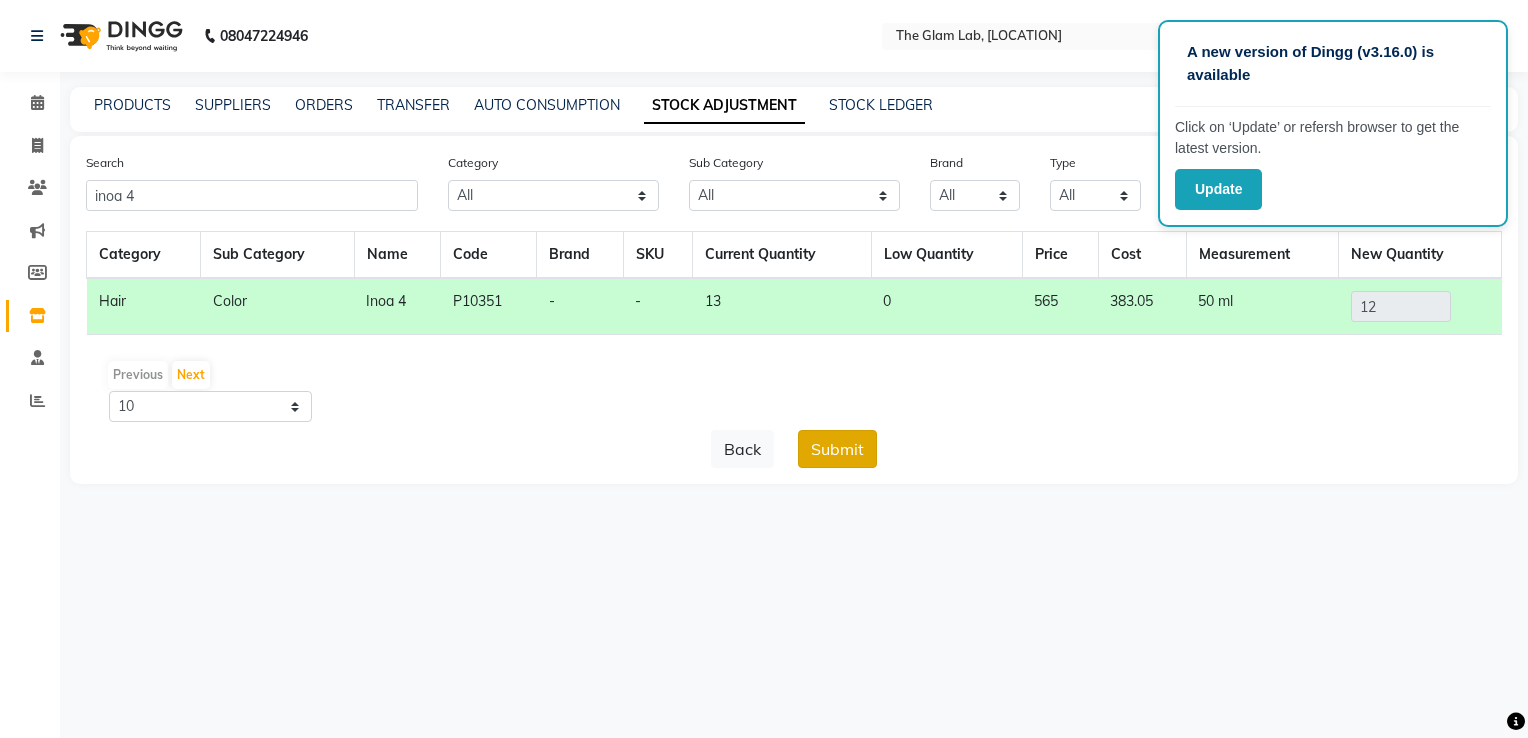 click on "Submit" 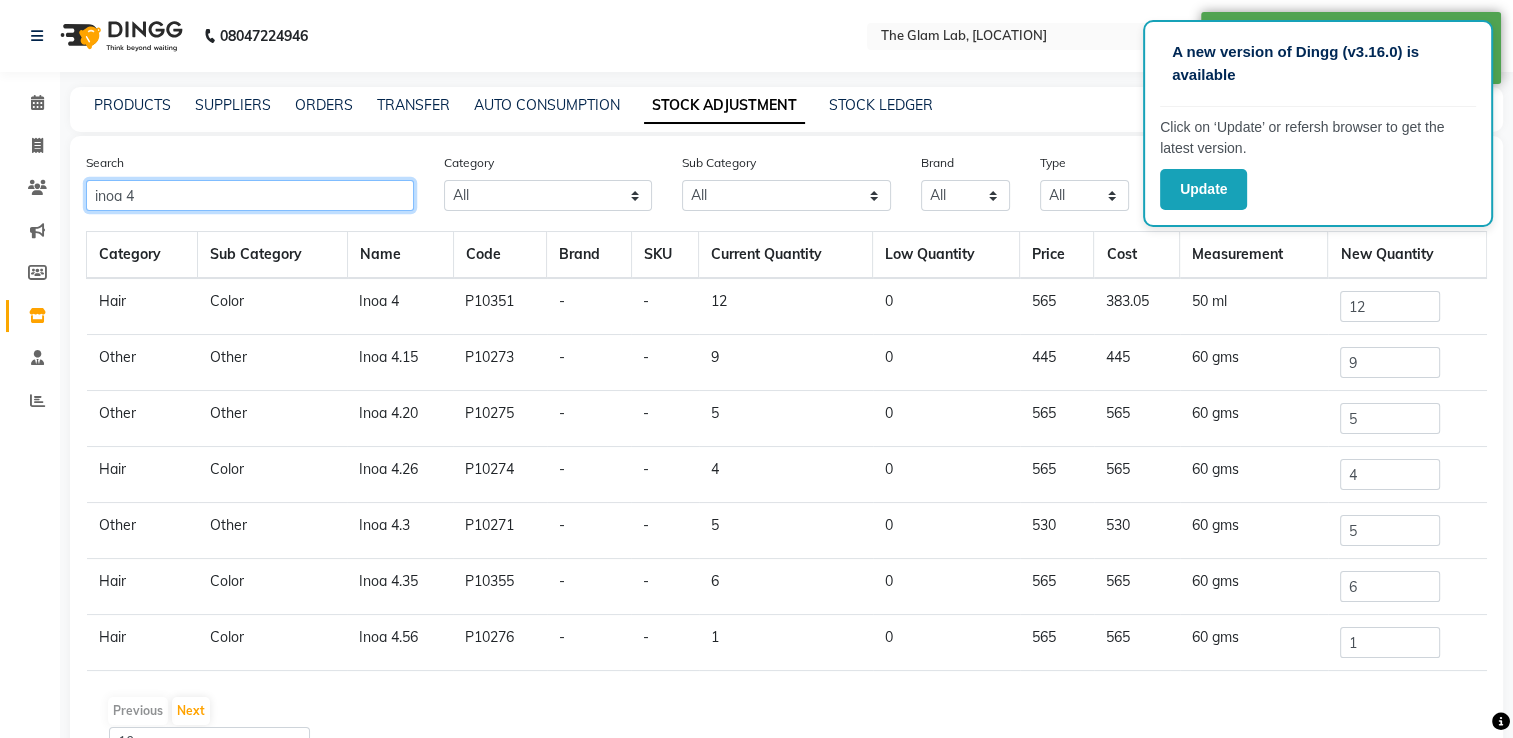 click on "inoa 4" 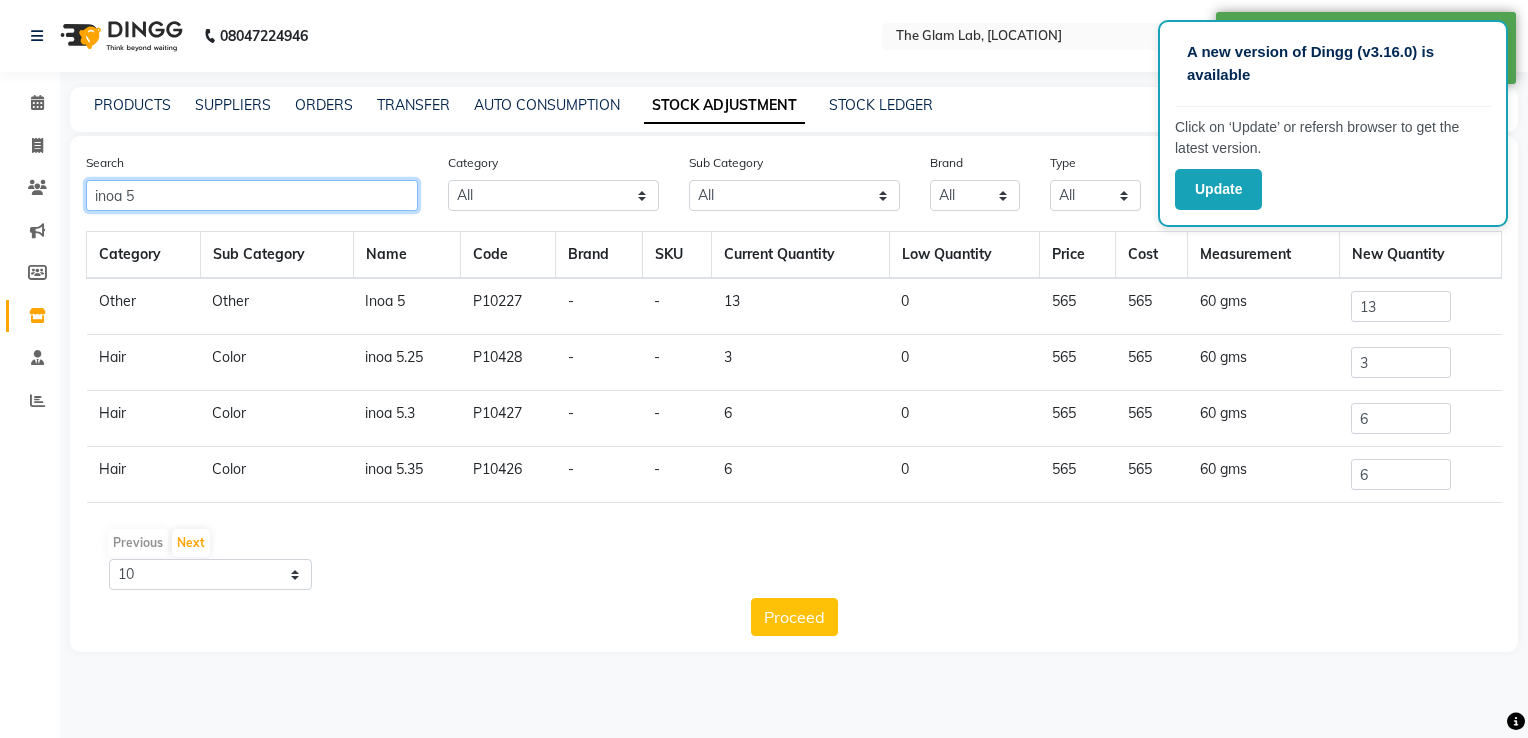 type on "inoa 5" 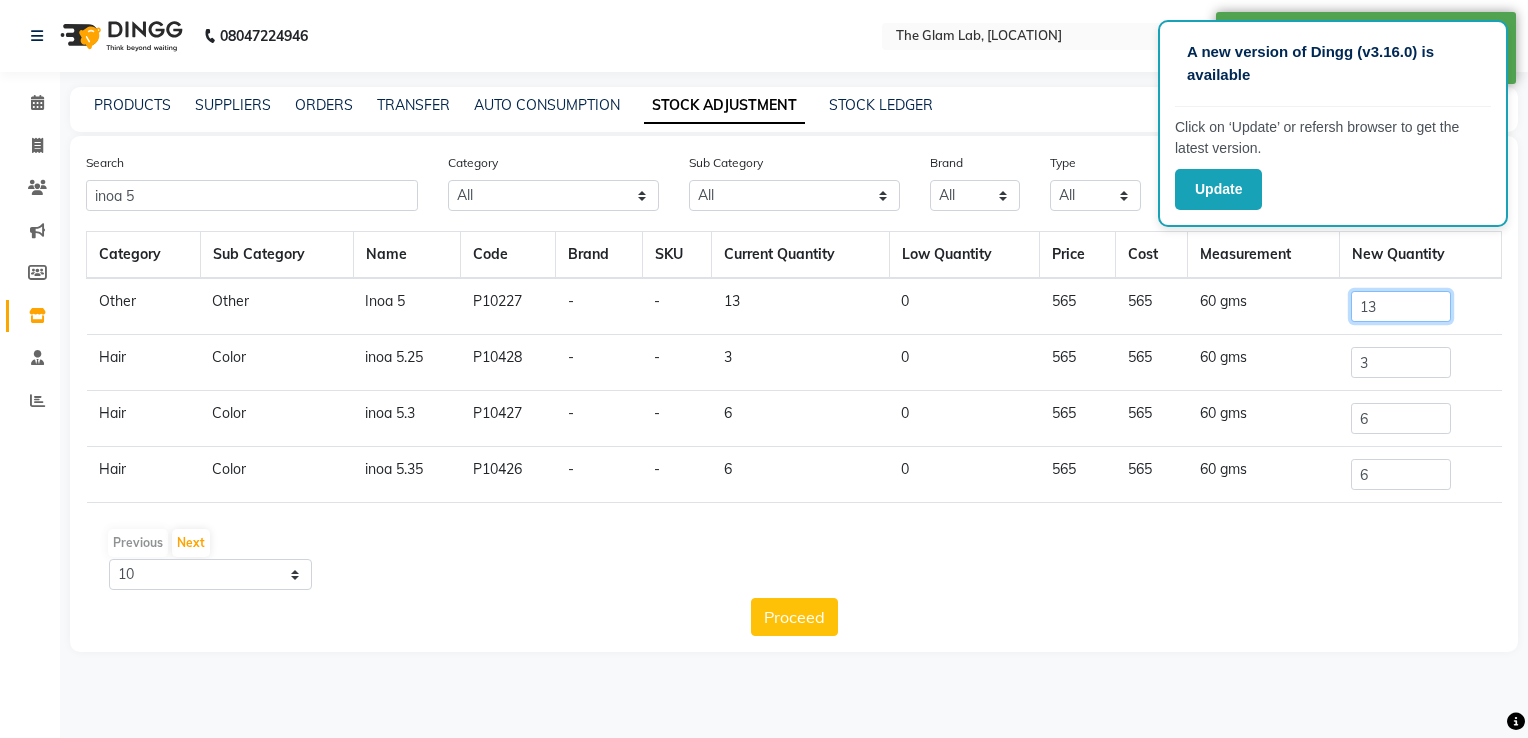 click on "13" 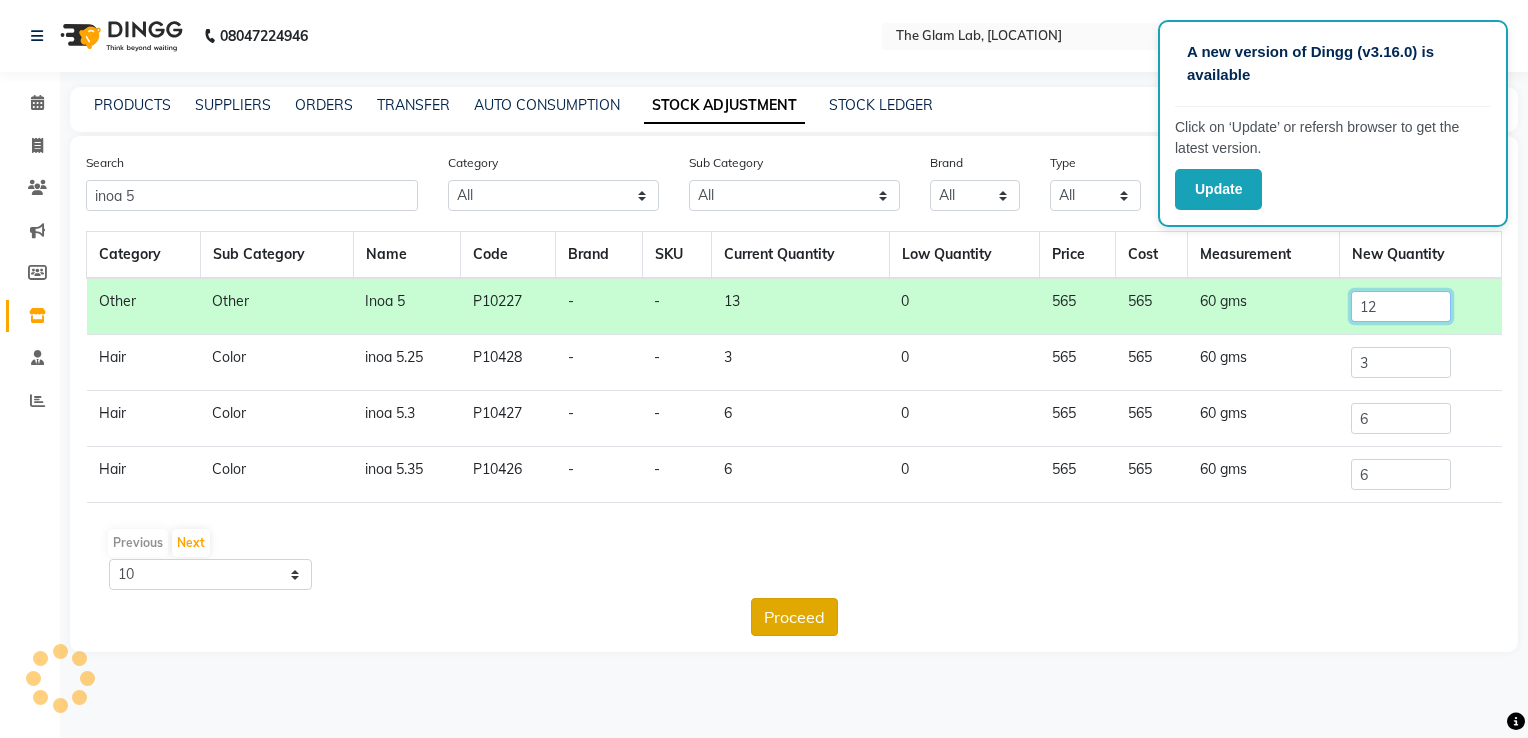 type on "12" 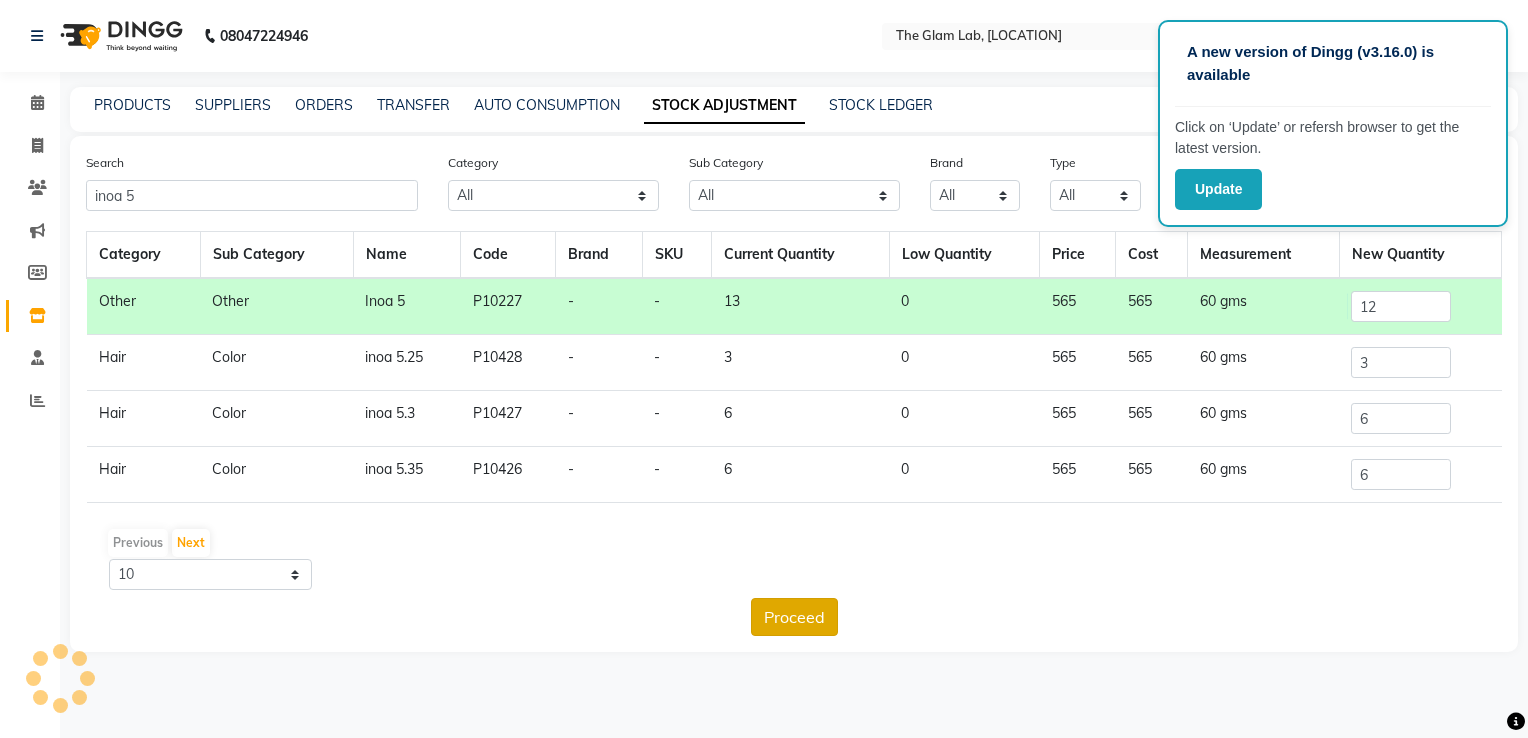 click on "Proceed" 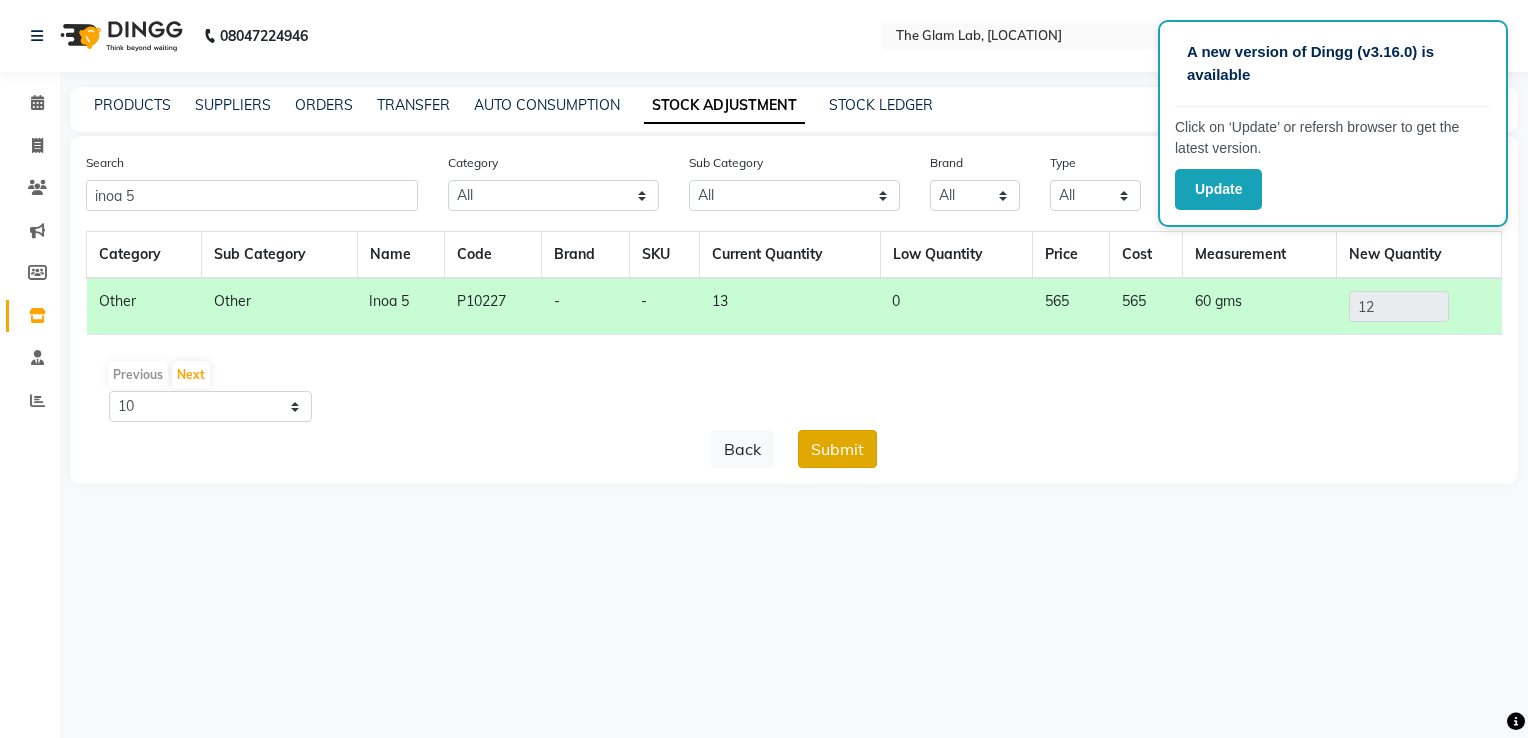click on "Submit" 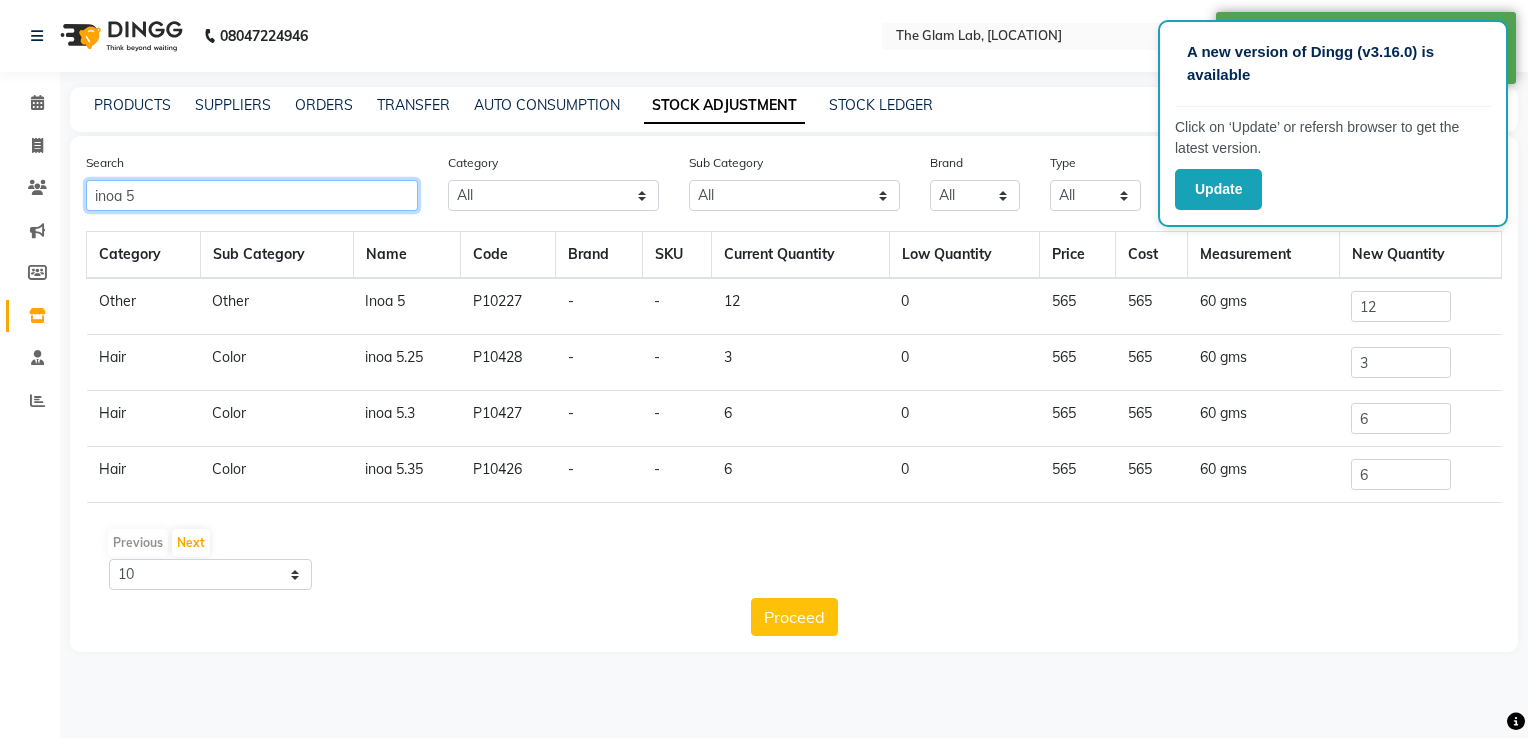 click on "inoa 5" 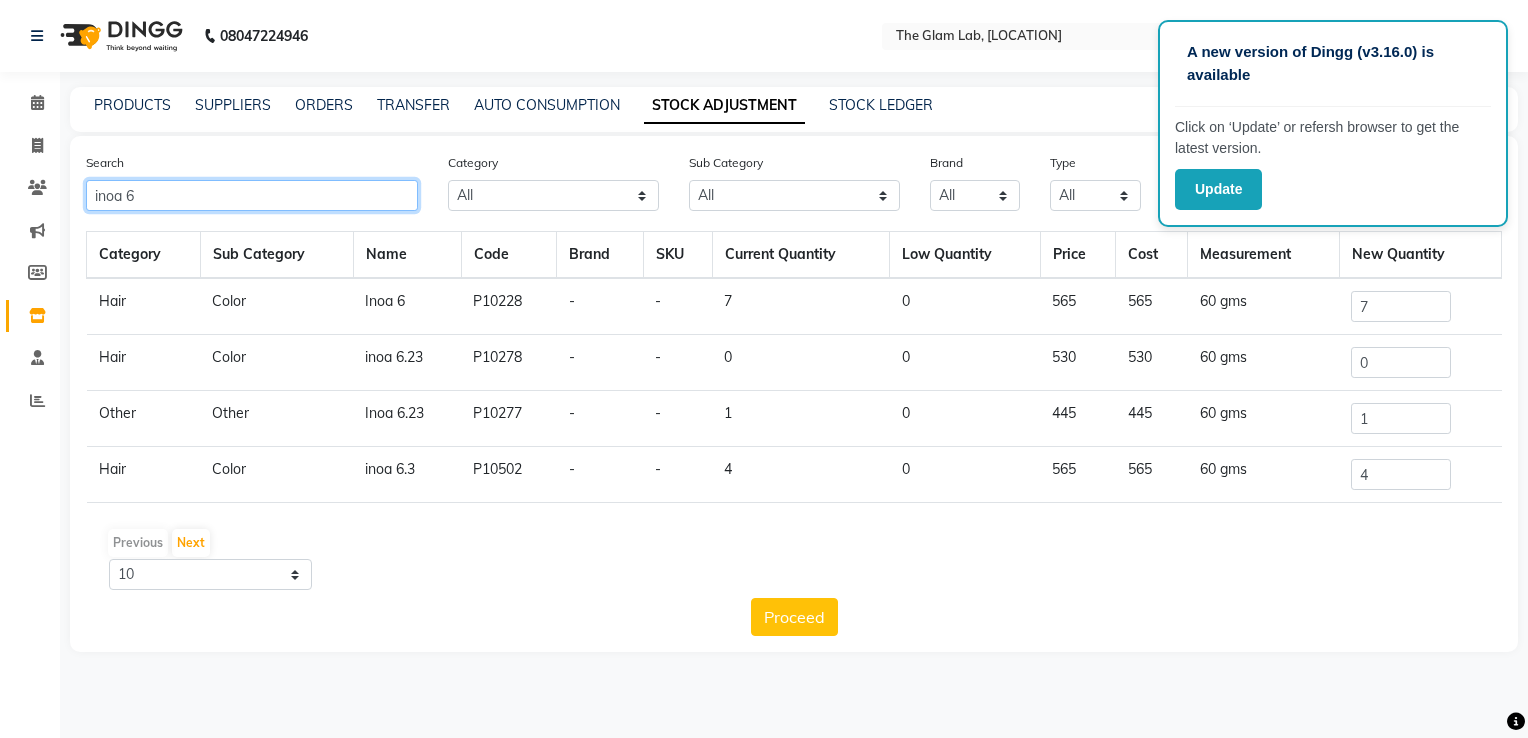 type on "inoa 6" 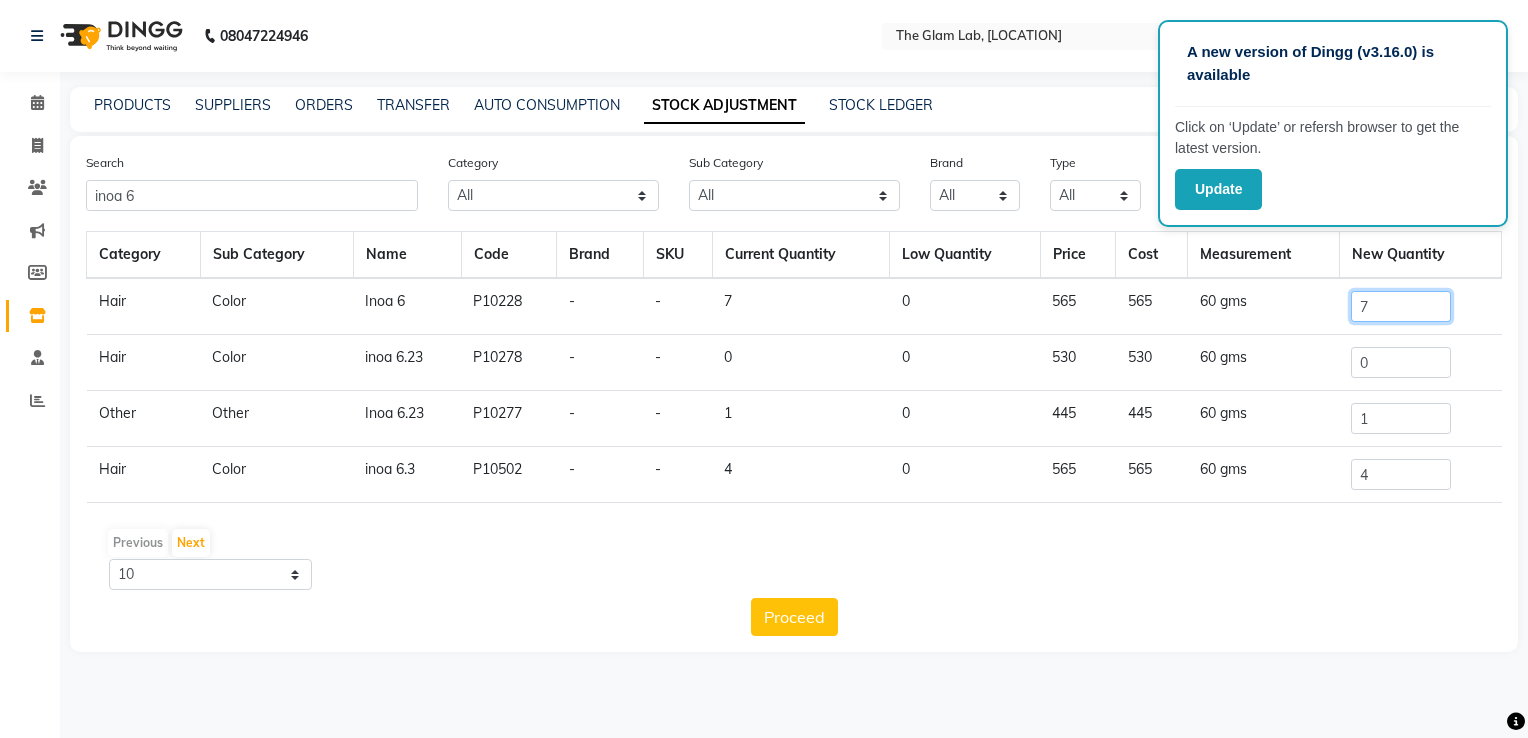 click on "7" 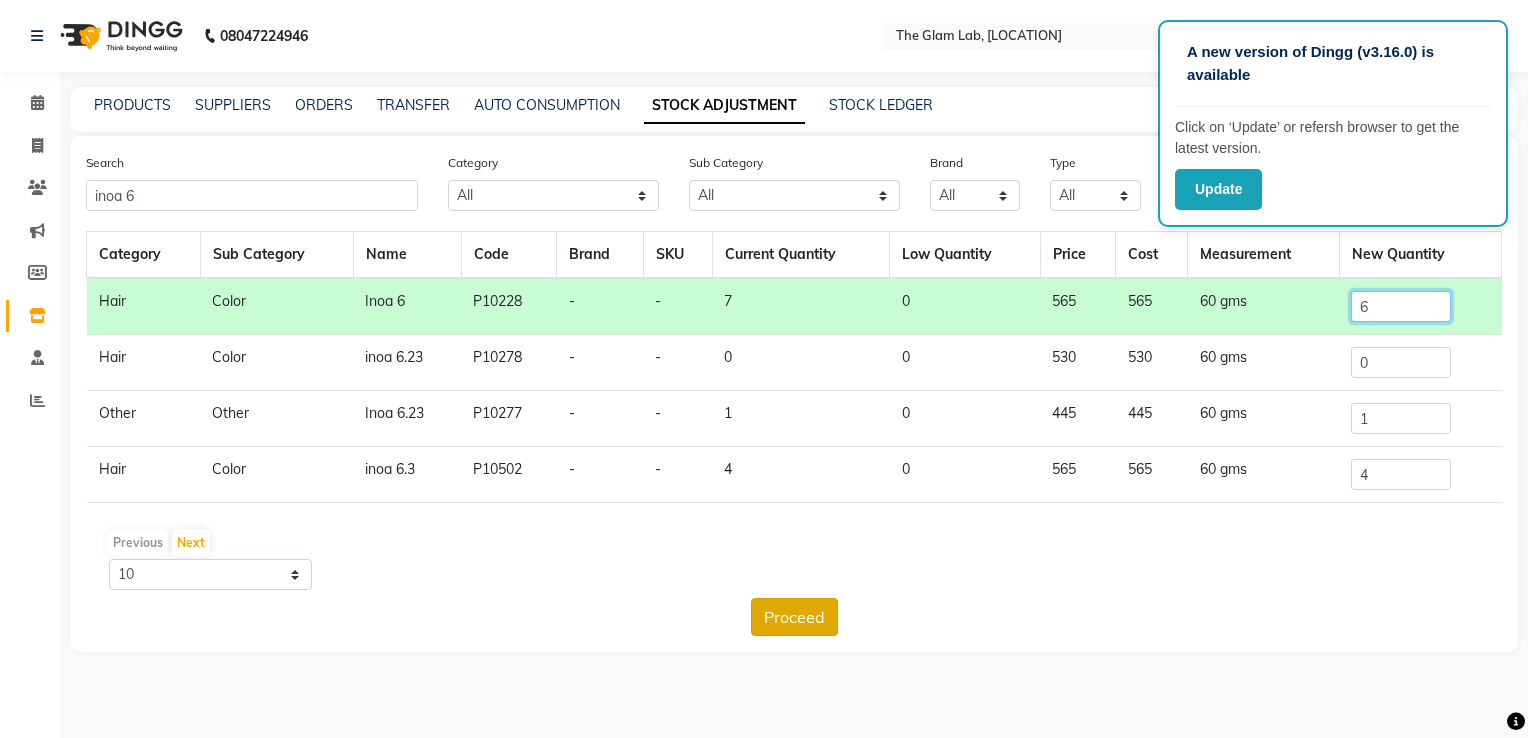 type on "6" 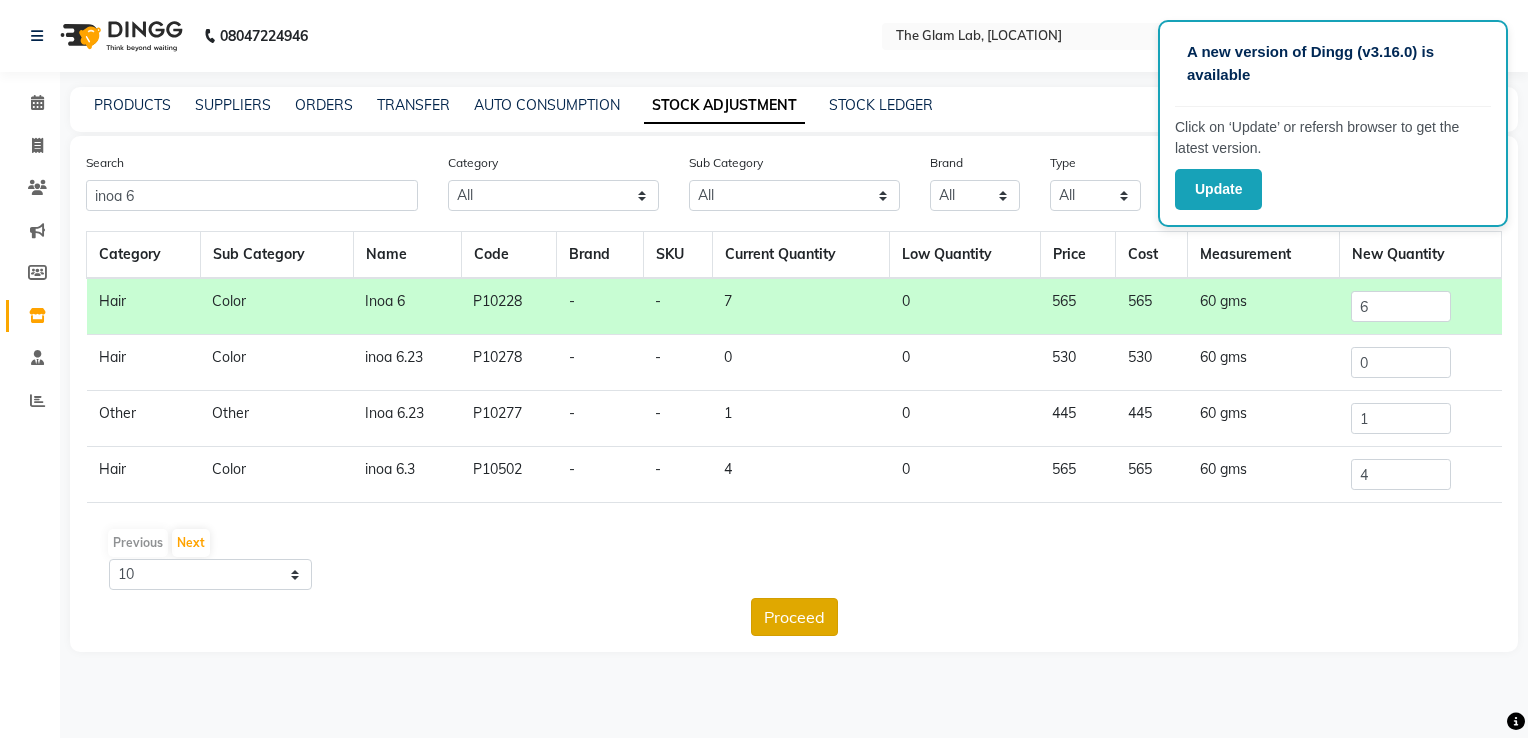 click on "Proceed" 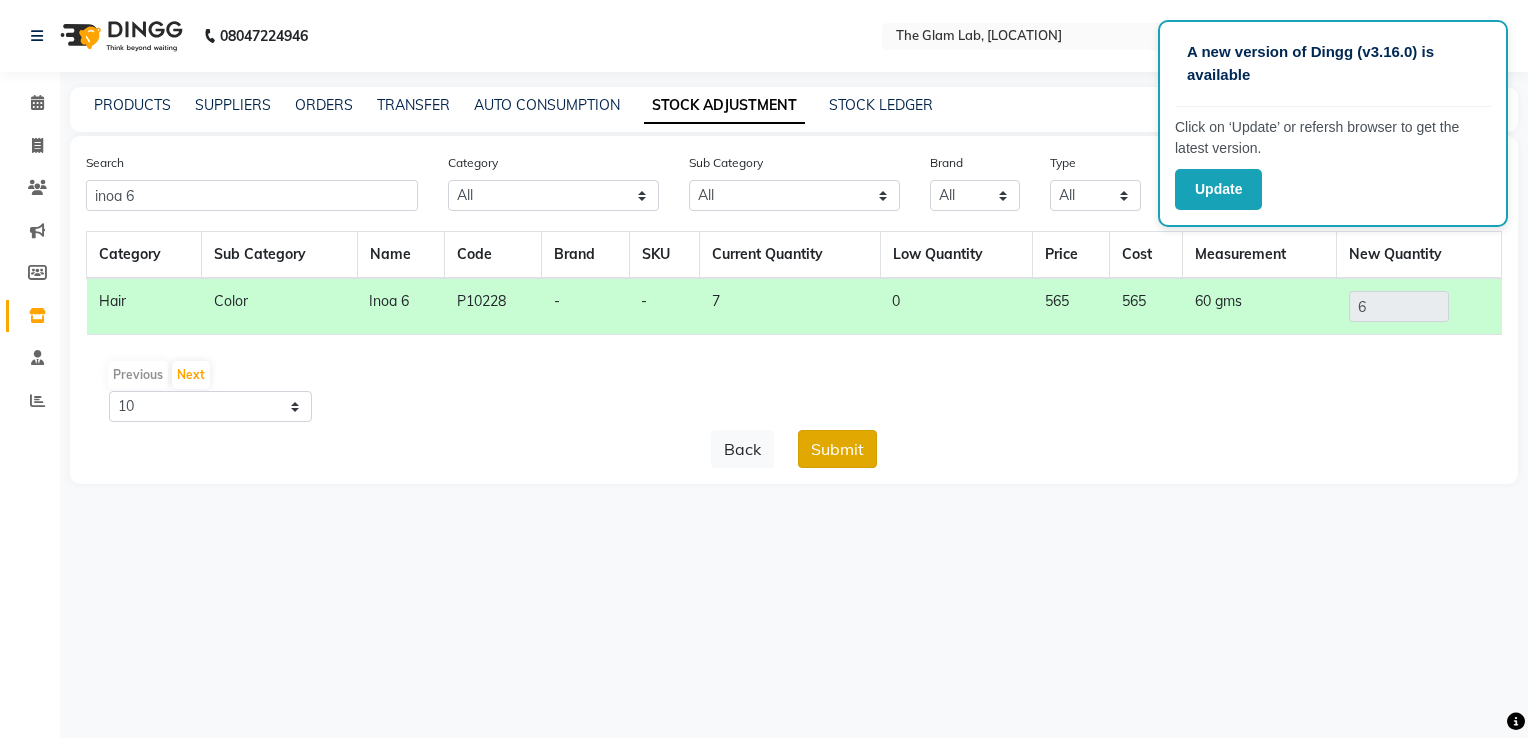 click on "Submit" 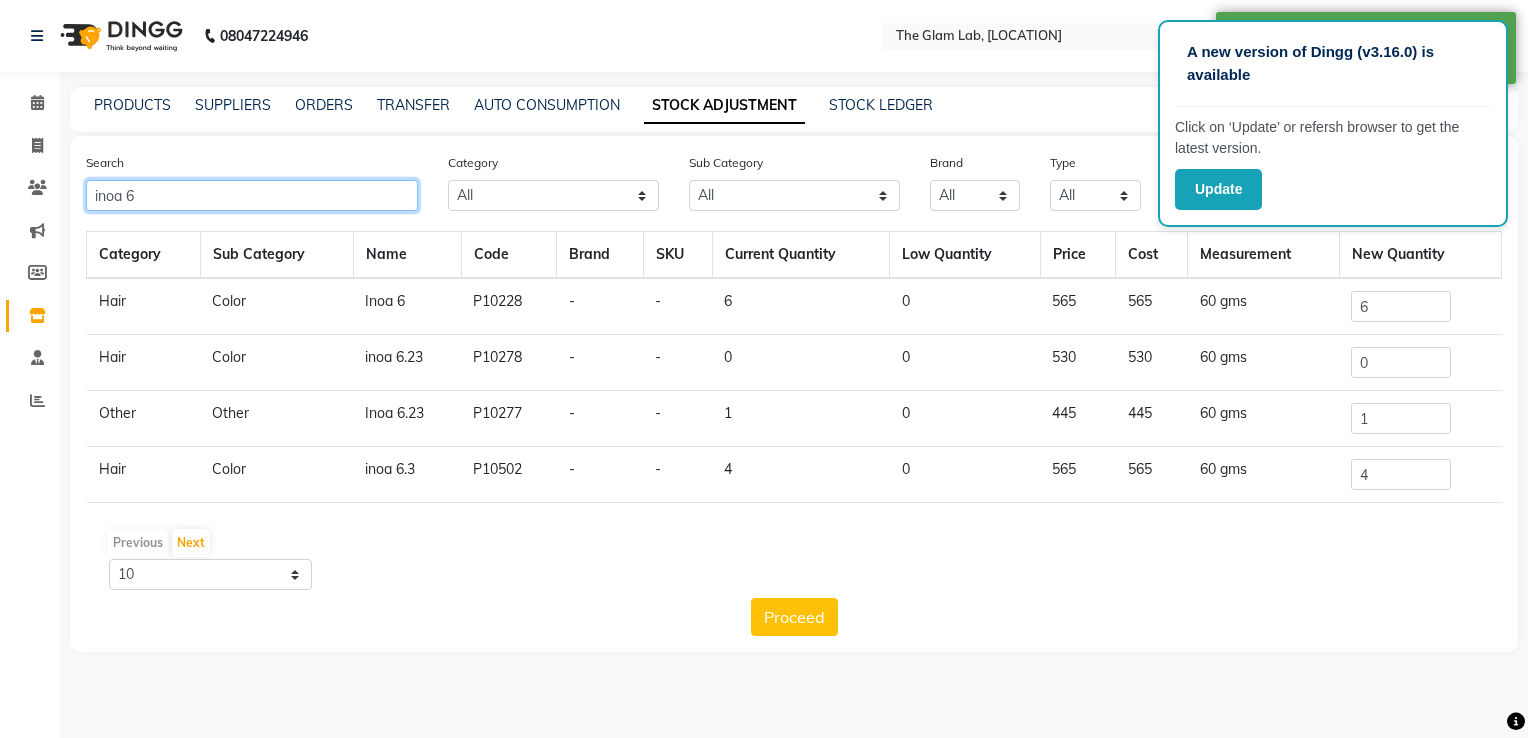 click on "inoa 6" 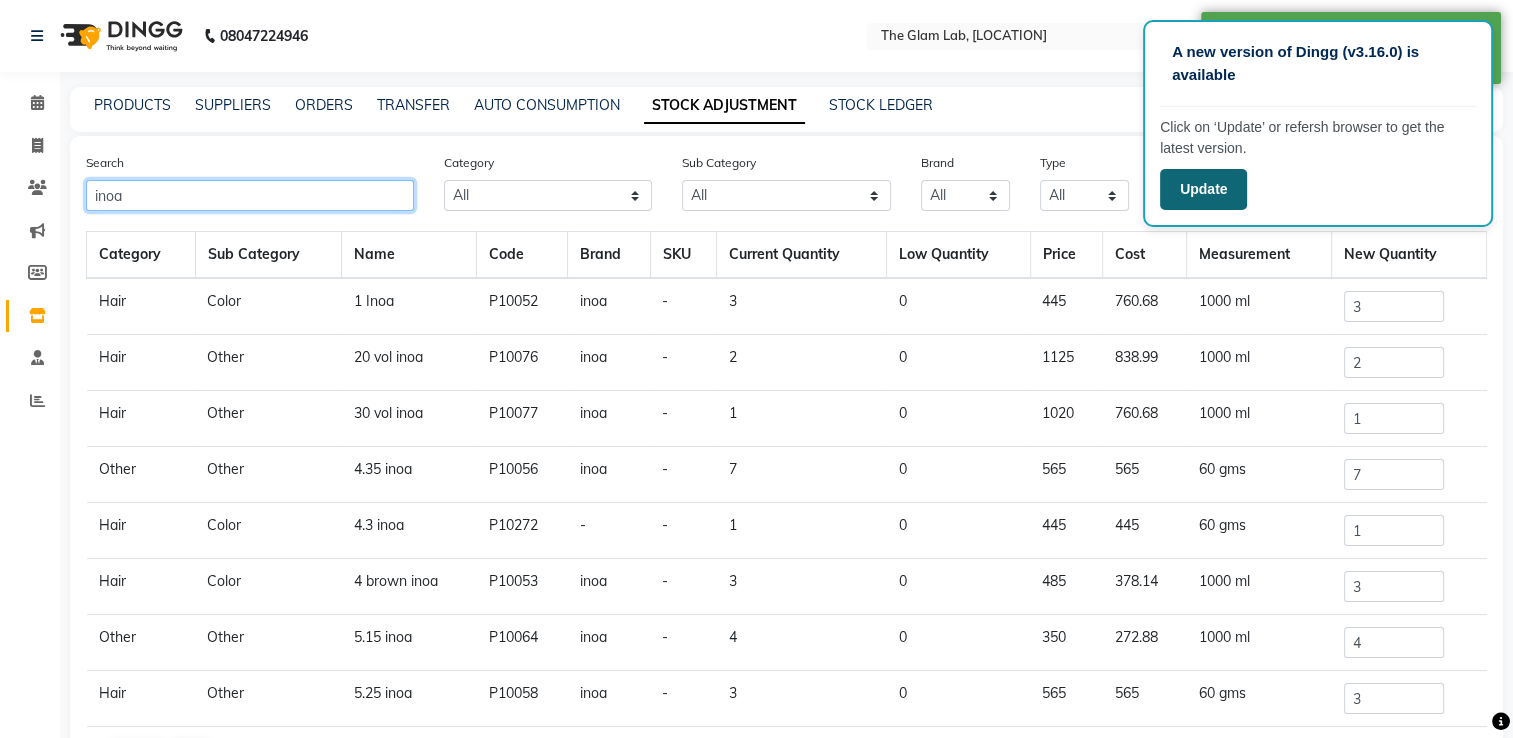 type on "inoa" 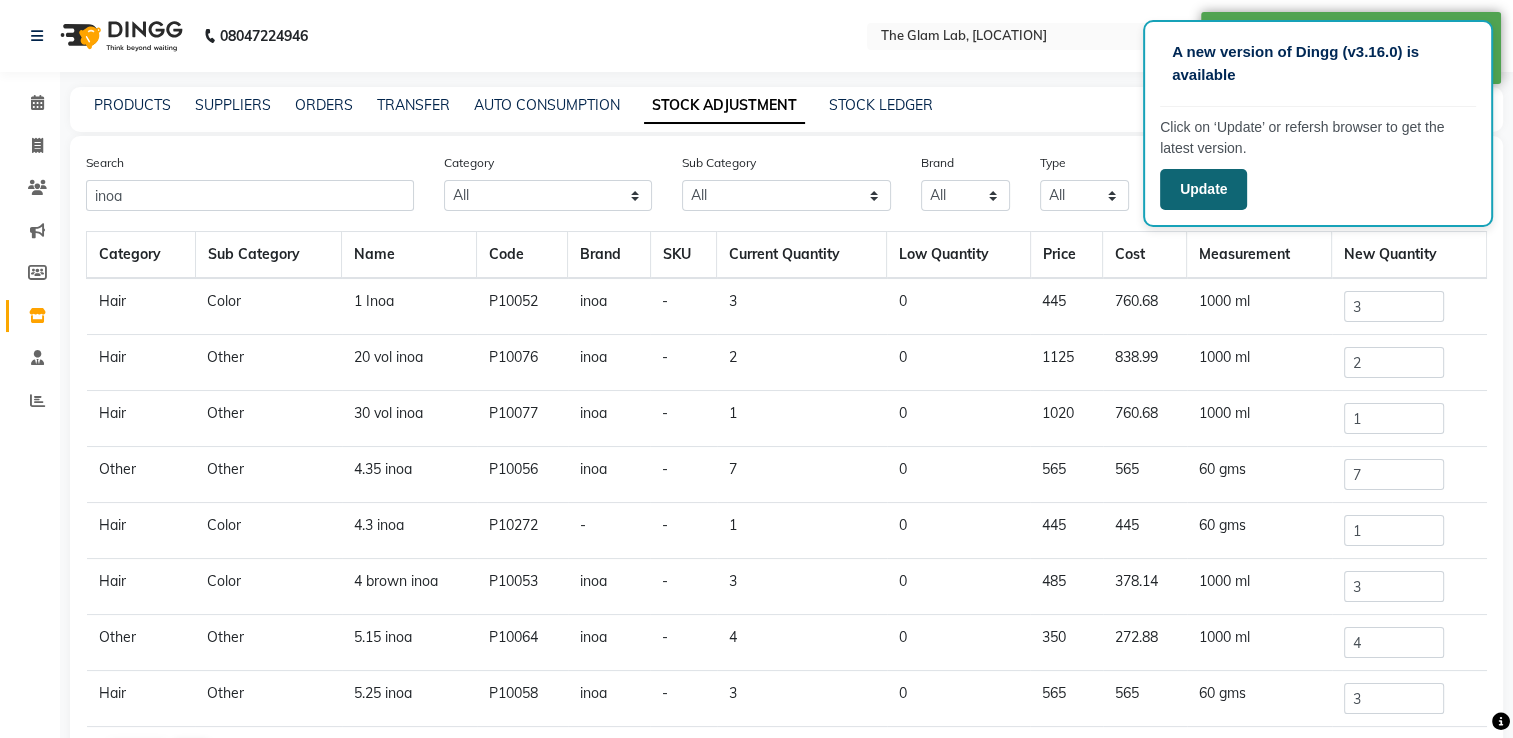 click on "Update" 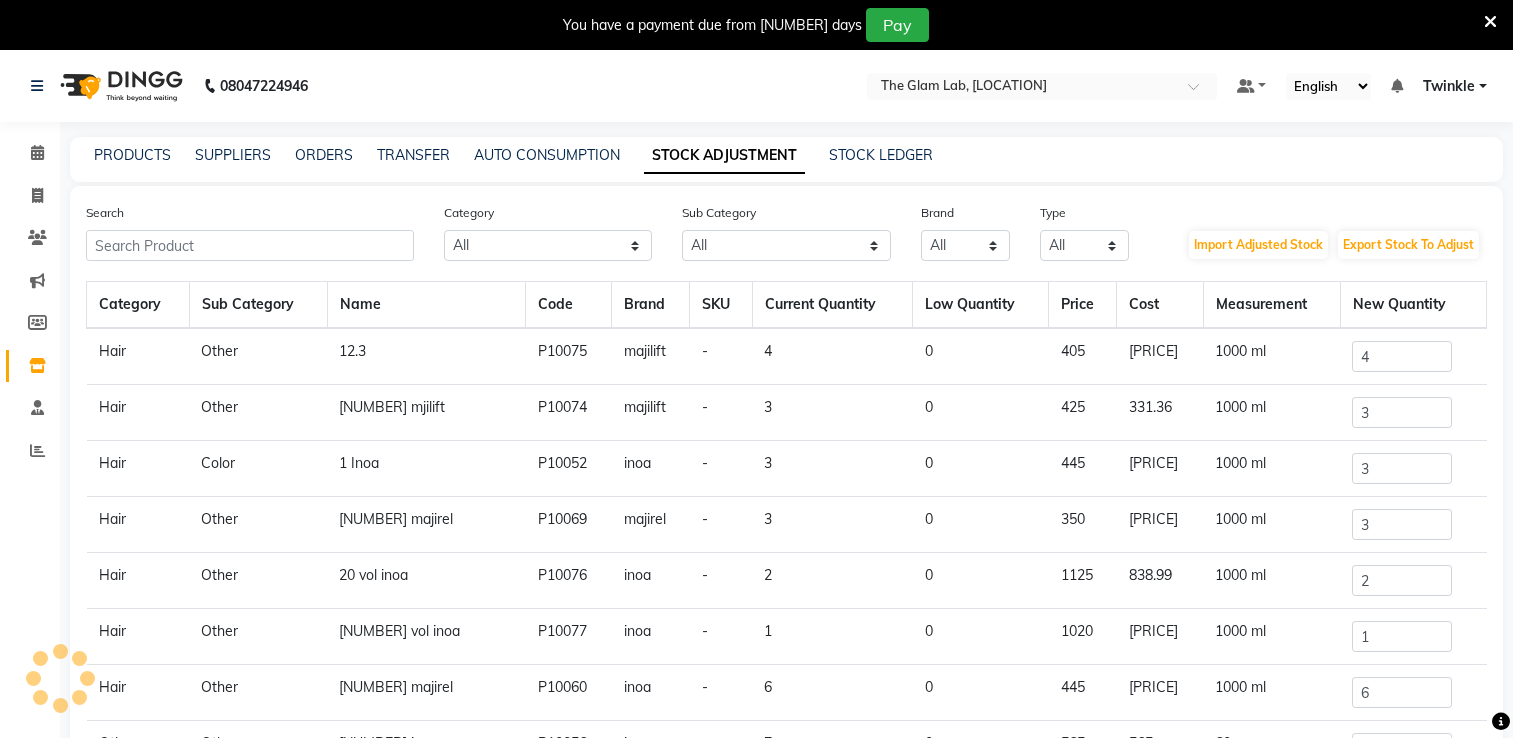 scroll, scrollTop: 0, scrollLeft: 0, axis: both 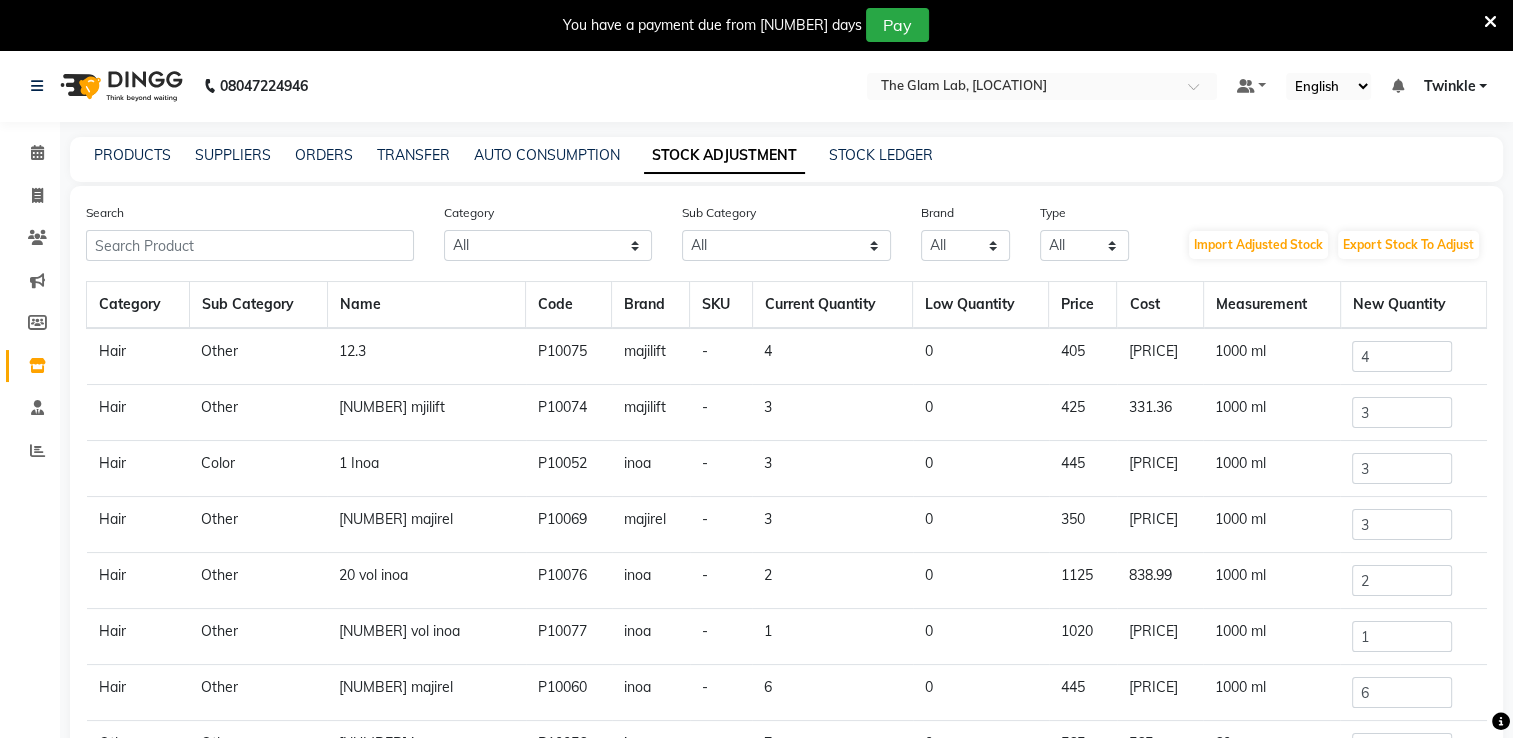 click at bounding box center [1490, 22] 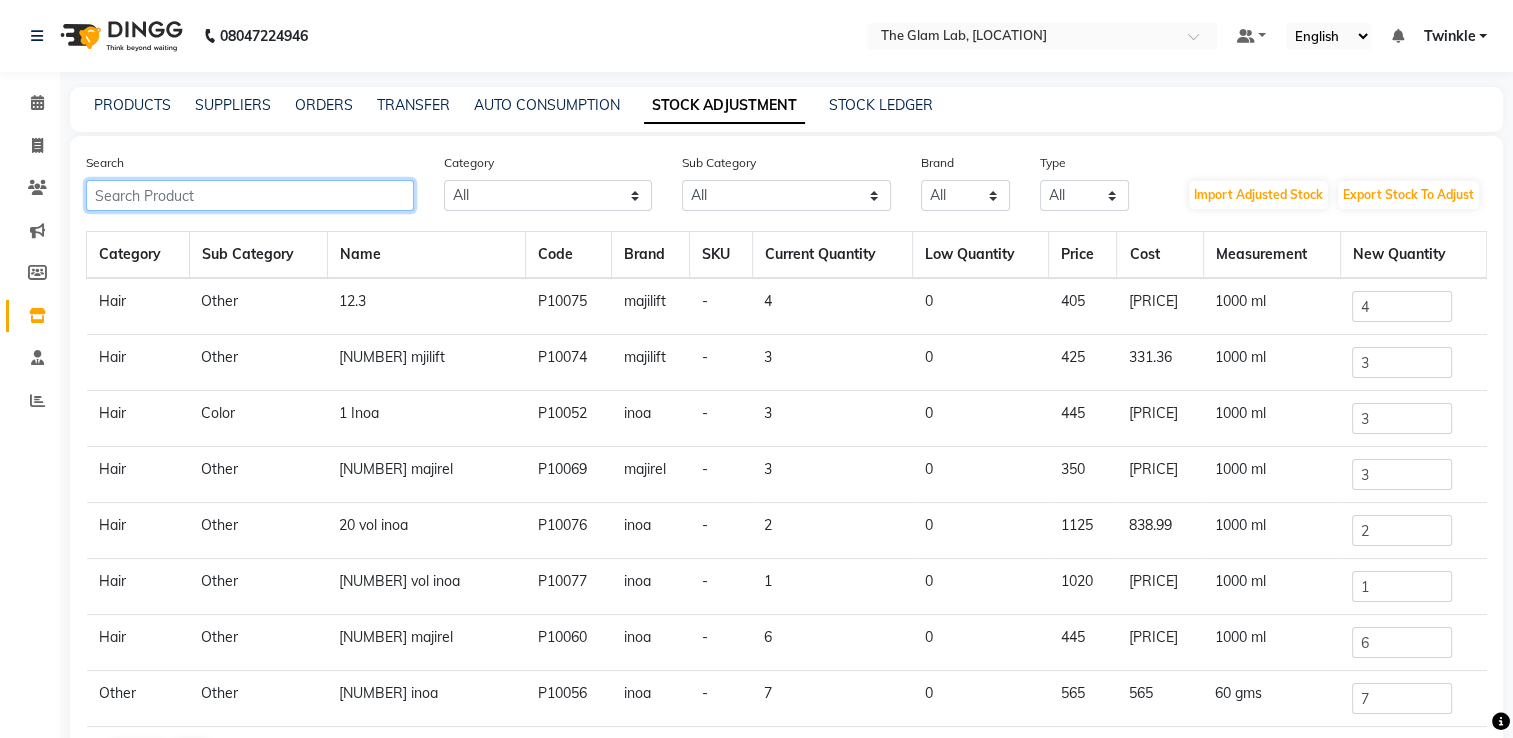 click 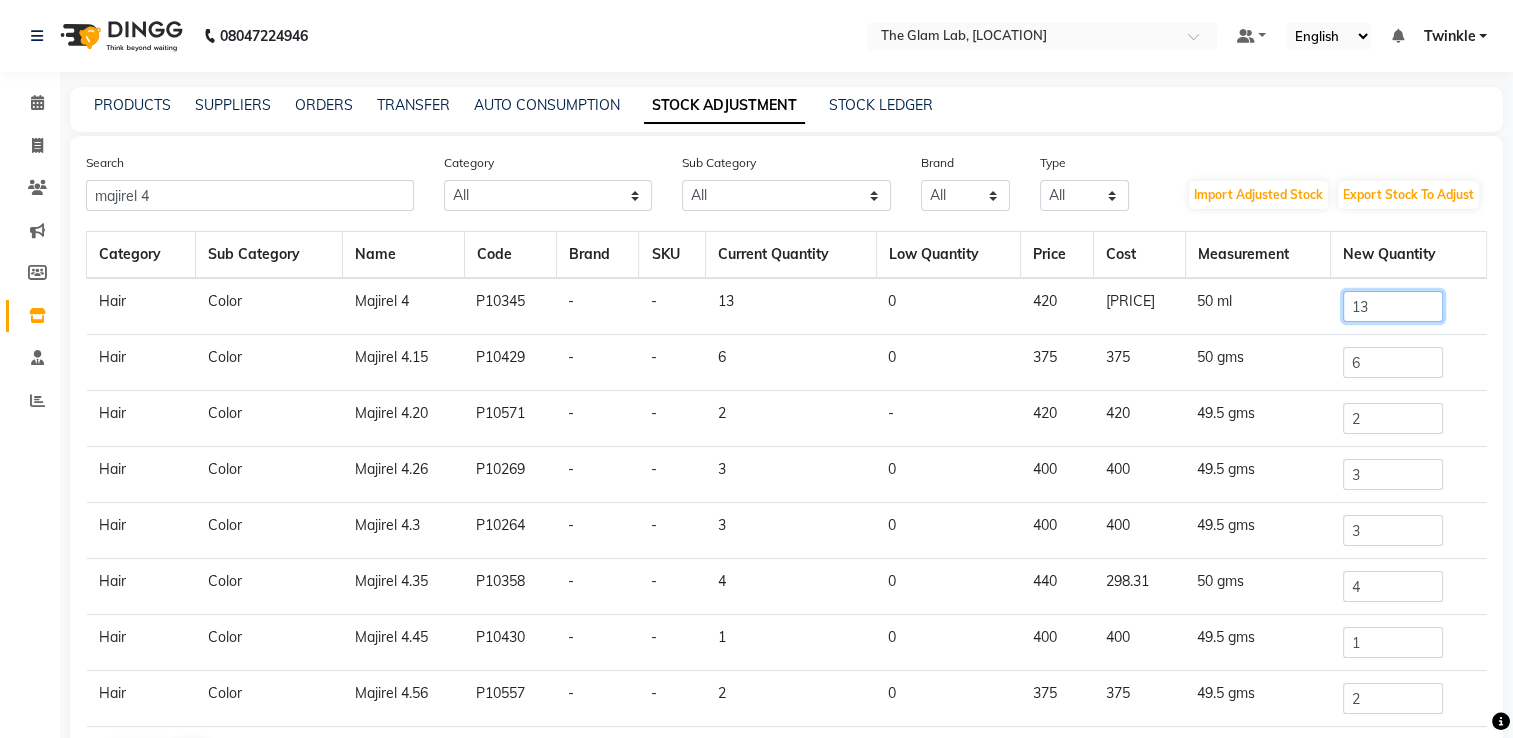 click on "13" 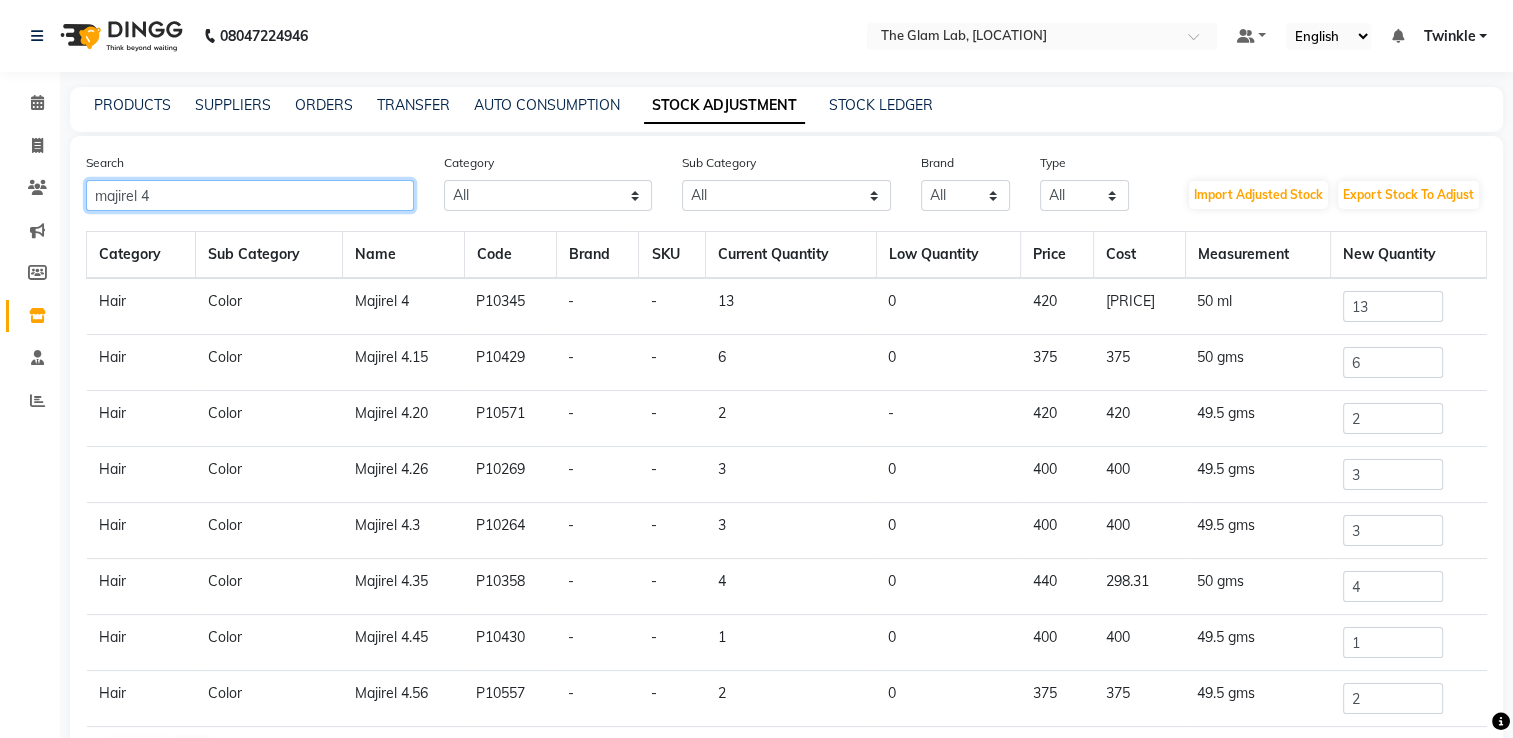 click on "majirel 4" 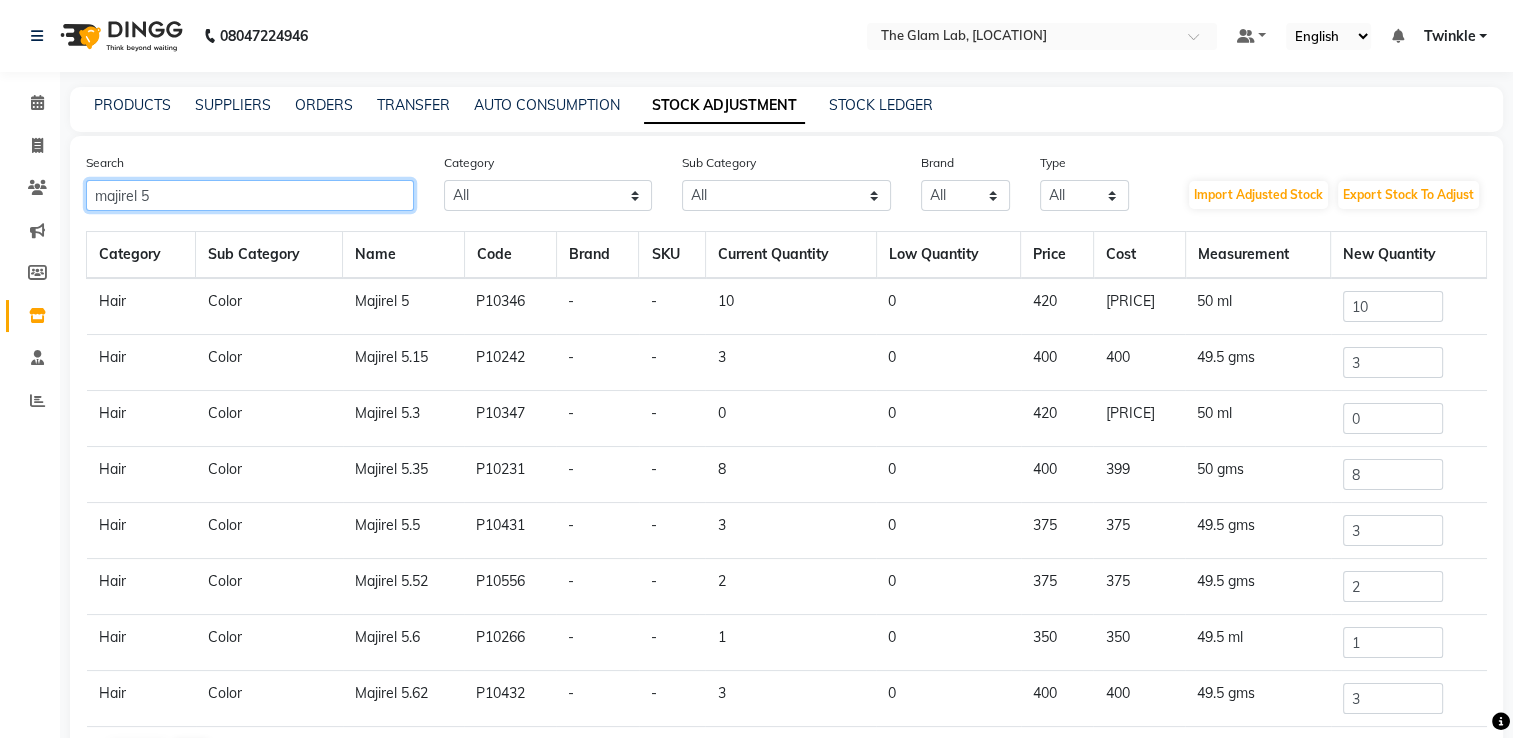 type on "majirel 5" 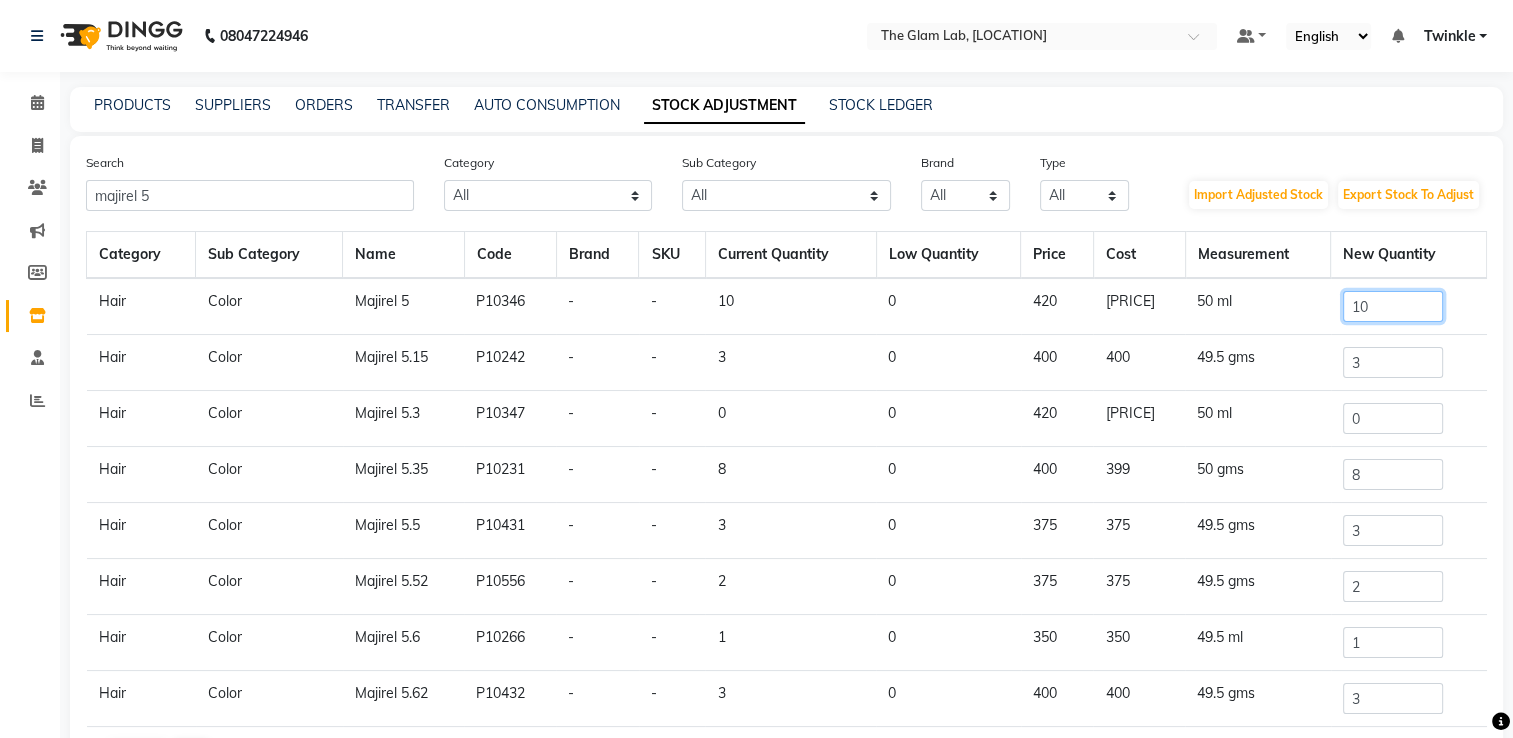 click on "10" 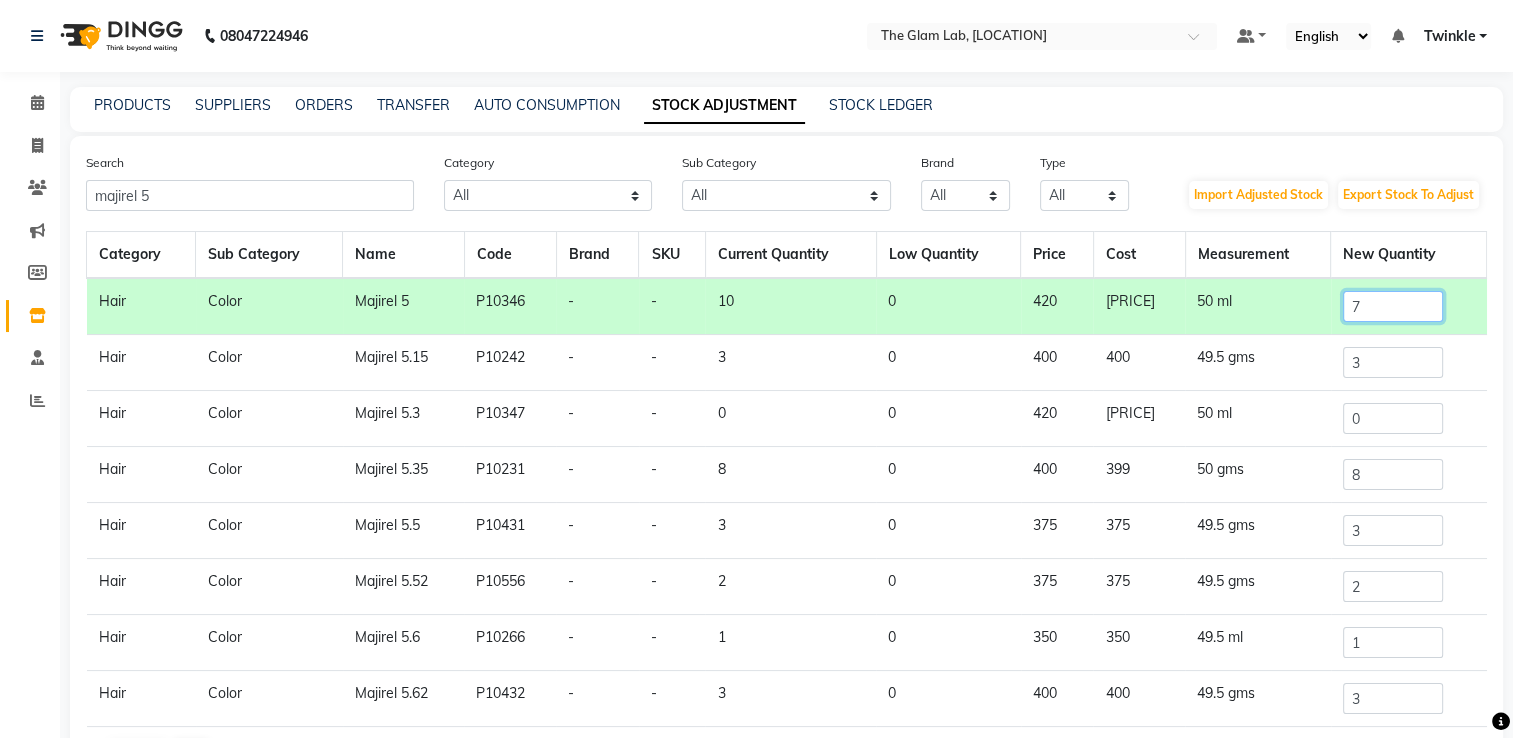 scroll, scrollTop: 65, scrollLeft: 0, axis: vertical 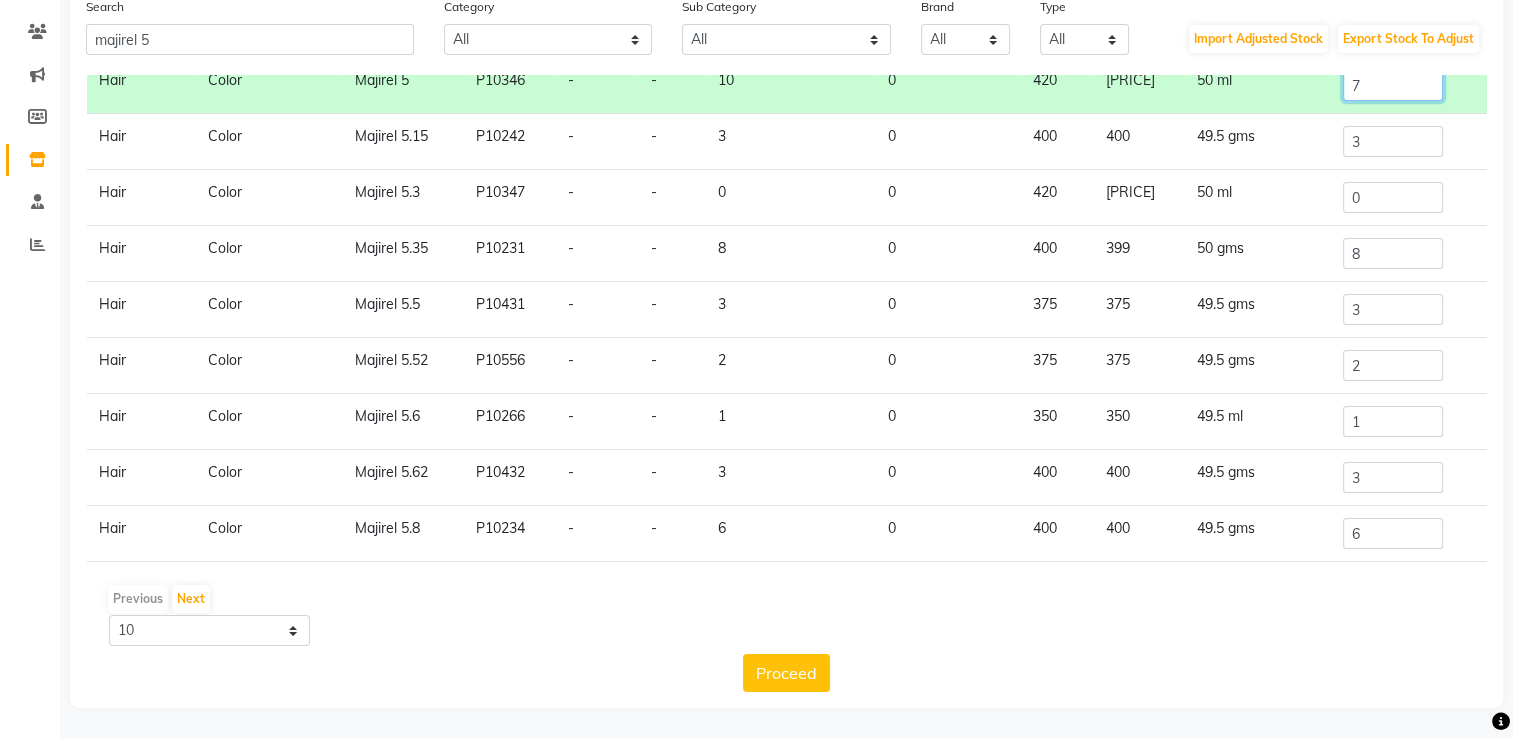 type on "7" 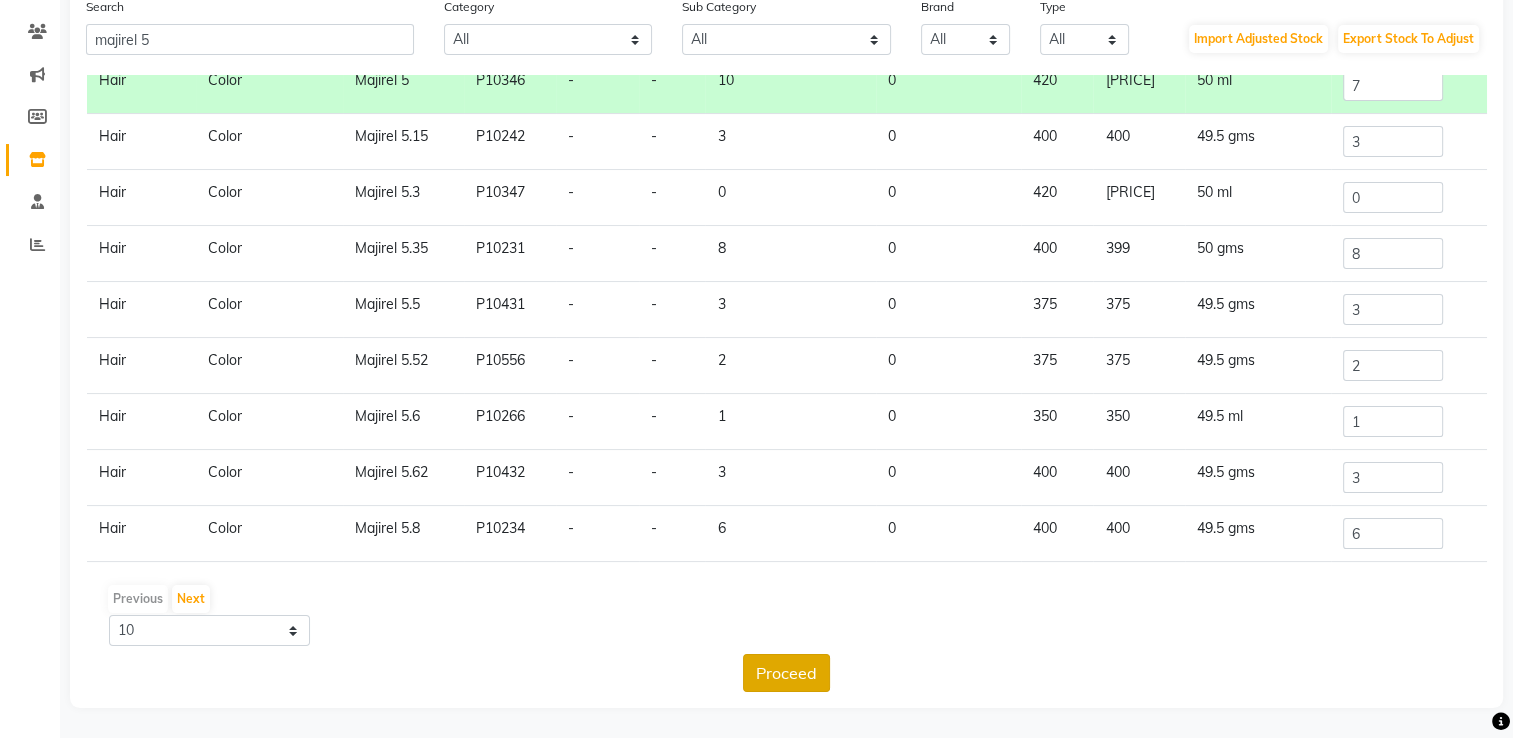 drag, startPoint x: 789, startPoint y: 696, endPoint x: 794, endPoint y: 678, distance: 18.681541 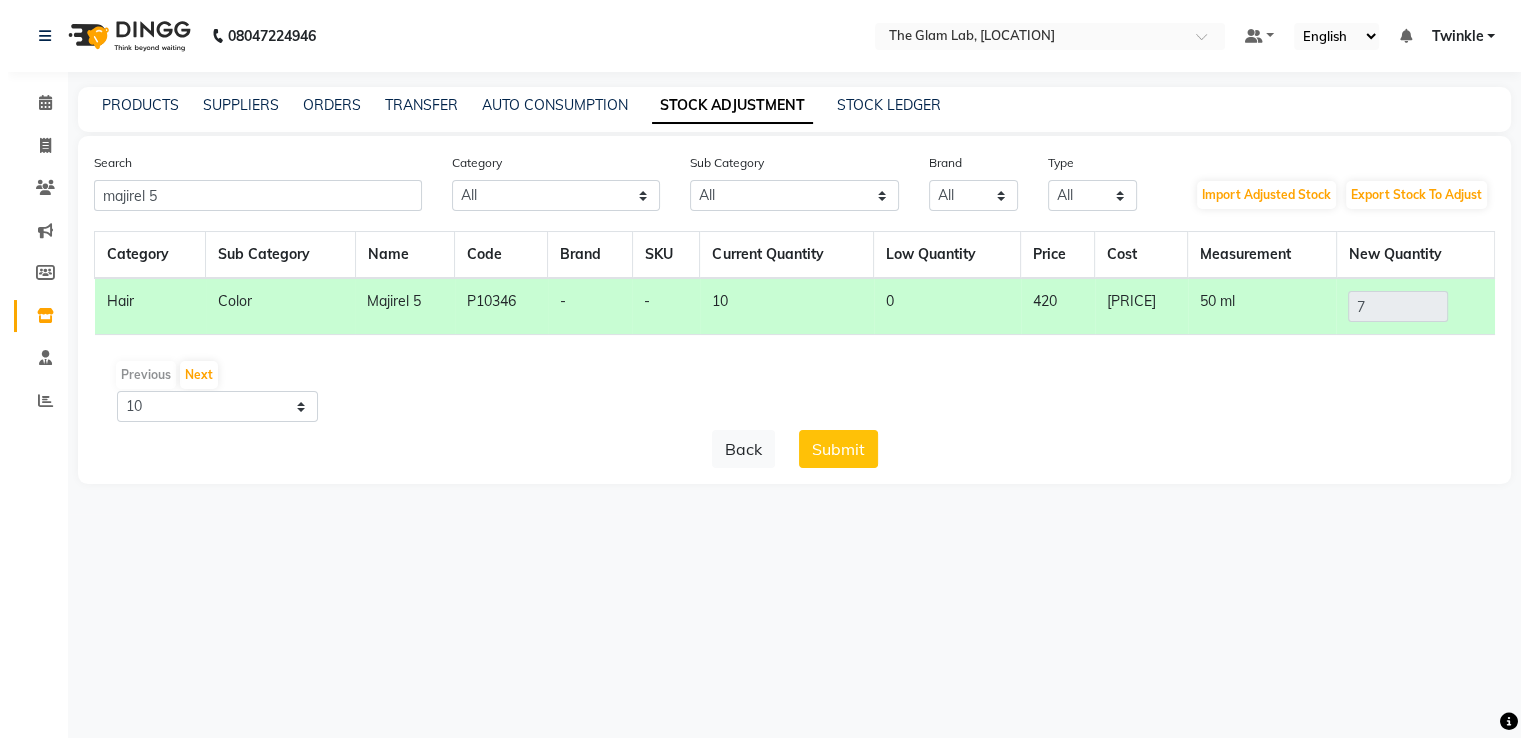 scroll, scrollTop: 0, scrollLeft: 0, axis: both 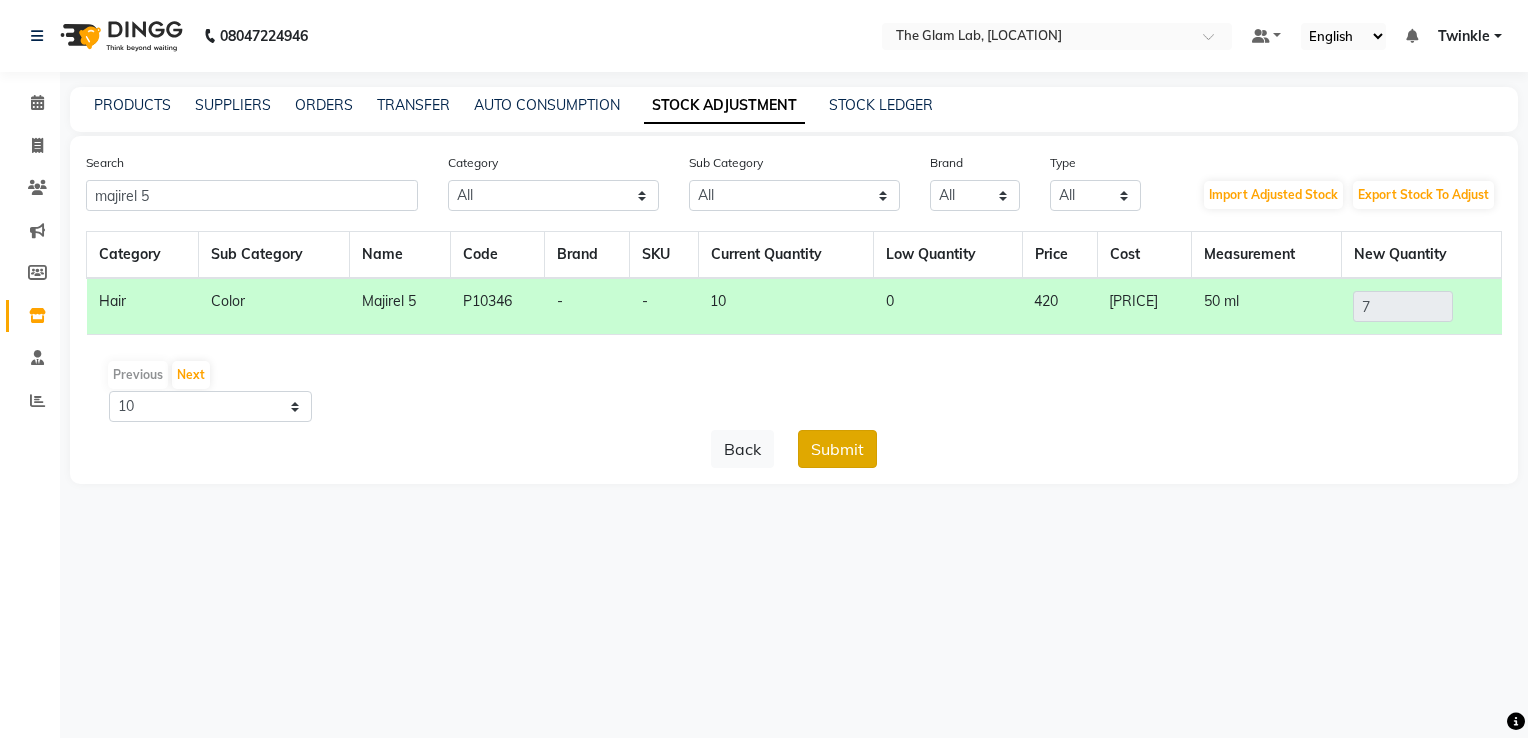 click on "Submit" 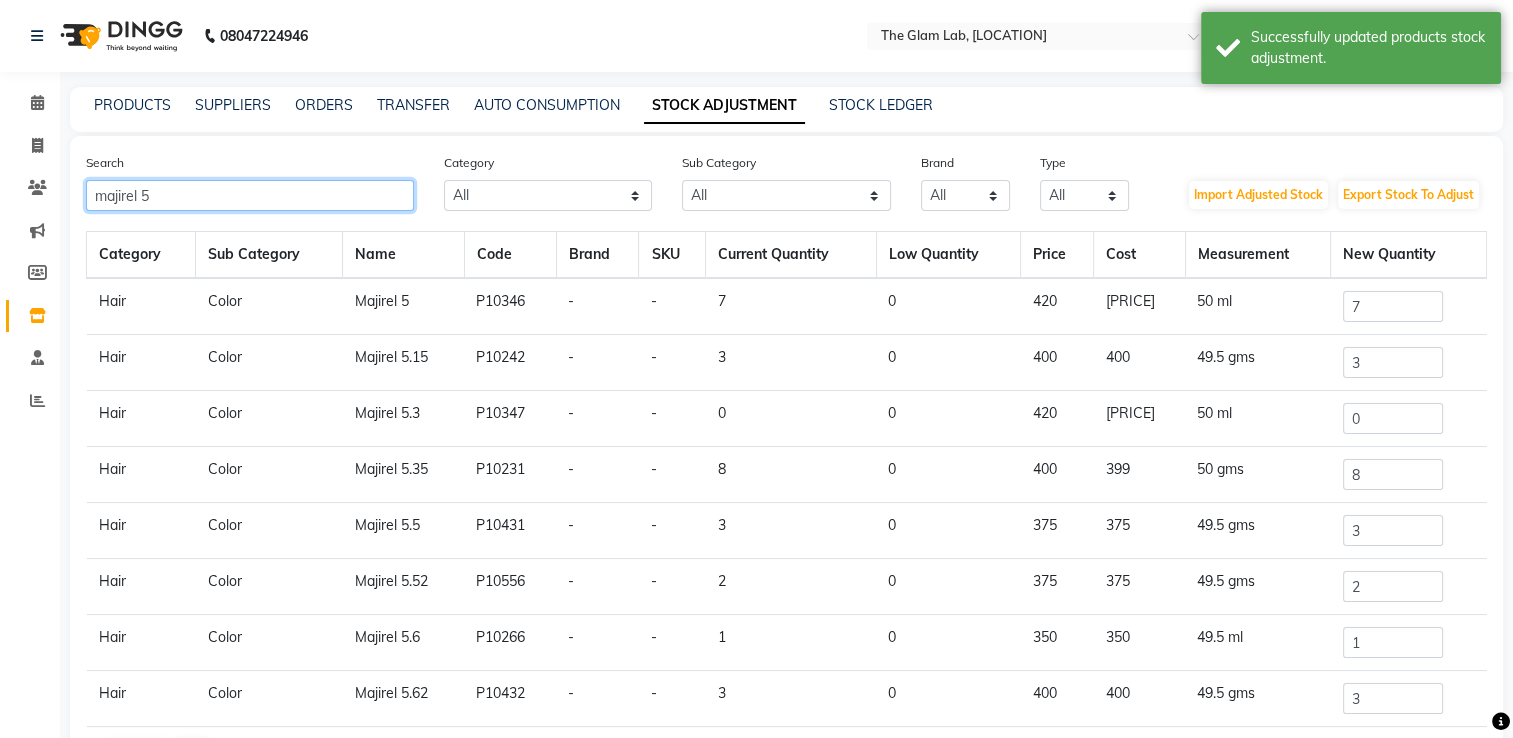 click on "majirel 5" 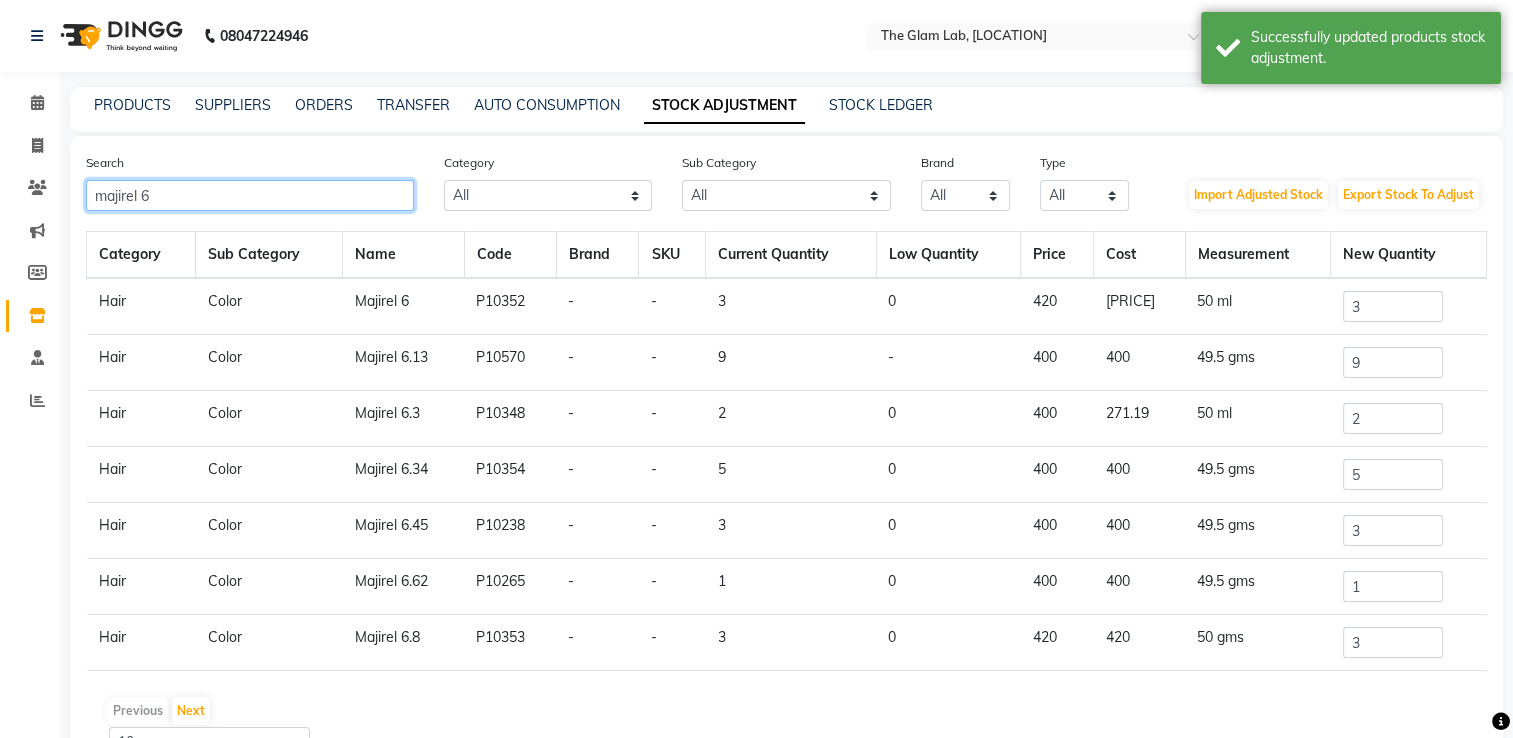type on "majirel 6" 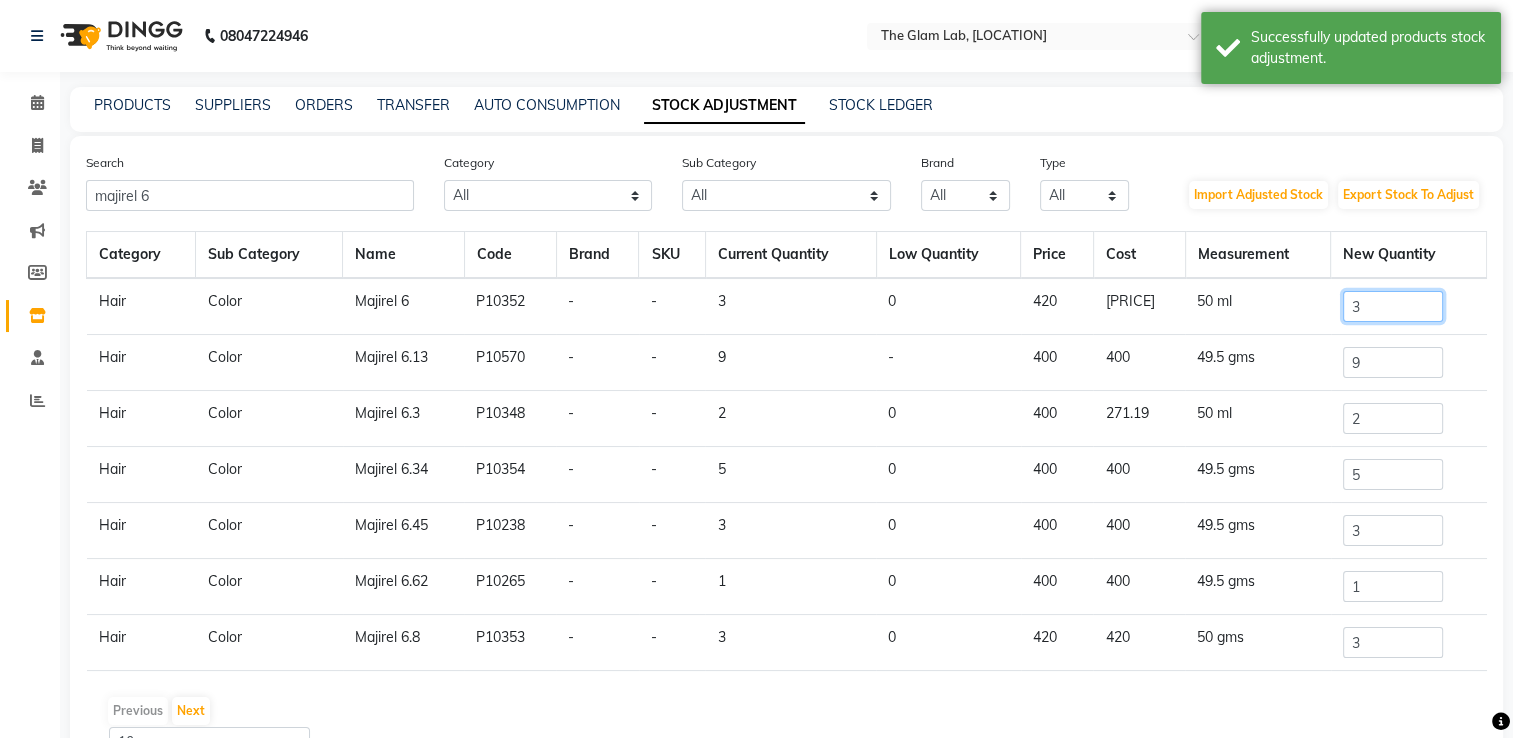 click on "3" 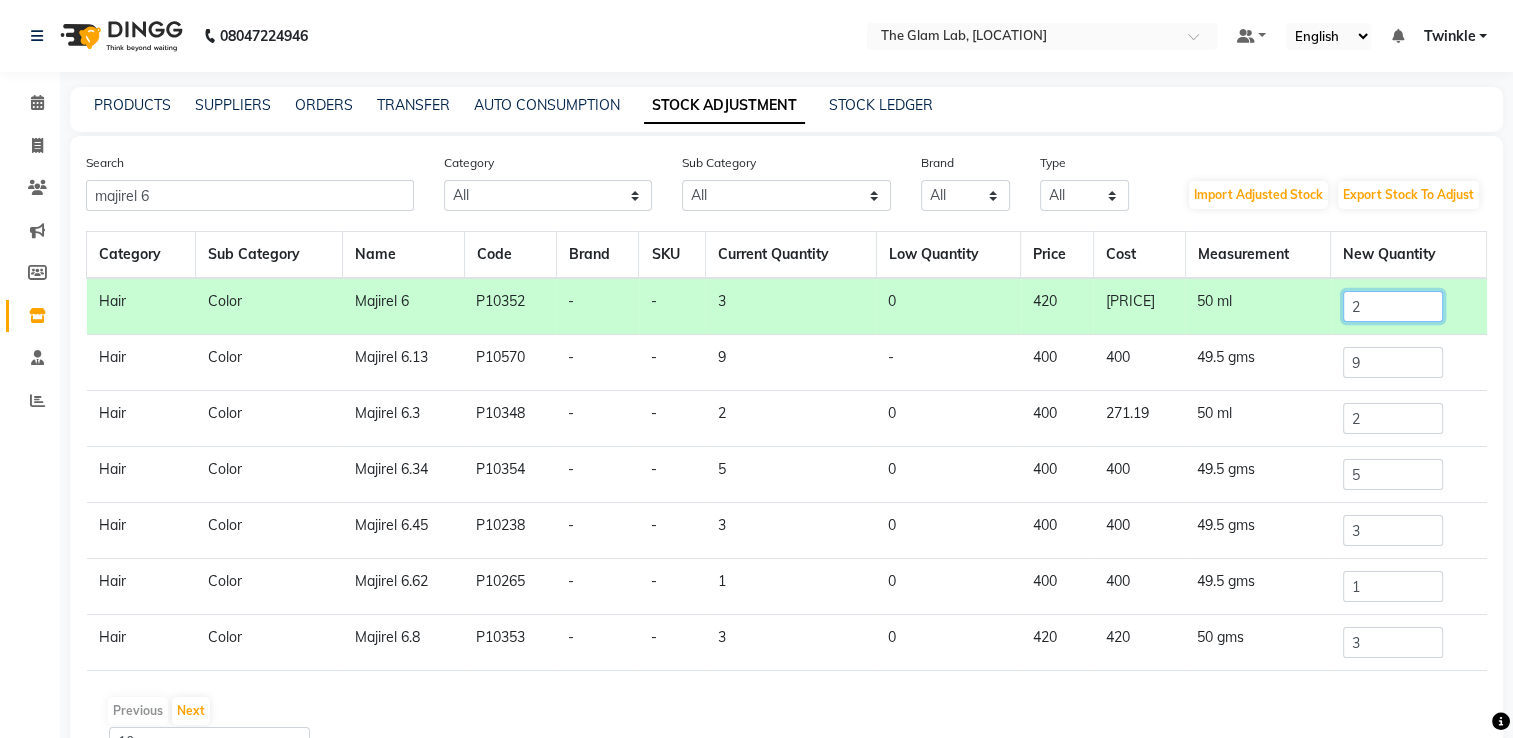 scroll, scrollTop: 110, scrollLeft: 0, axis: vertical 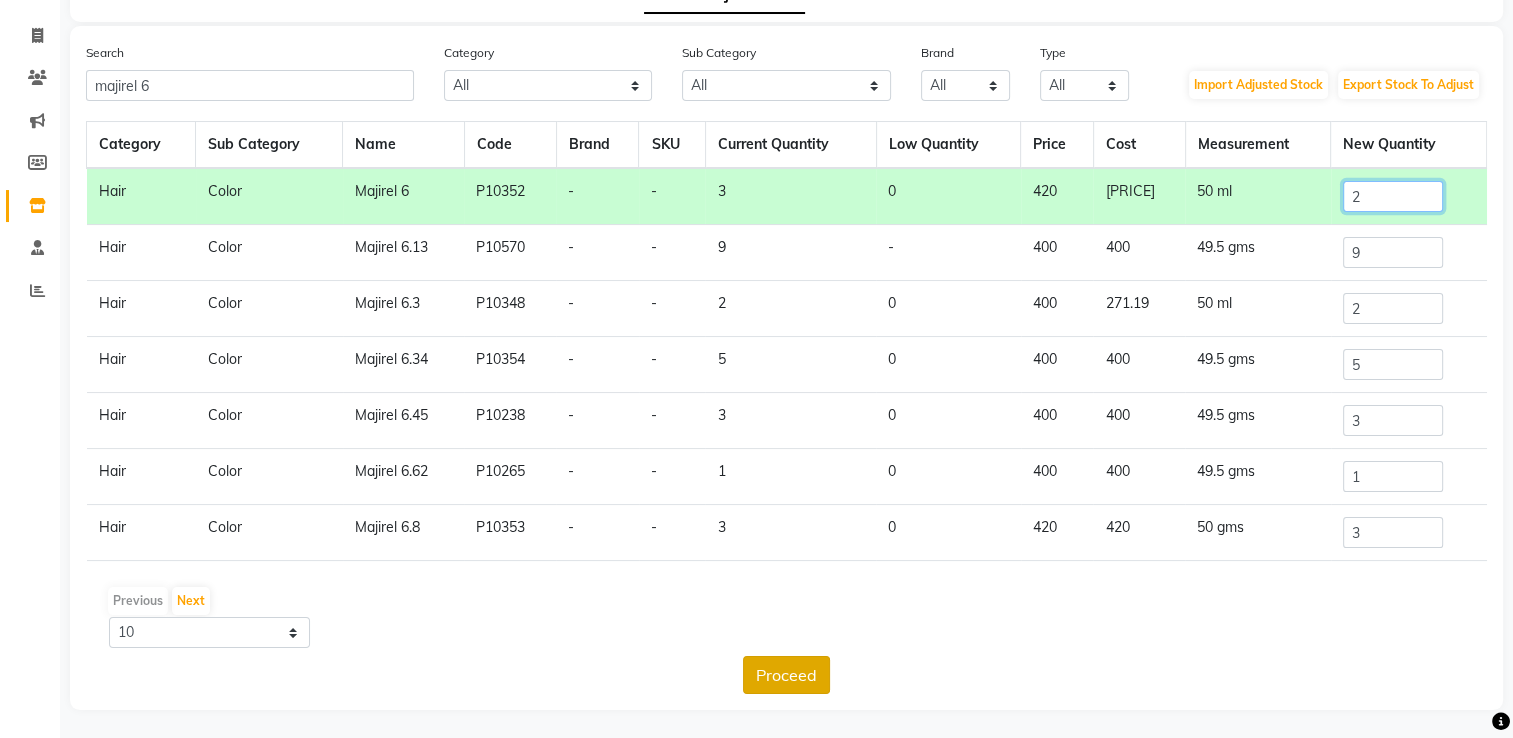 type on "2" 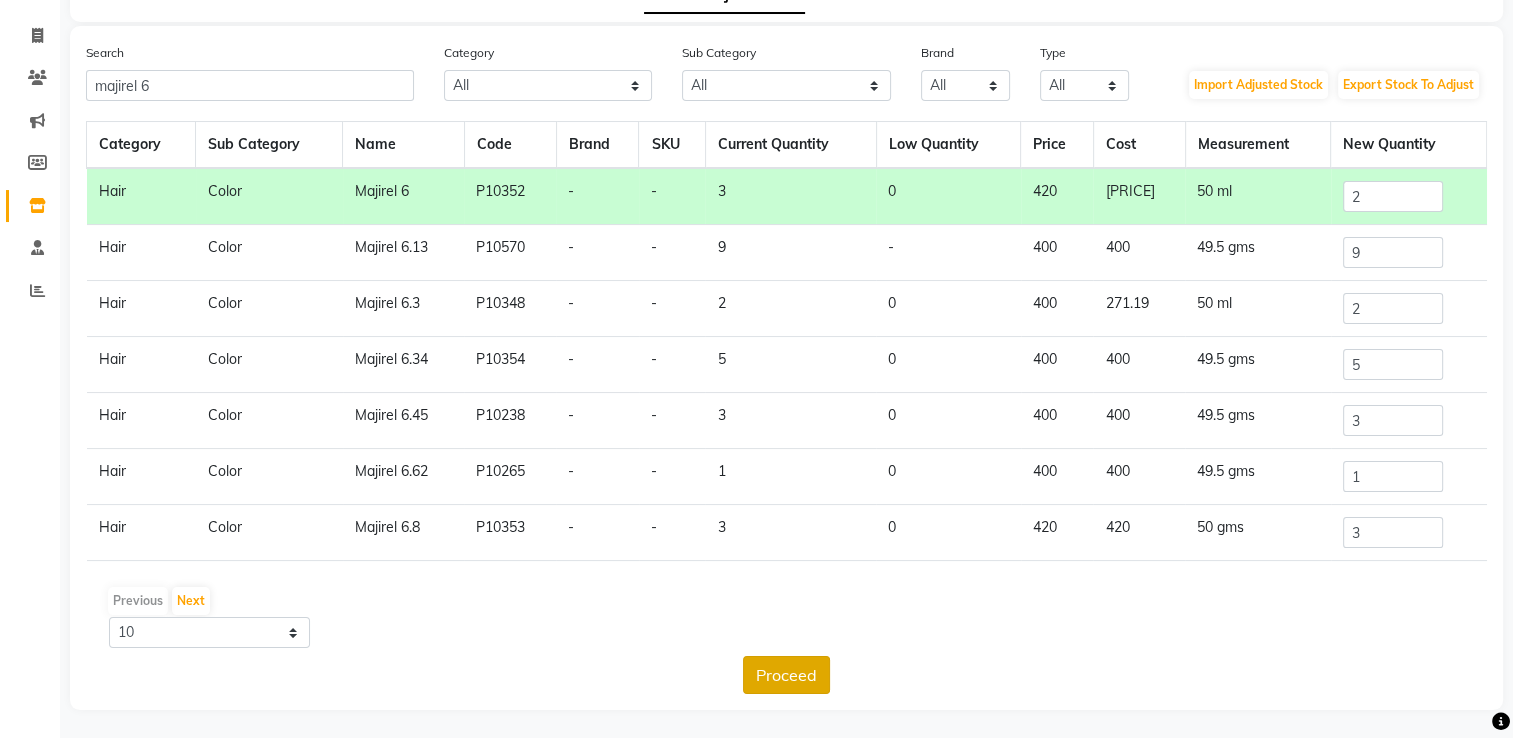 click on "Proceed" 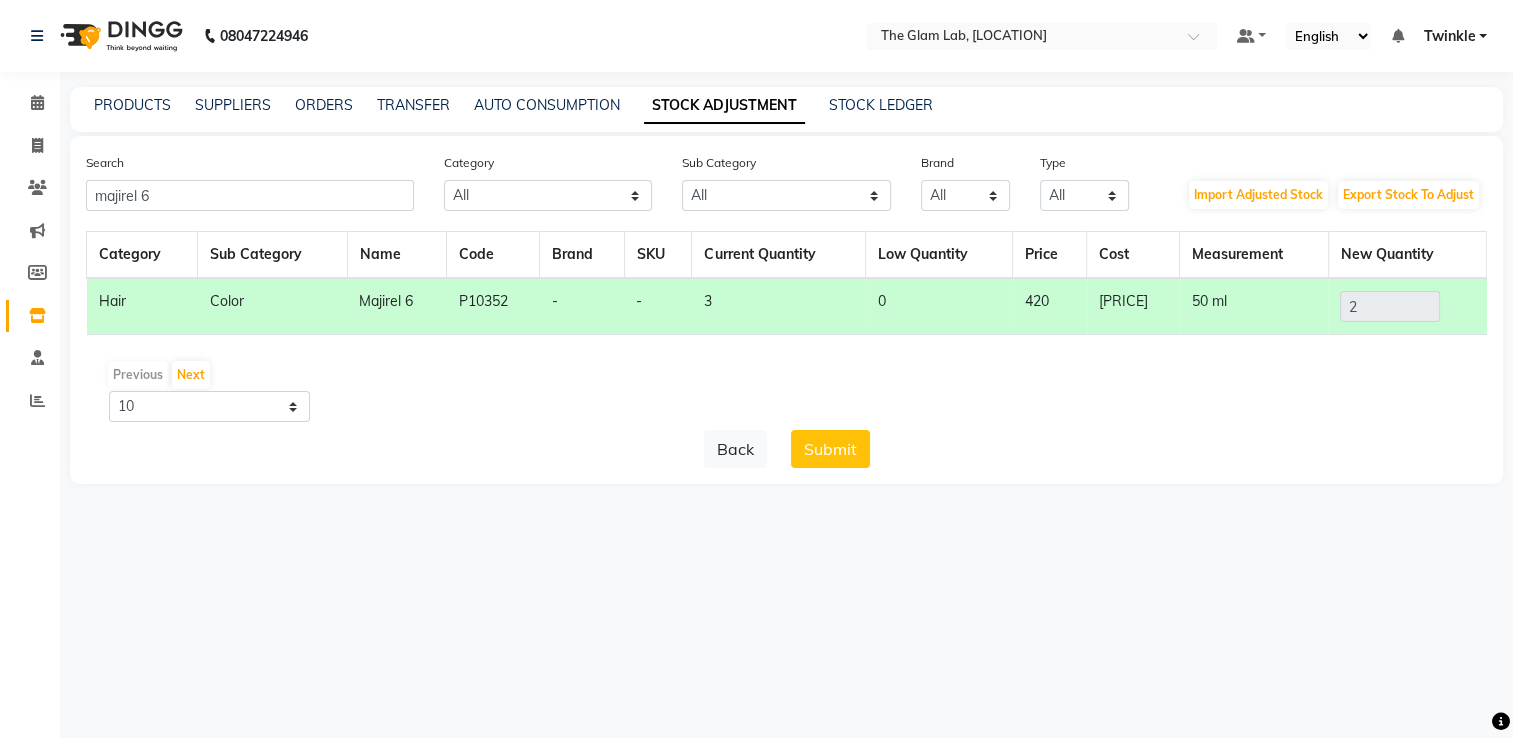 scroll, scrollTop: 0, scrollLeft: 0, axis: both 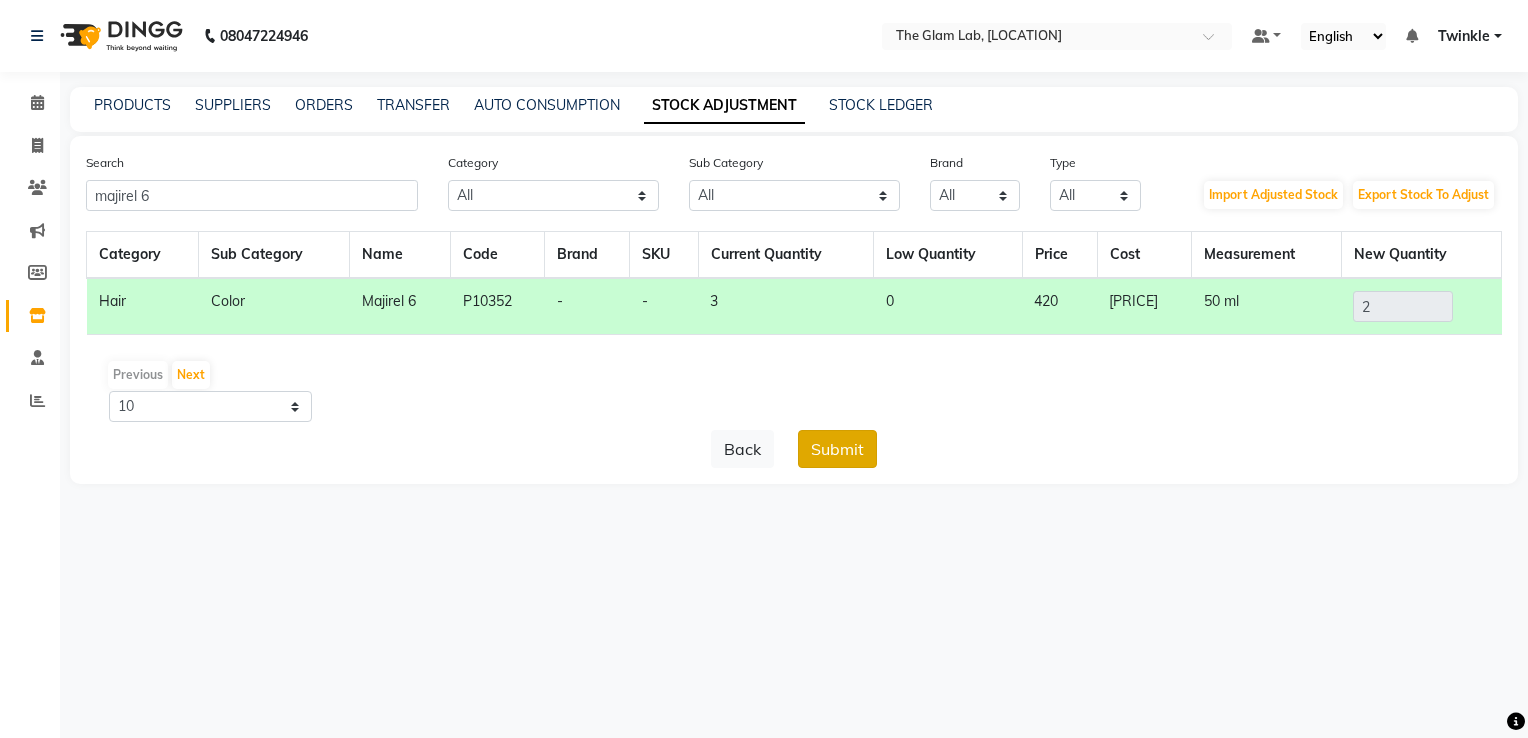 click on "Submit" 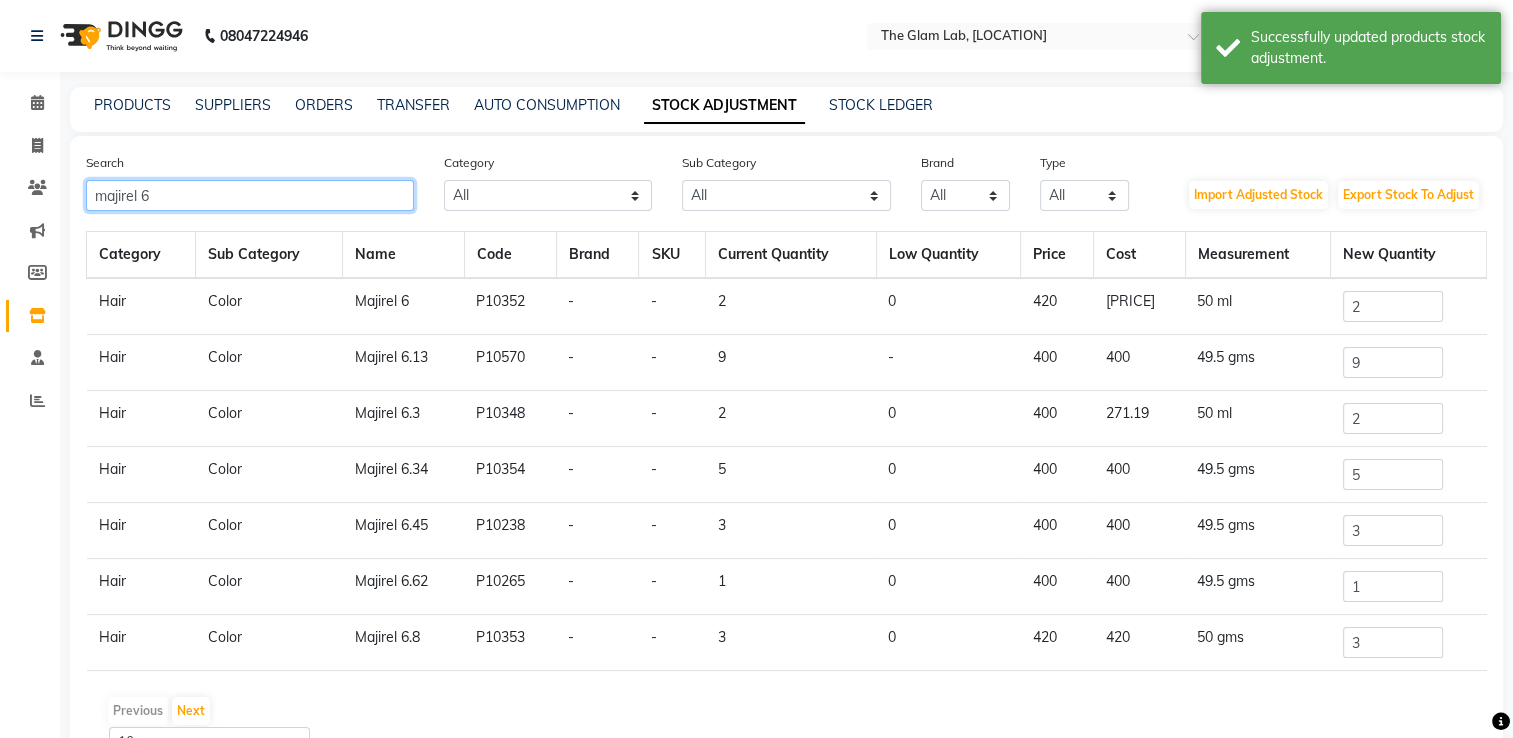 click on "majirel 6" 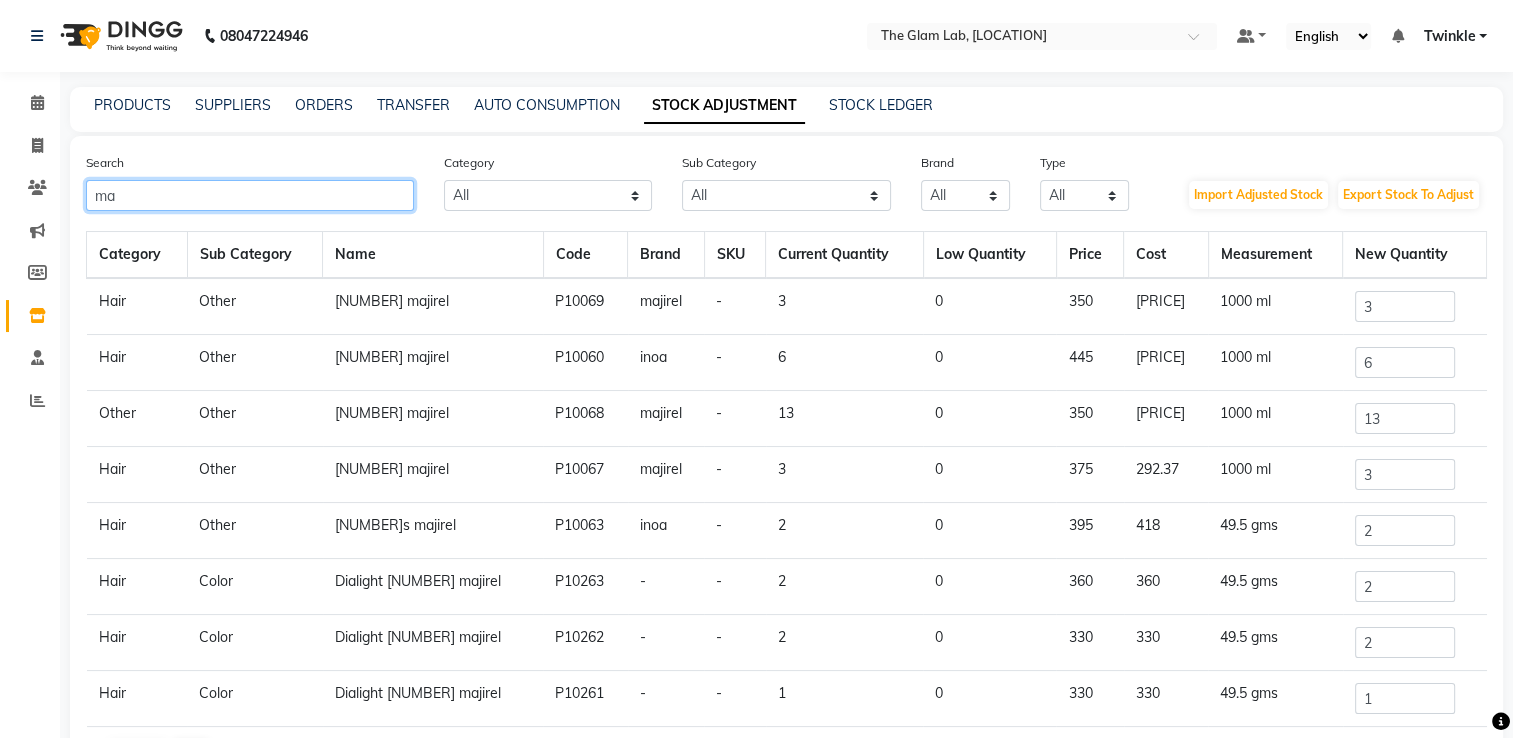 type on "m" 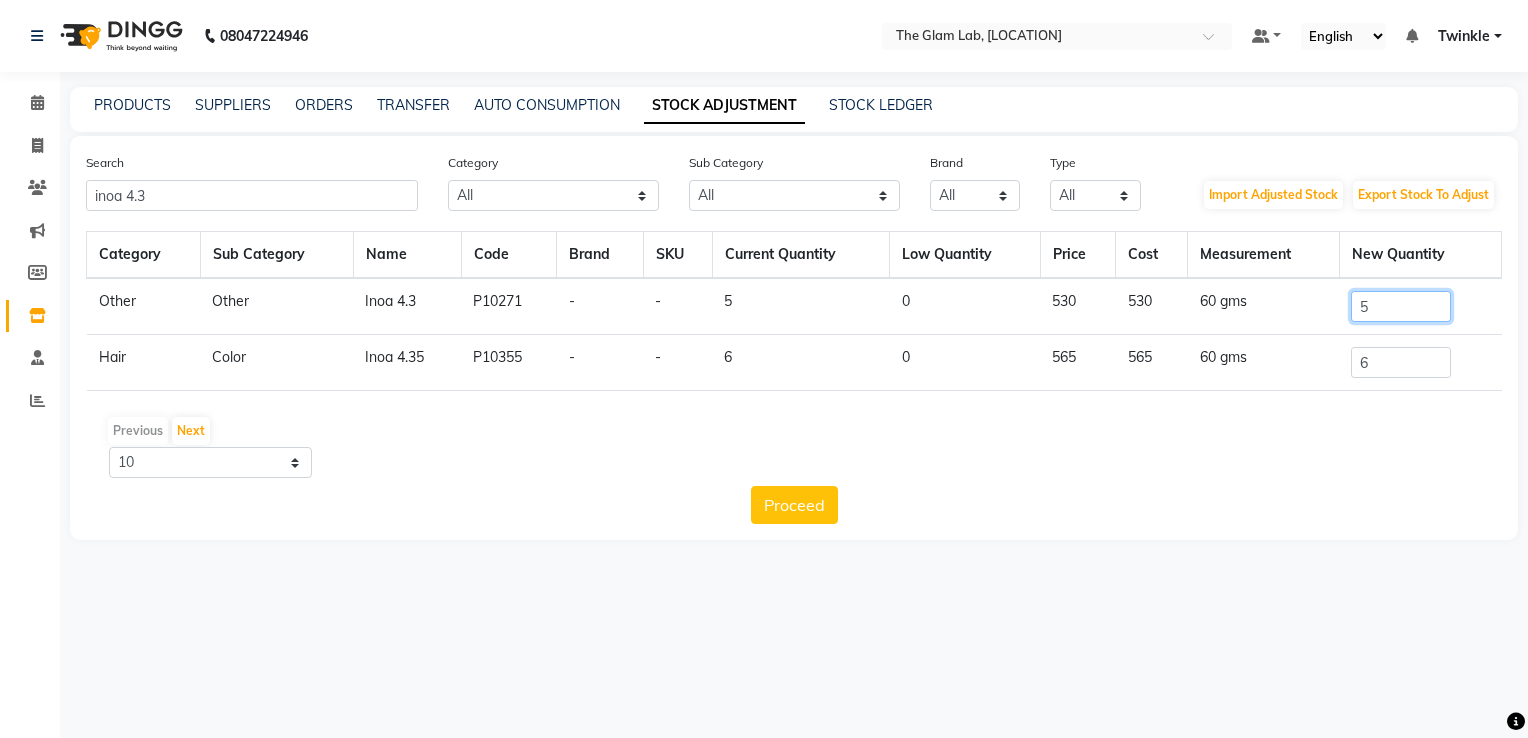 click on "5" 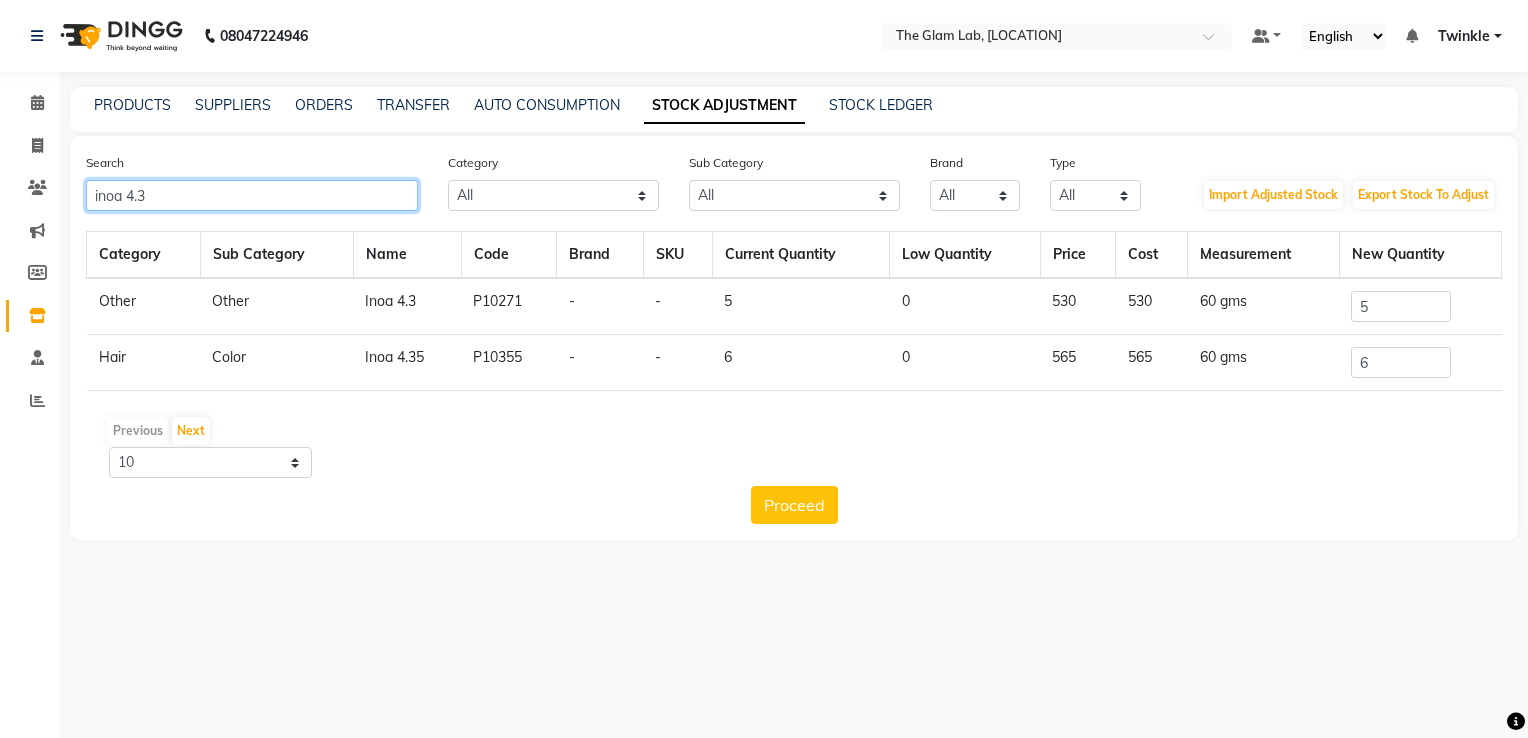 click on "inoa 4.3" 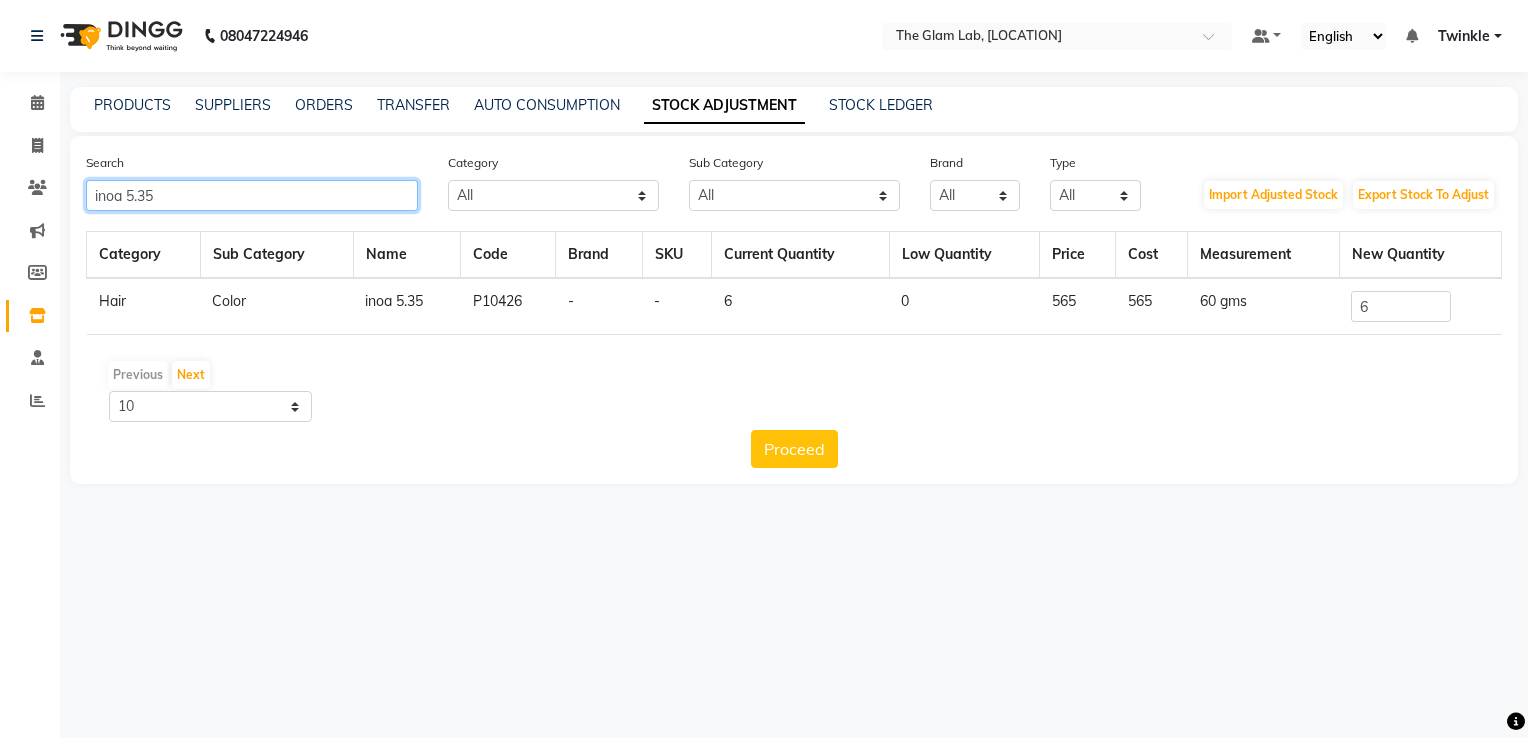 type on "inoa 5.35" 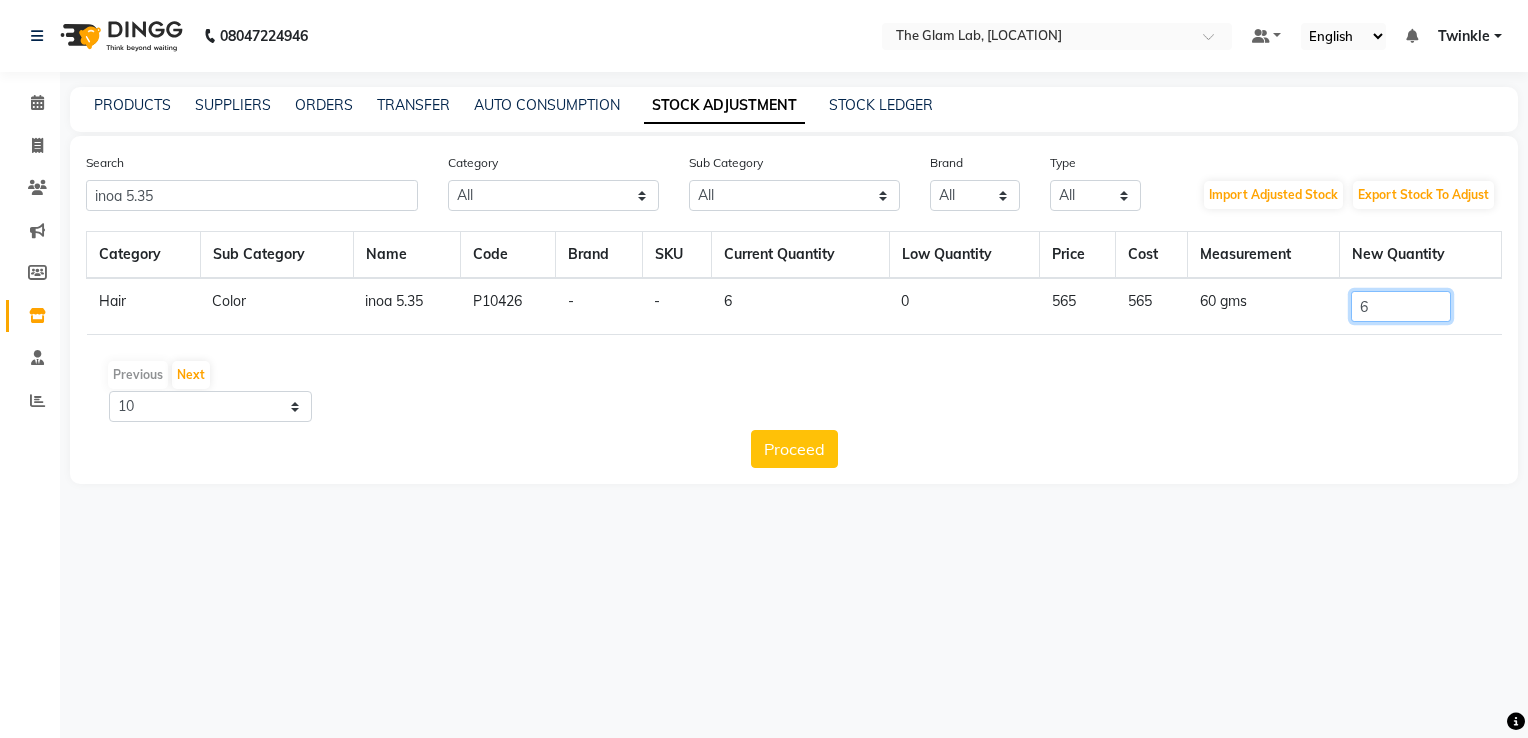 click on "6" 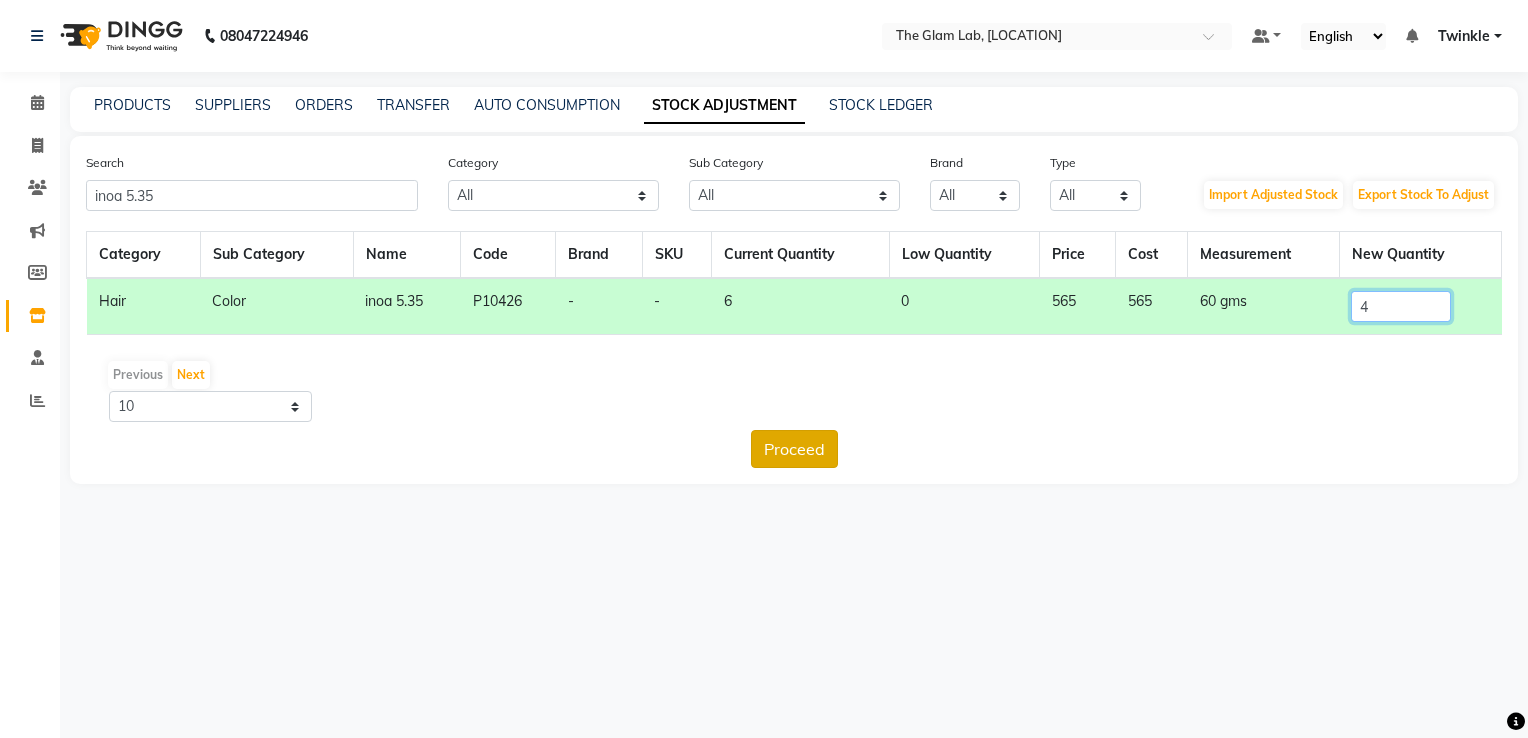 type on "4" 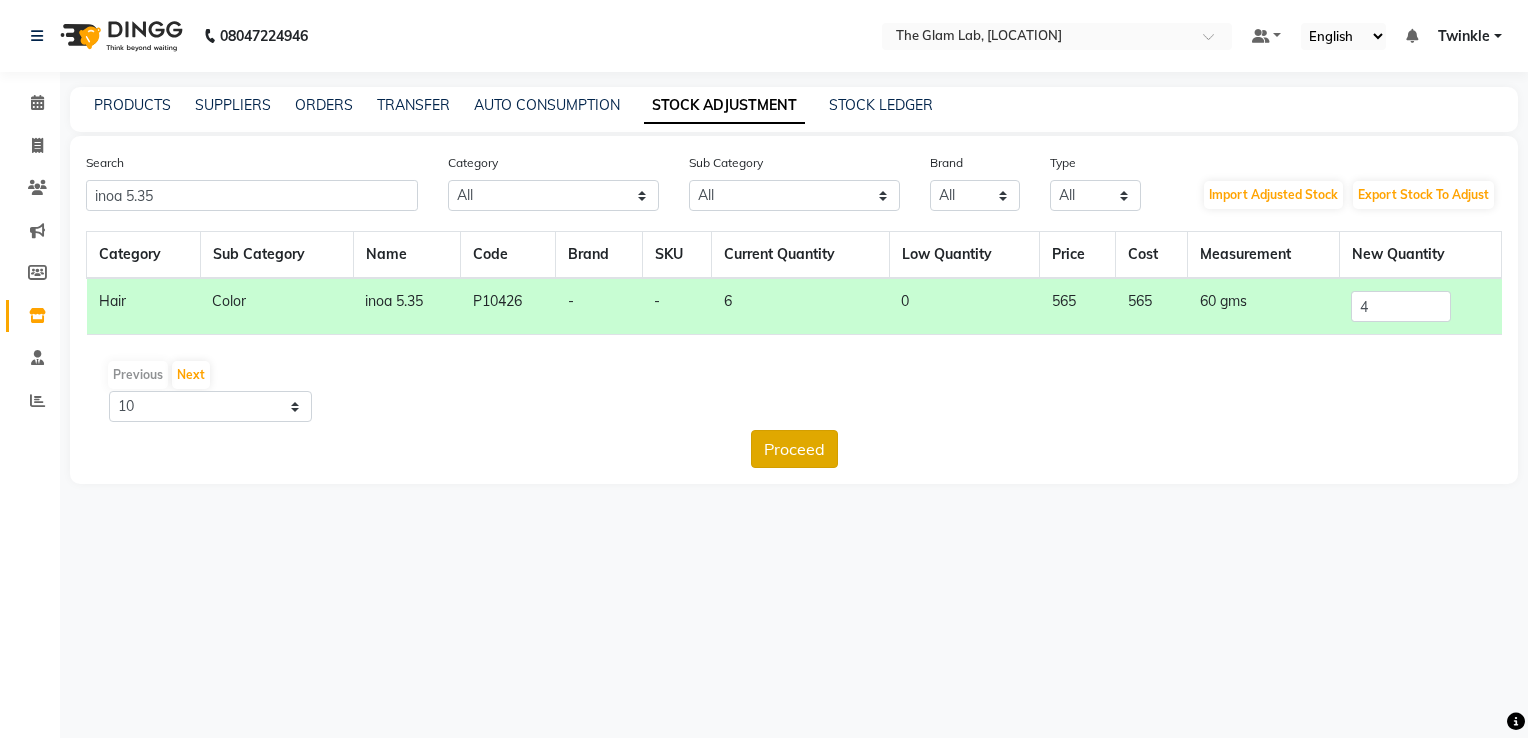 click on "Proceed" 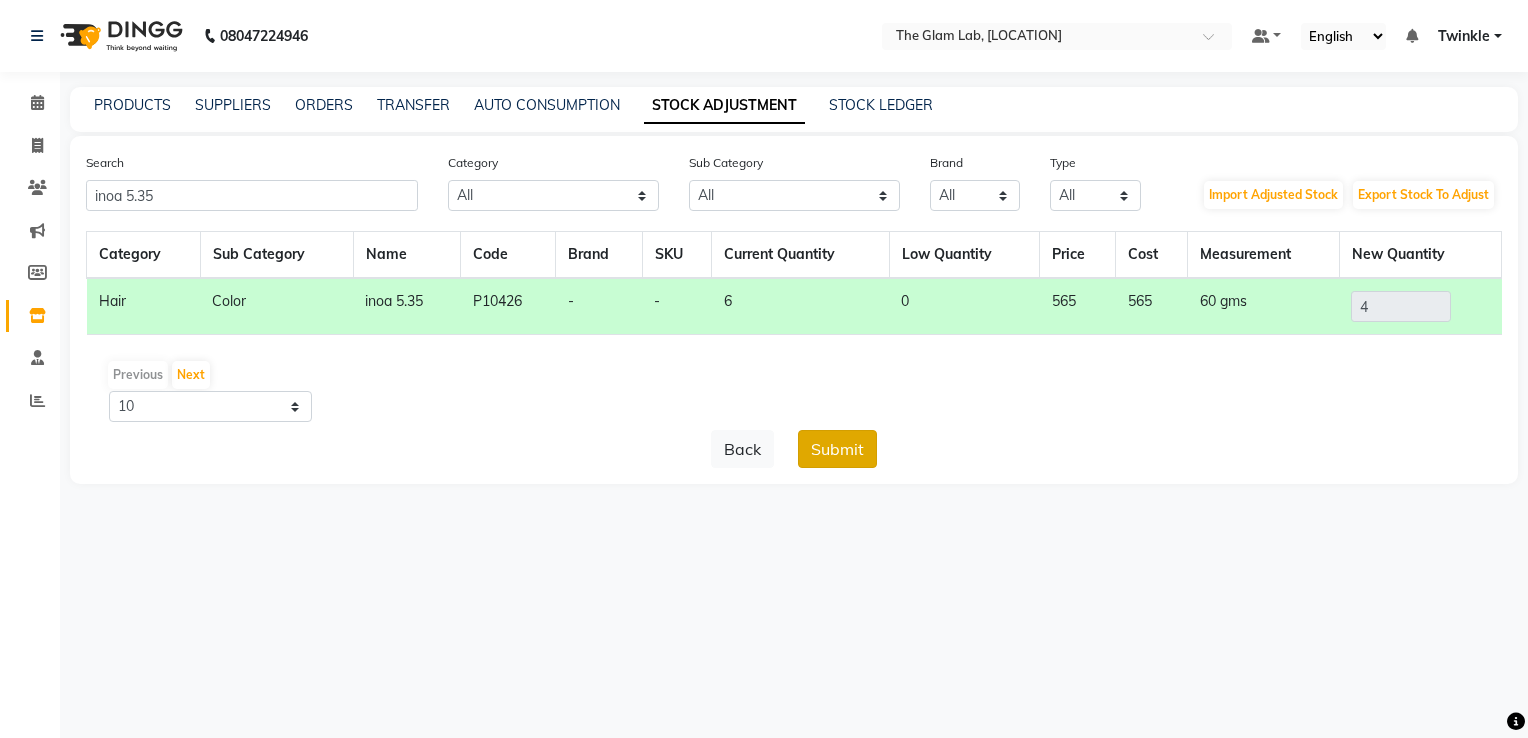 click on "Submit" 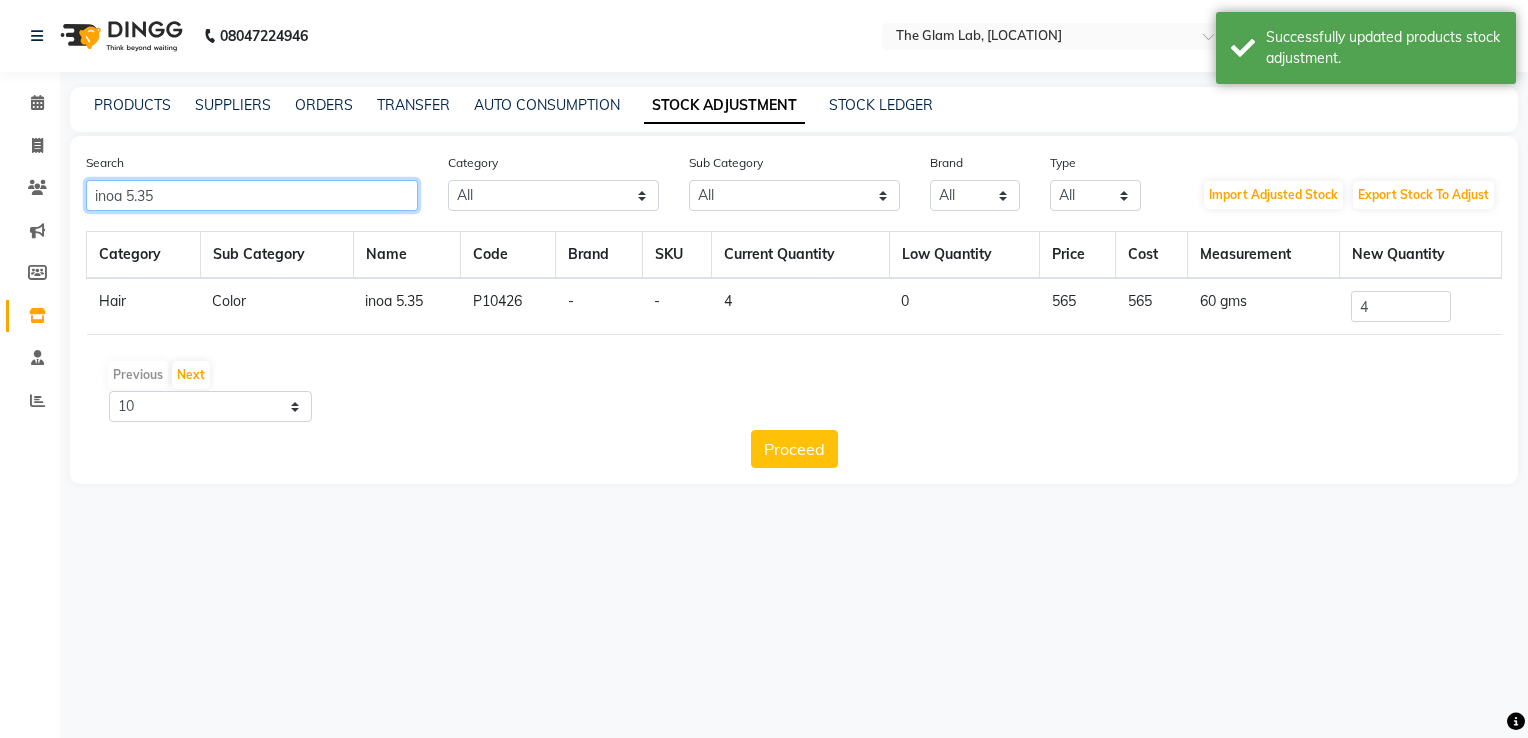 click on "inoa 5.35" 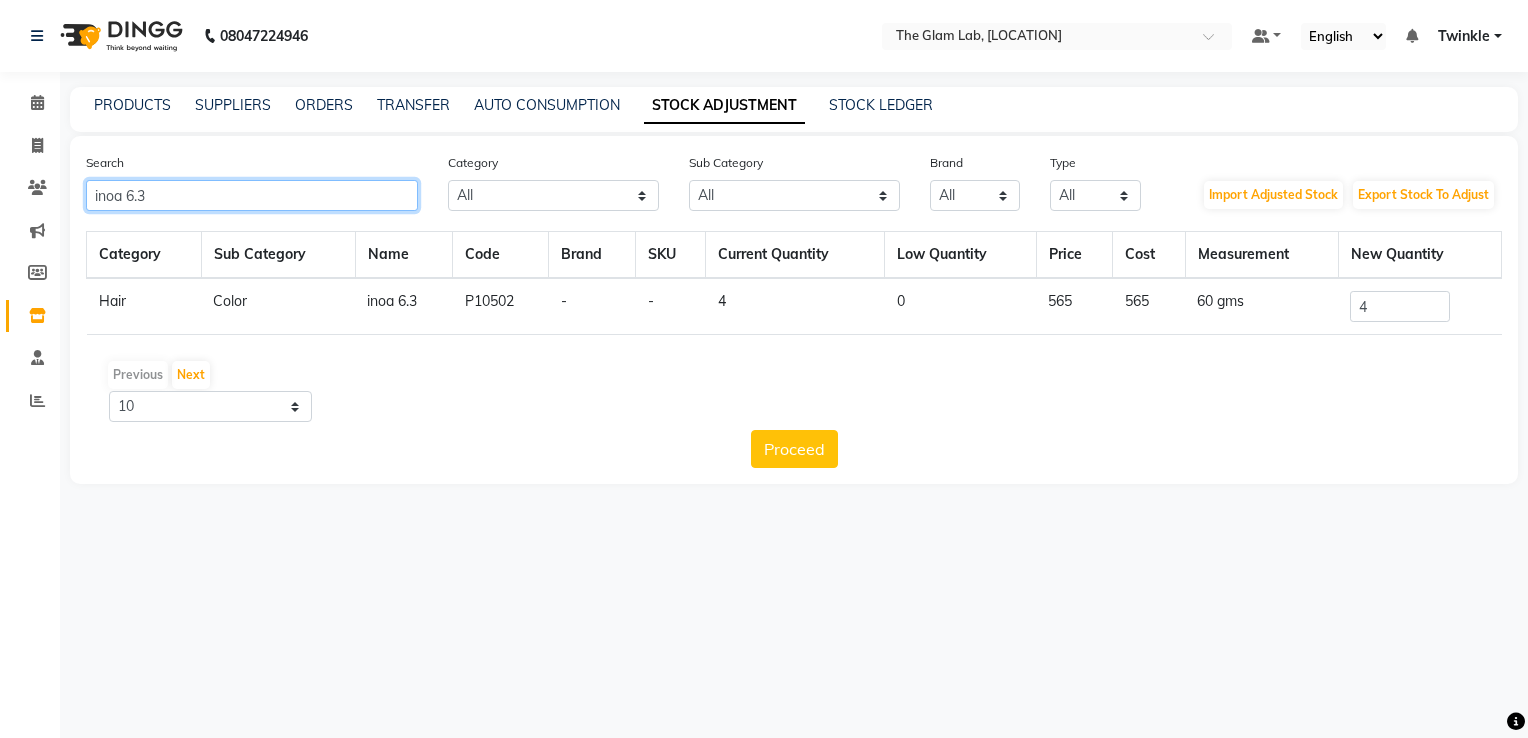 click on "inoa 6.3" 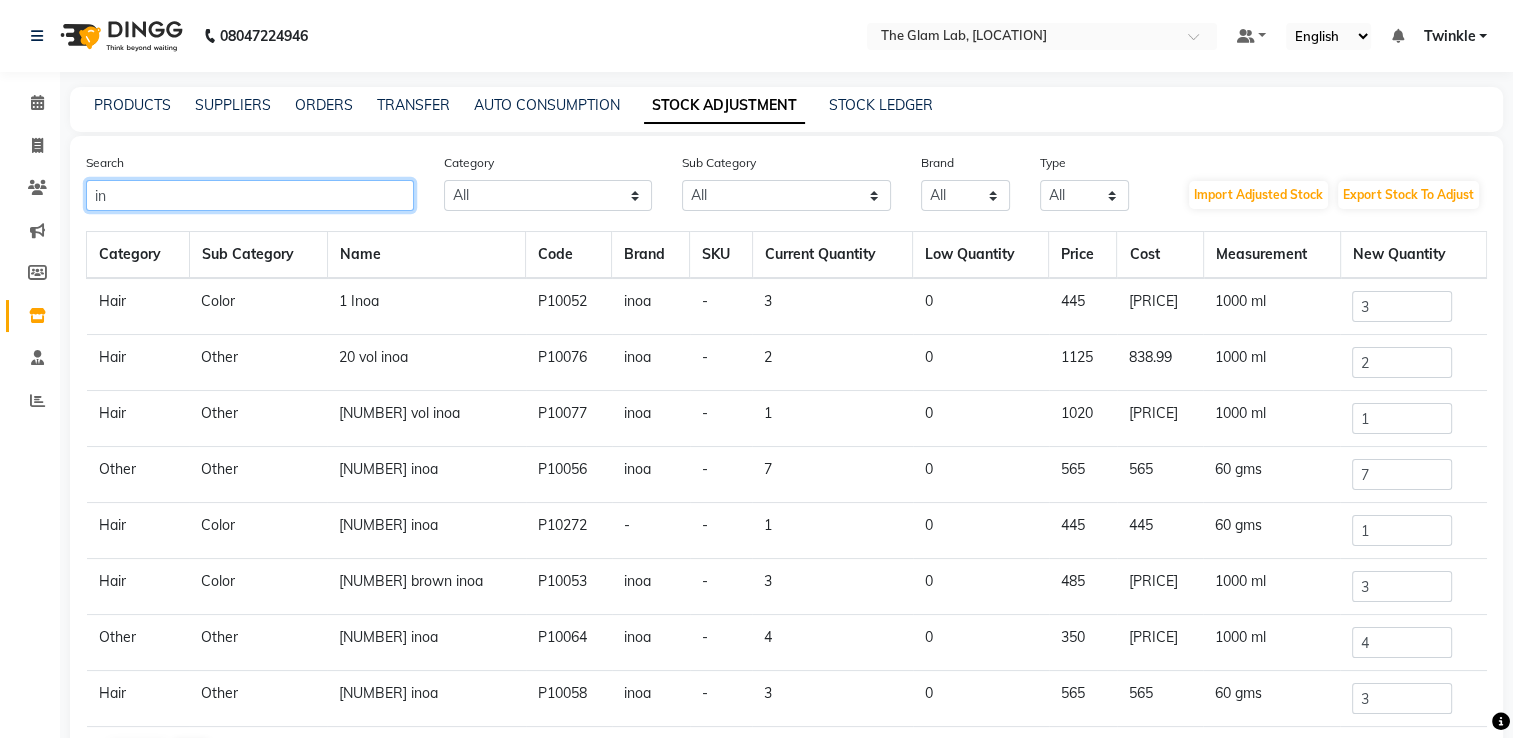 type on "i" 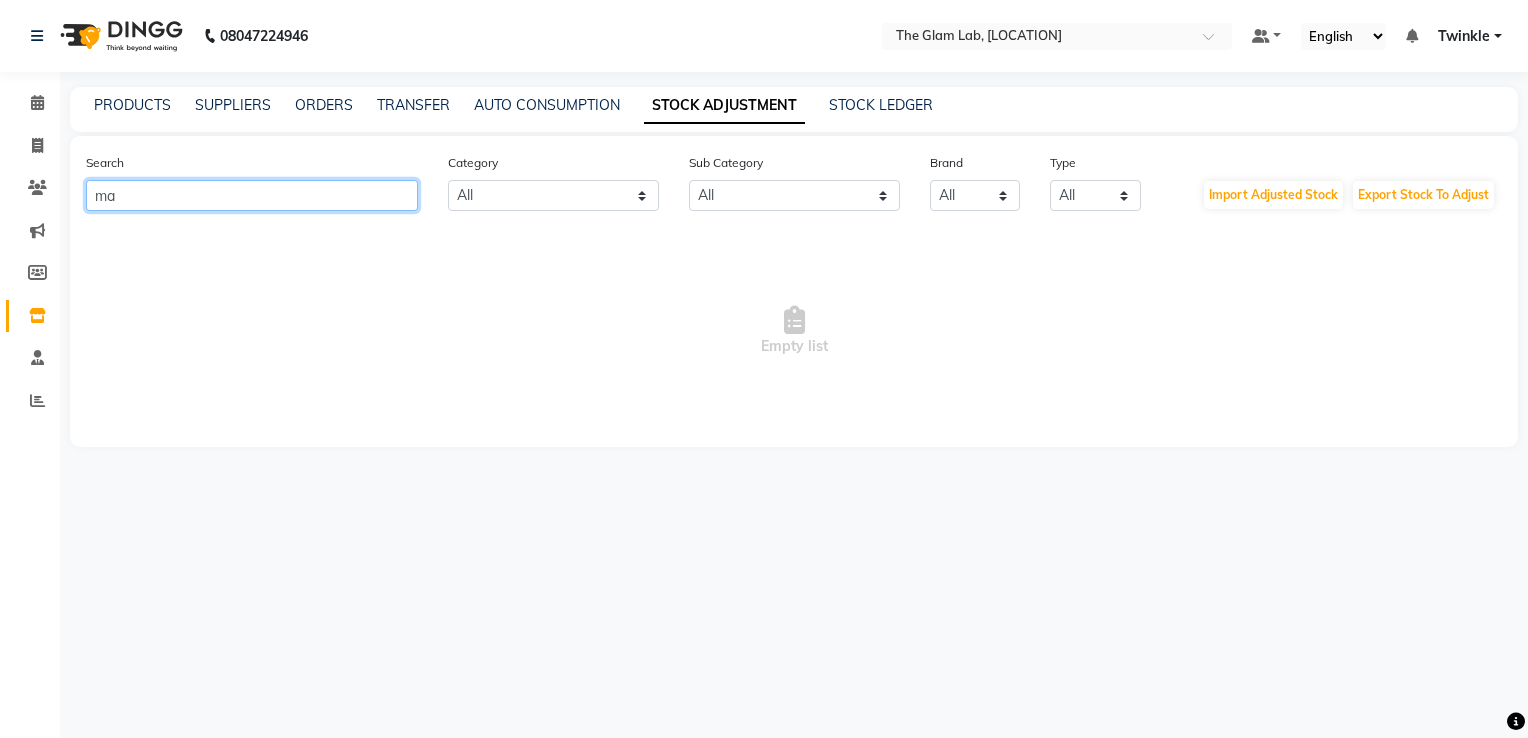 type on "m" 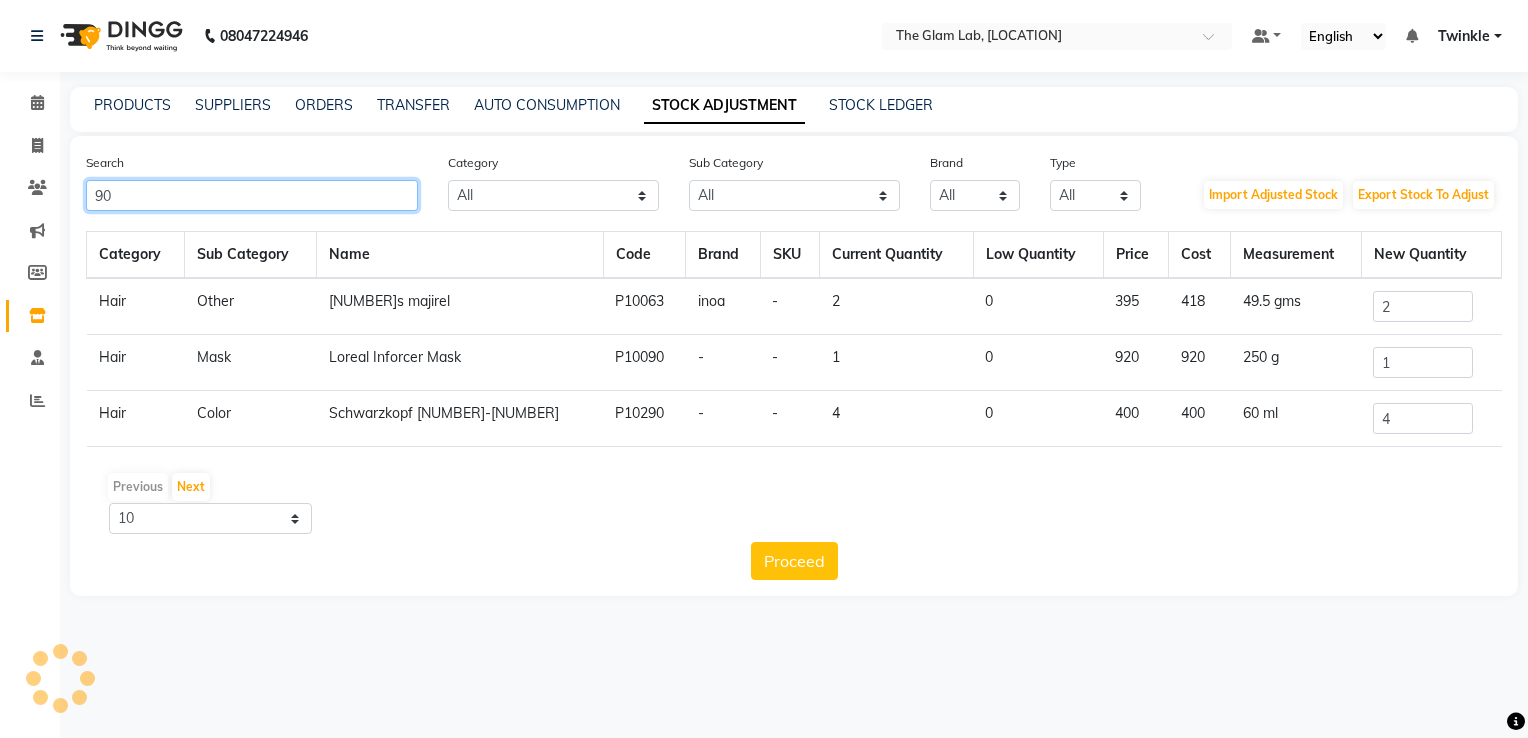 type on "9" 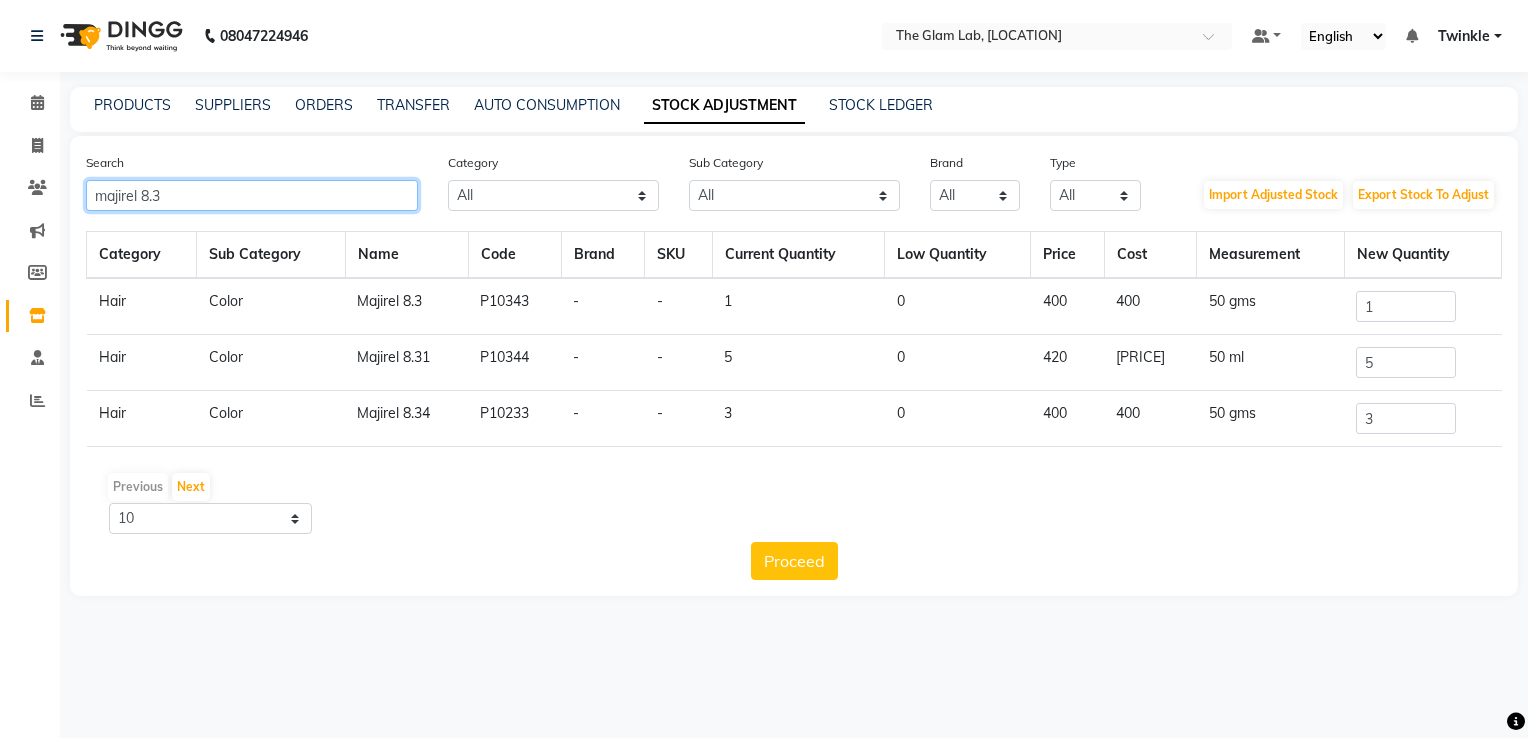 type on "majirel 8.3" 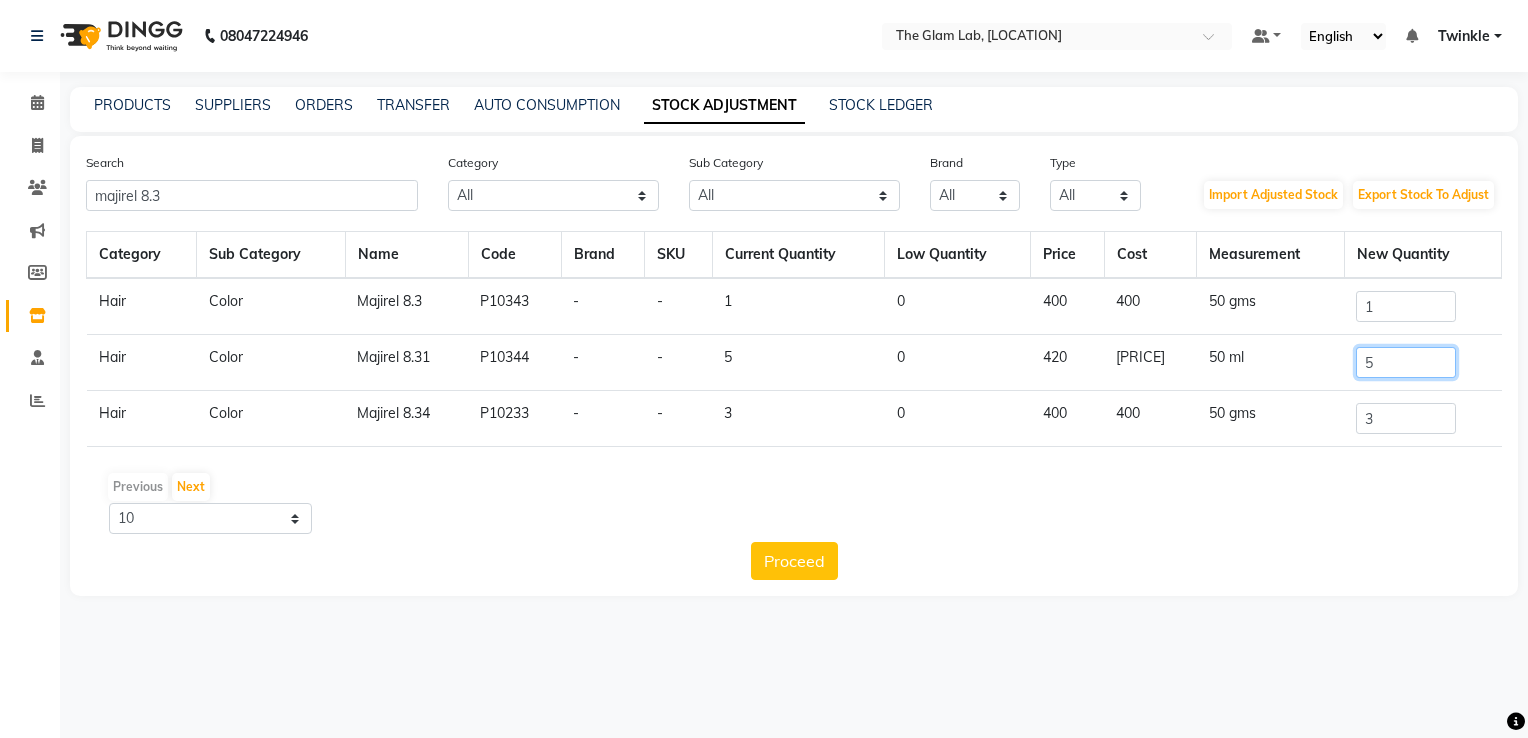 click on "5" 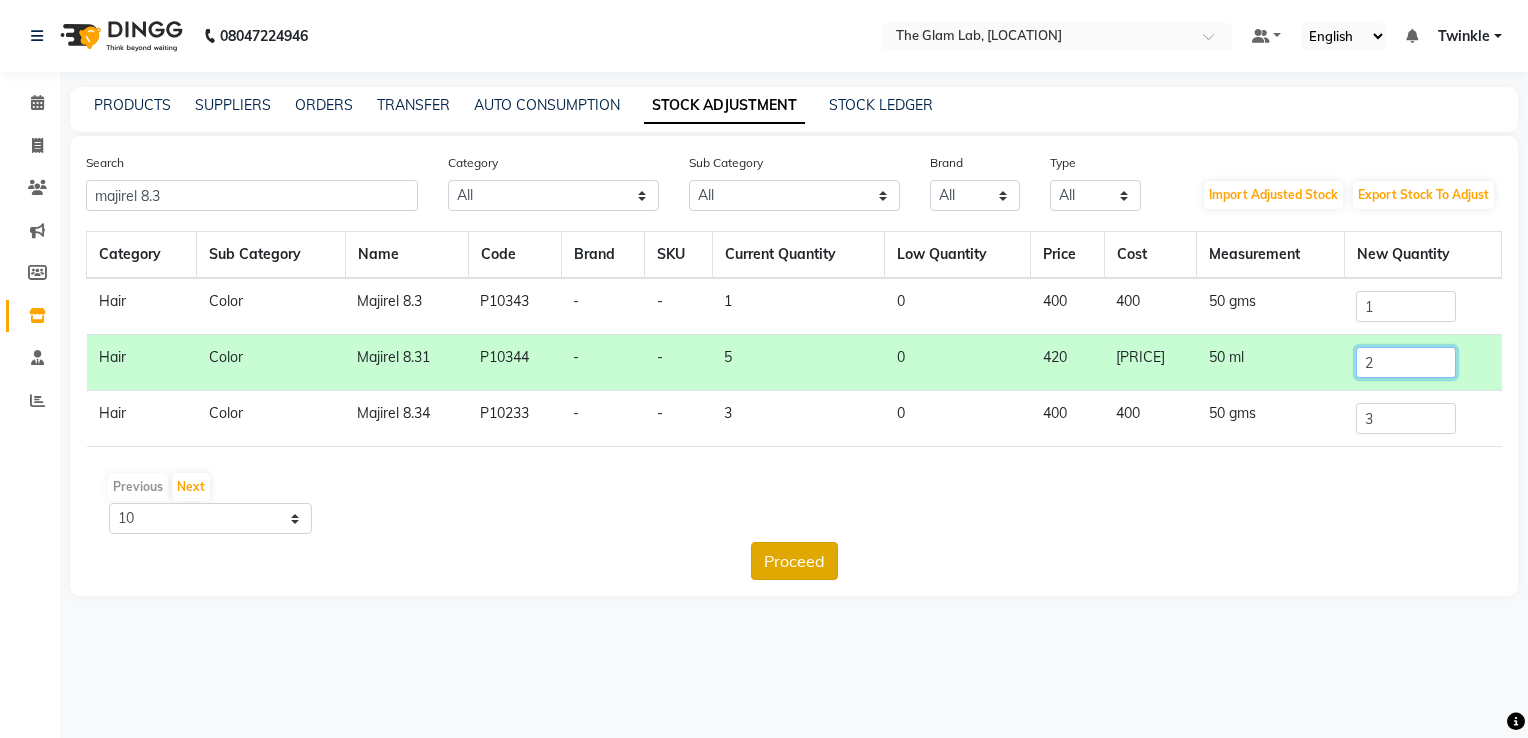 type on "2" 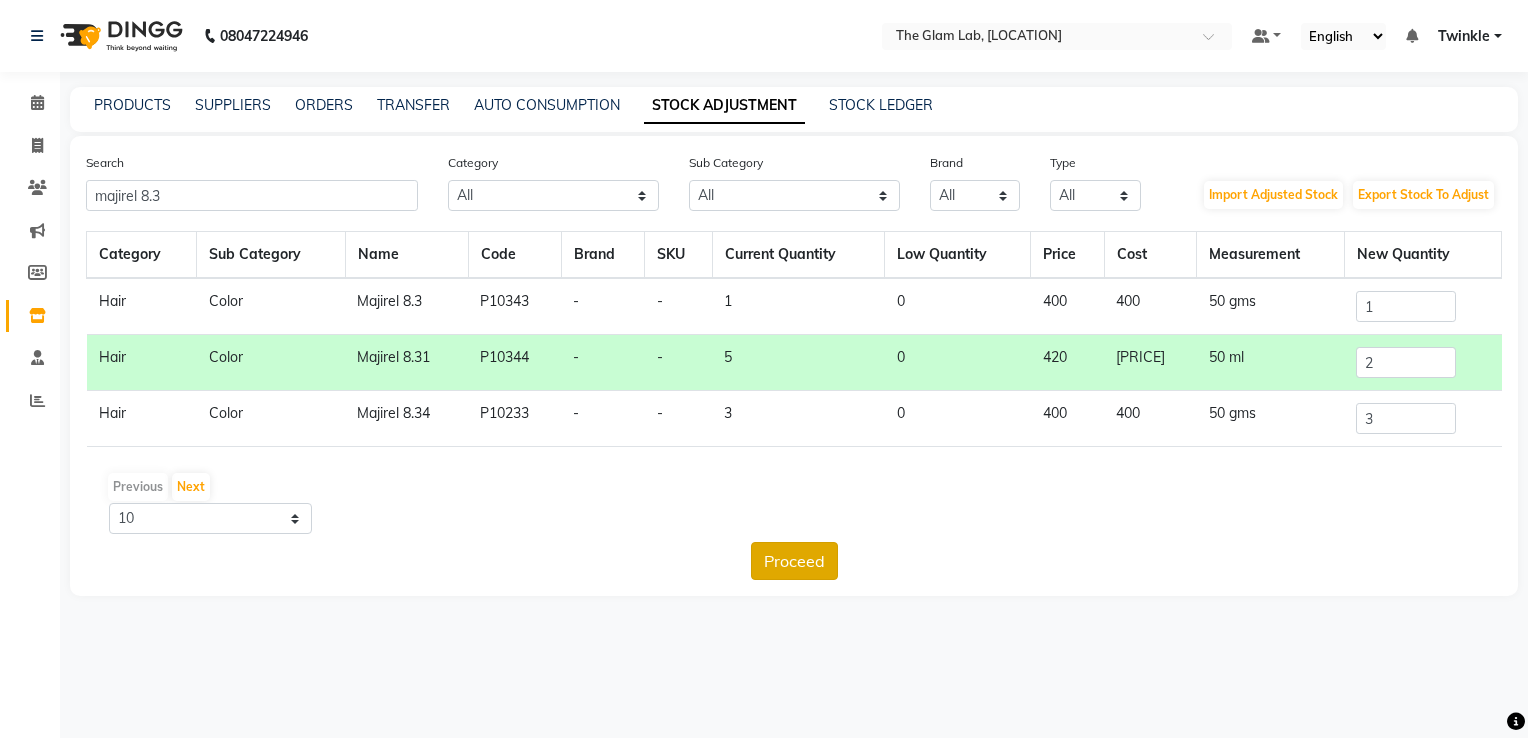 click on "Proceed" 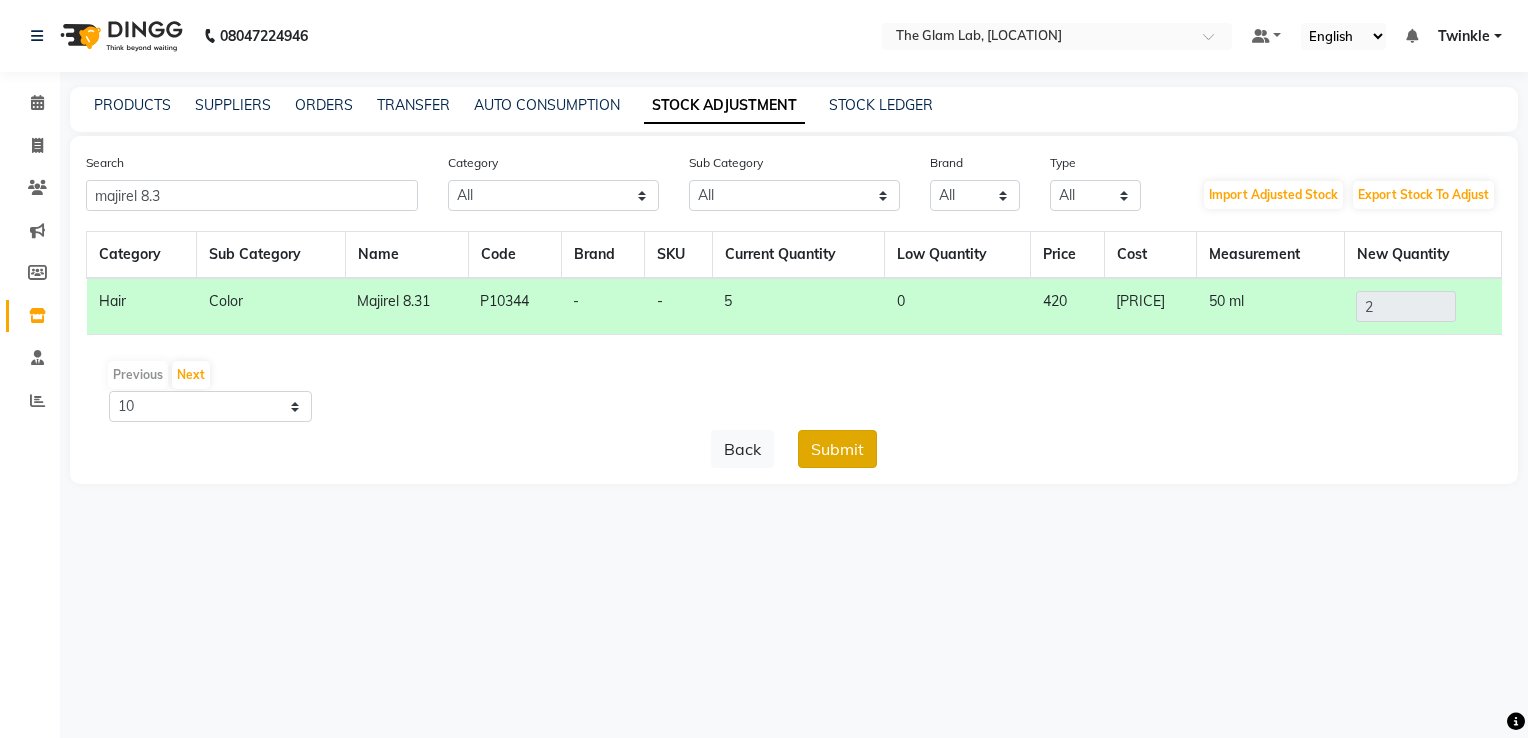 click on "Submit" 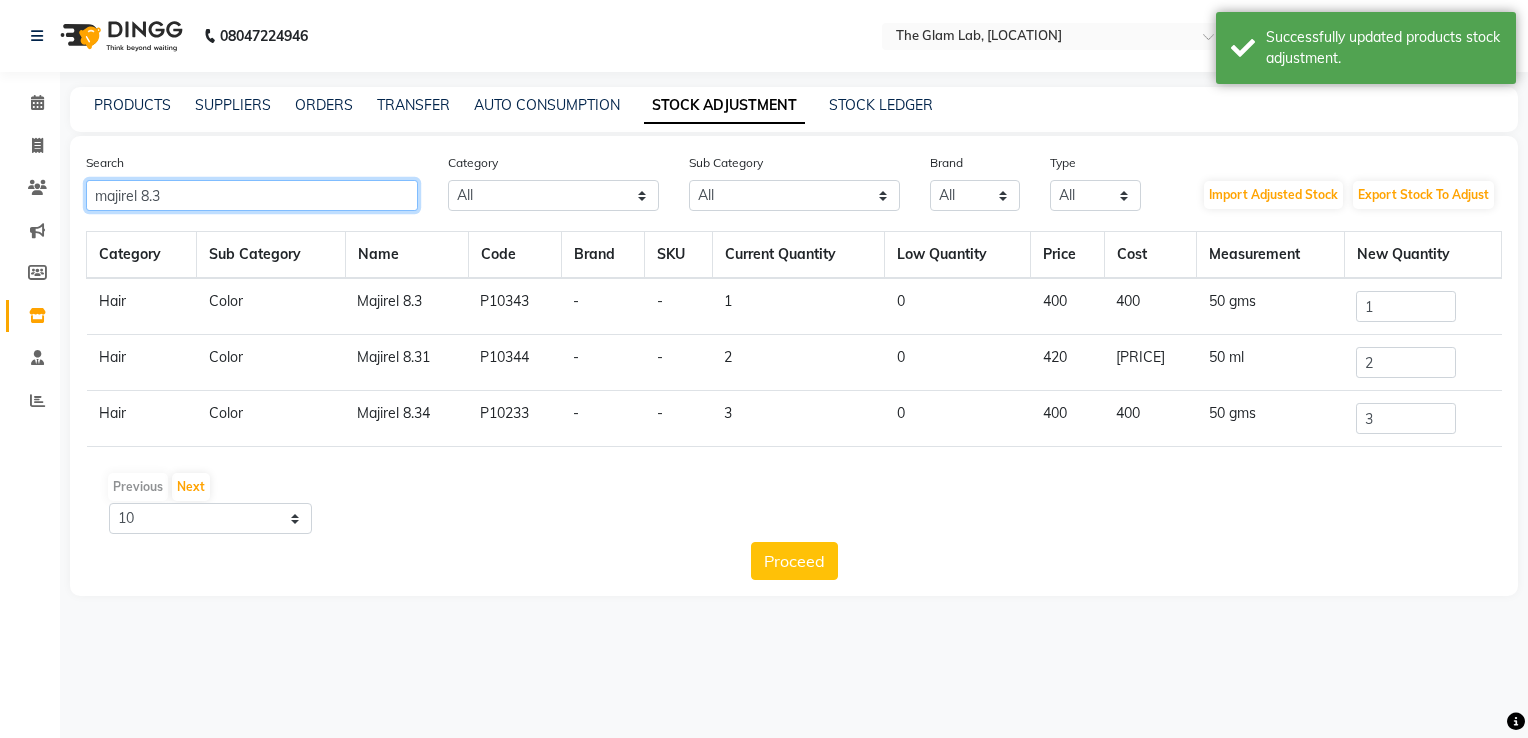 click on "majirel 8.3" 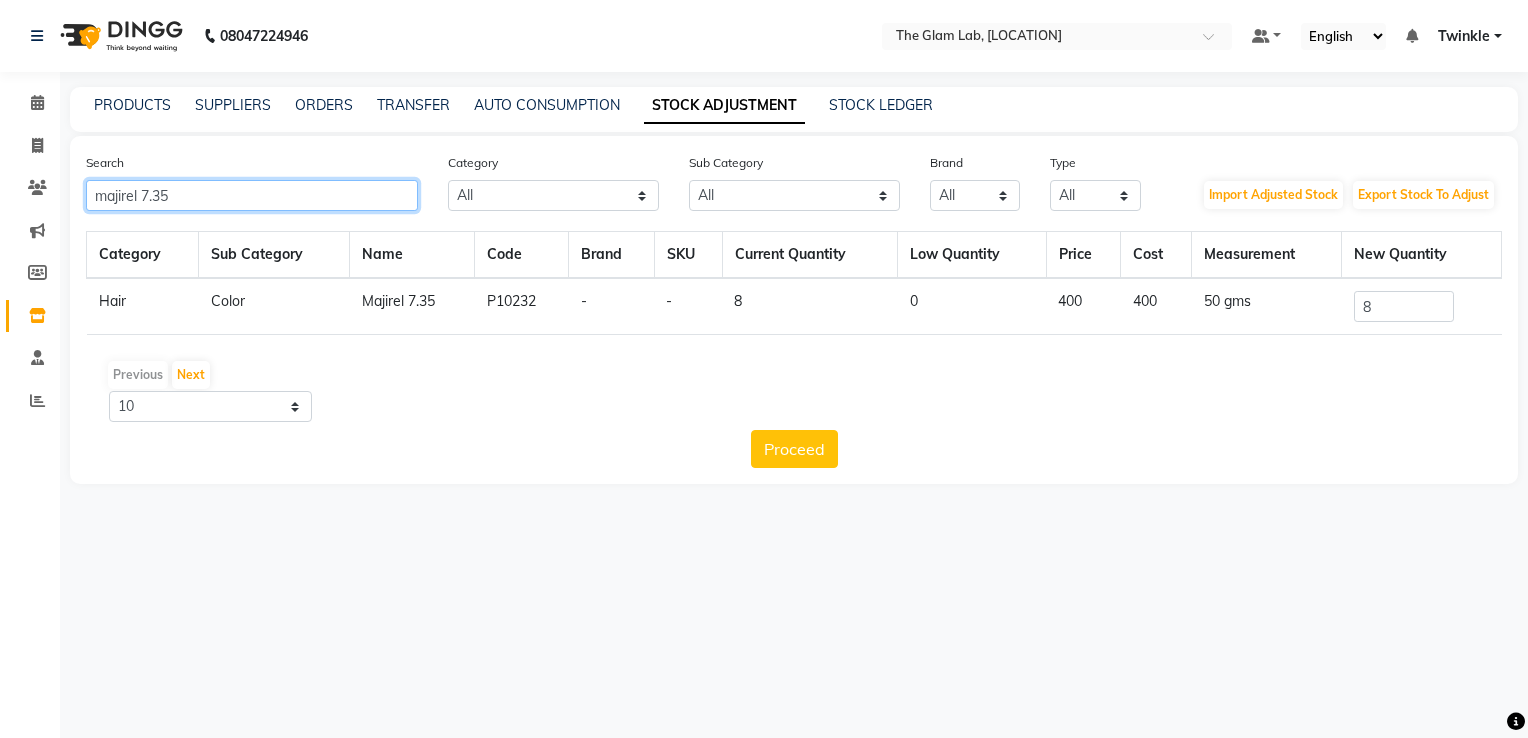 type on "majirel 7.35" 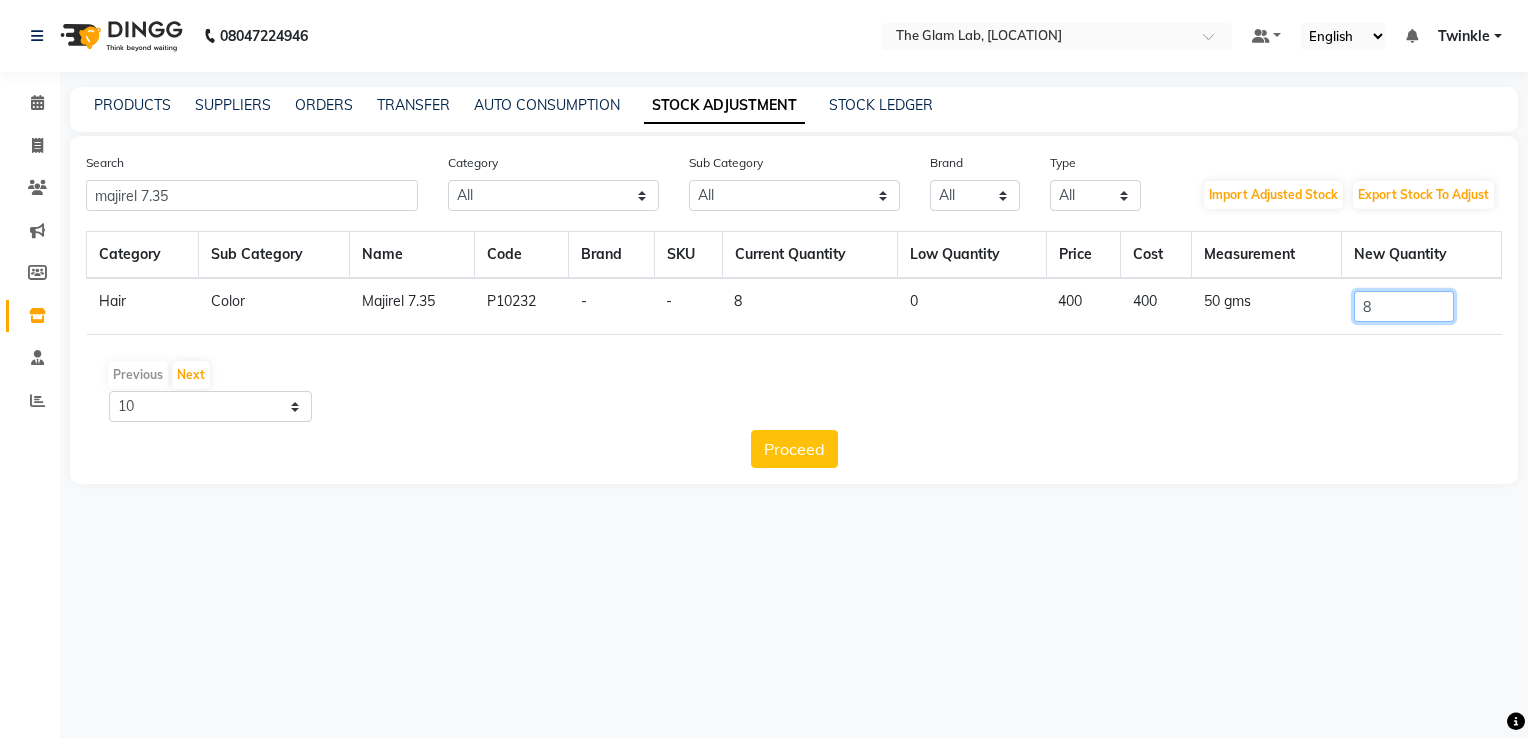 click on "8" 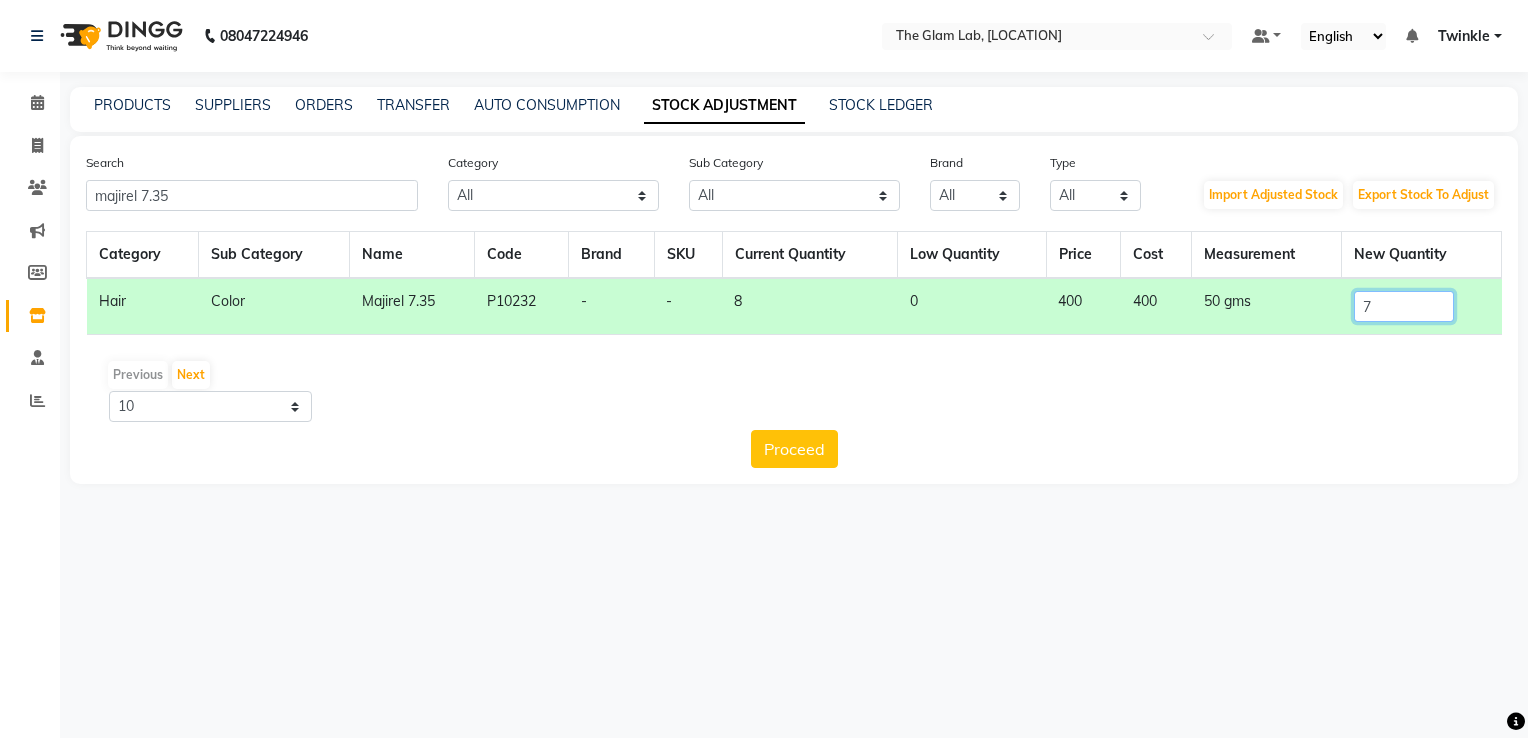 type on "7" 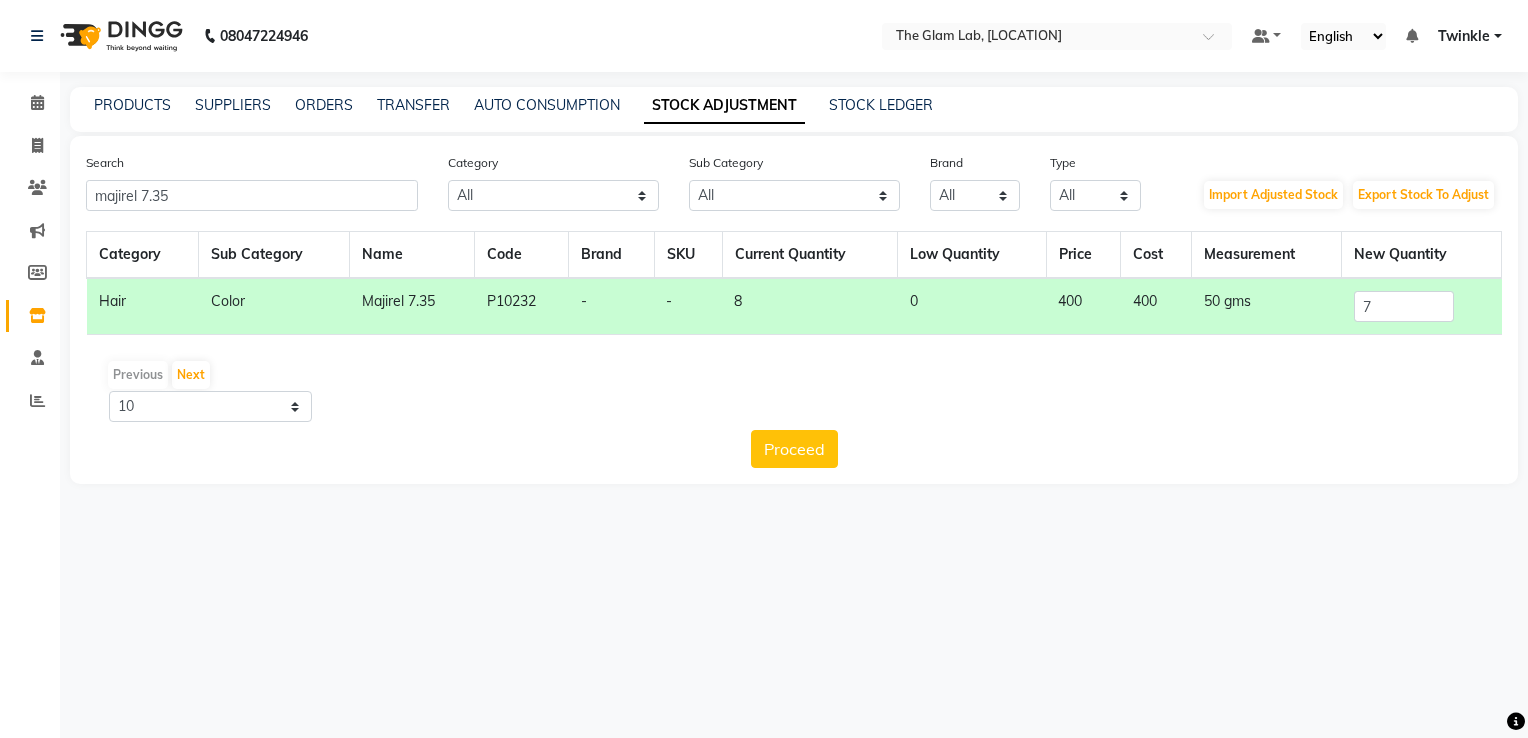 click on "Category Sub Category Name Code Brand SKU Current Quantity Low Quantity Price Cost Measurement New Quantity Hair Color Majirel [NUMBER] P[NUMBER] - - [NUMBER] [NUMBER] [PRICE] [PRICE] [NUMBER] gms [NUMBER] Previous Next [NUMBER] [NUMBER] [NUMBER] Proceed" 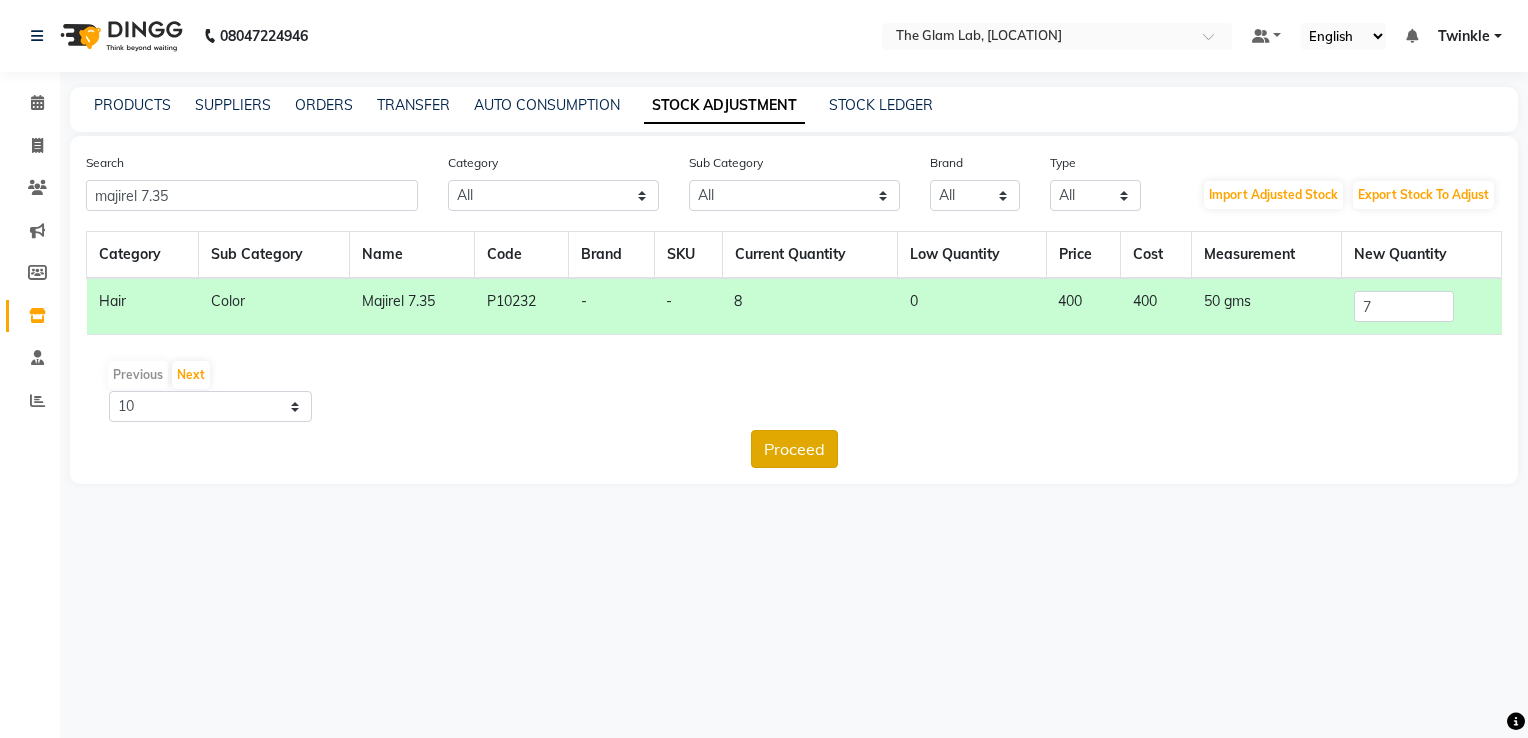 click on "Proceed" 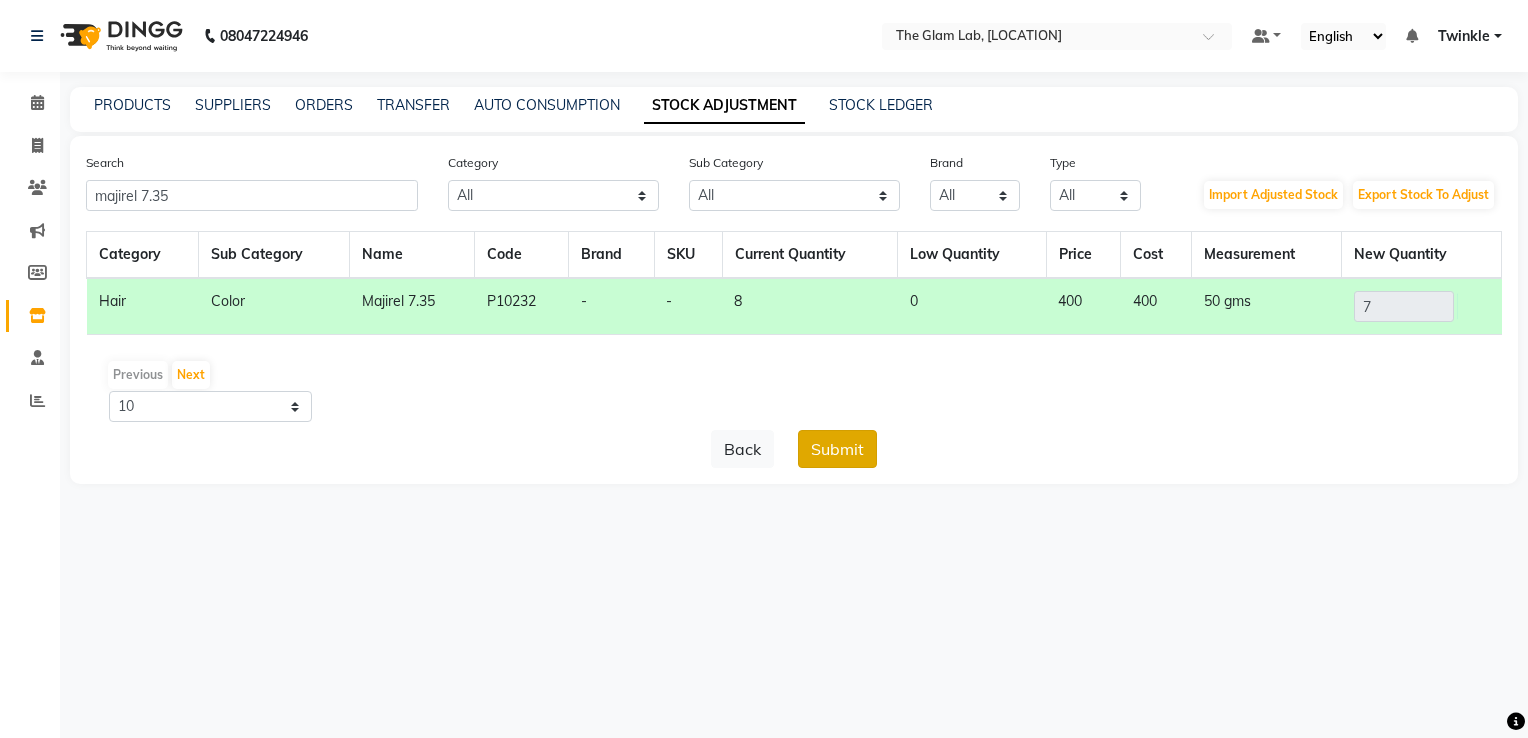 click on "Submit" 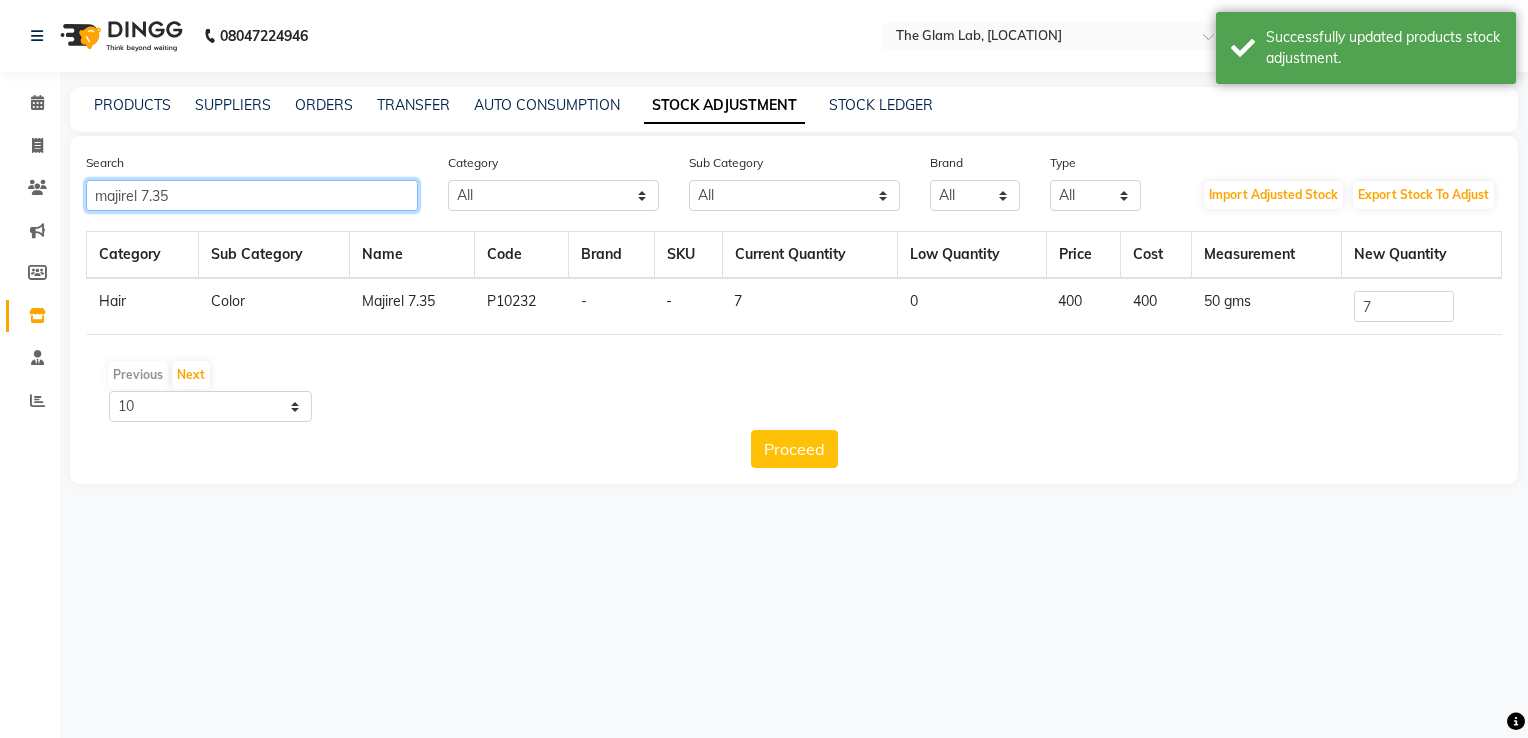 click on "majirel 7.35" 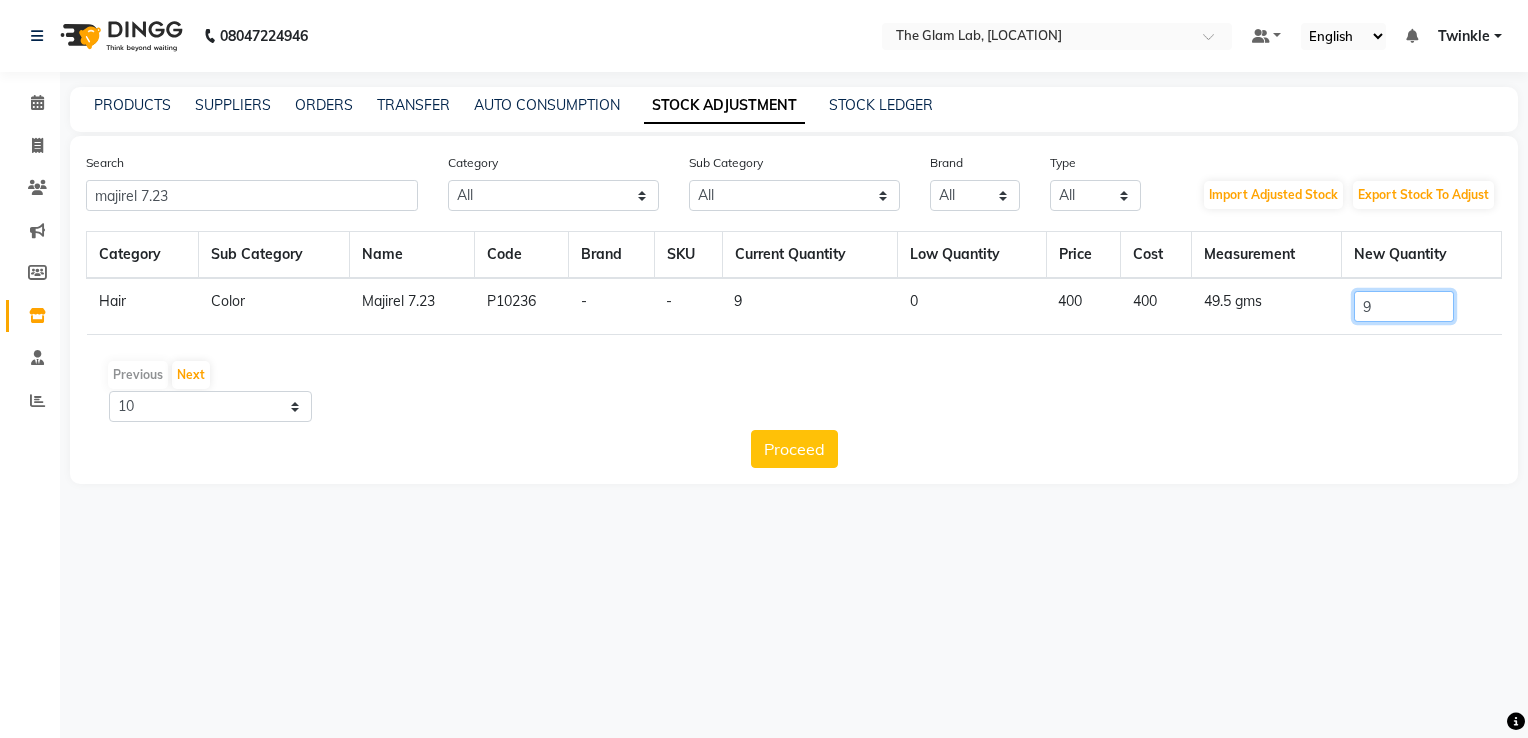 click on "9" 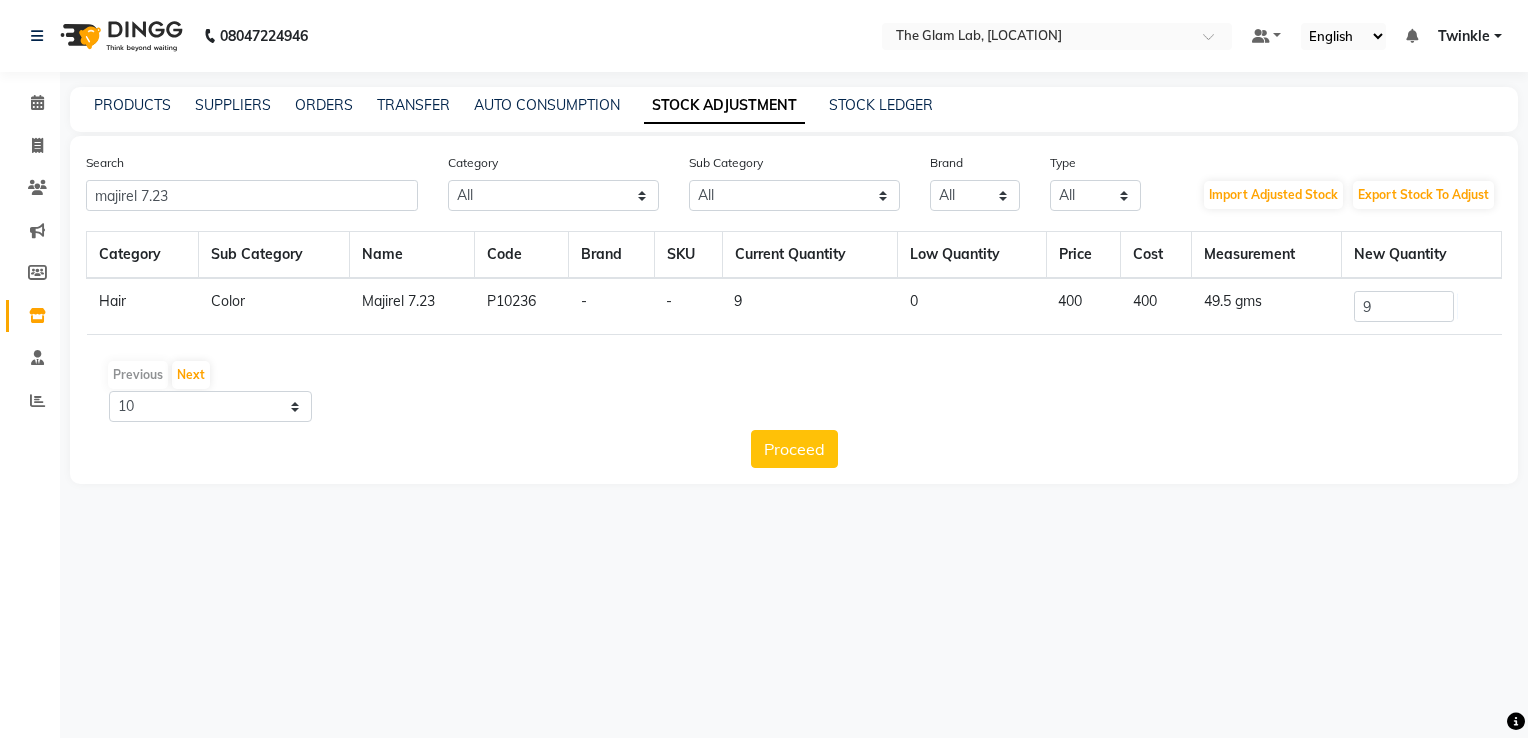 click on "Category Sub Category Name Code Brand SKU Current Quantity Low Quantity Price Cost Measurement New Quantity Hair Color Majirel [NUMBER] P[NUMBER] - - [NUMBER] [NUMBER] [PRICE] [PRICE] [NUMBER] gms [NUMBER] Previous Next [NUMBER] [NUMBER] [NUMBER] Proceed" 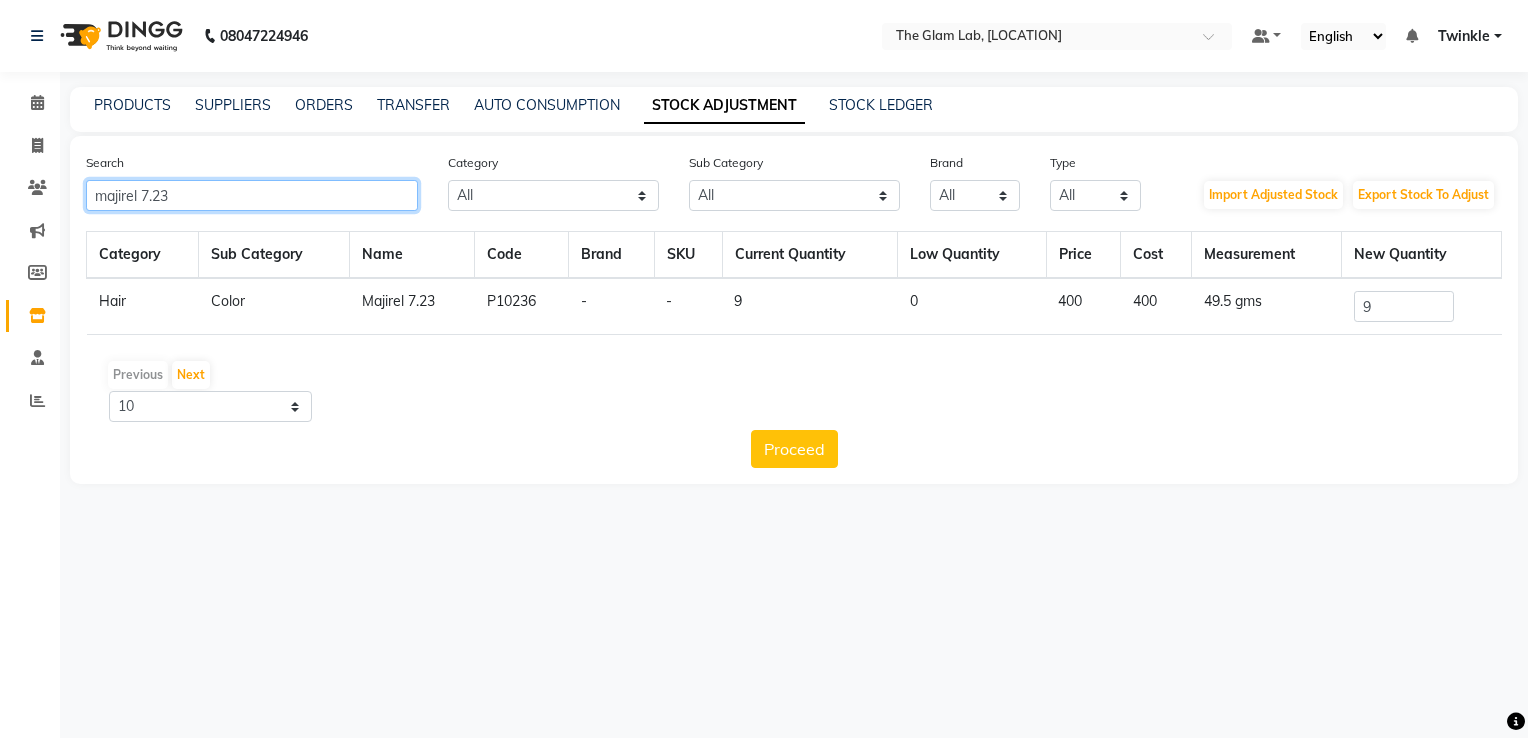 click on "majirel 7.23" 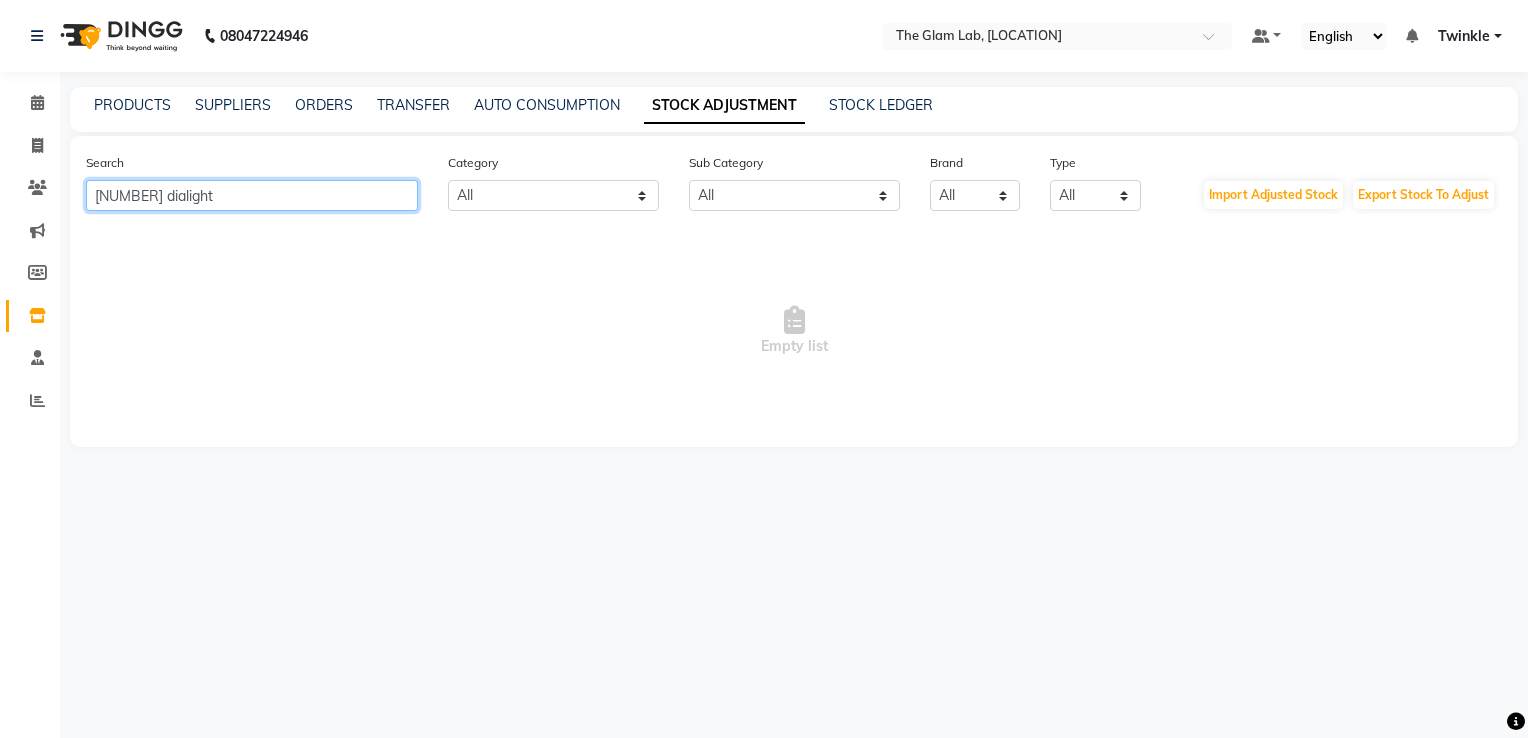 click on "[NUMBER] dialight" 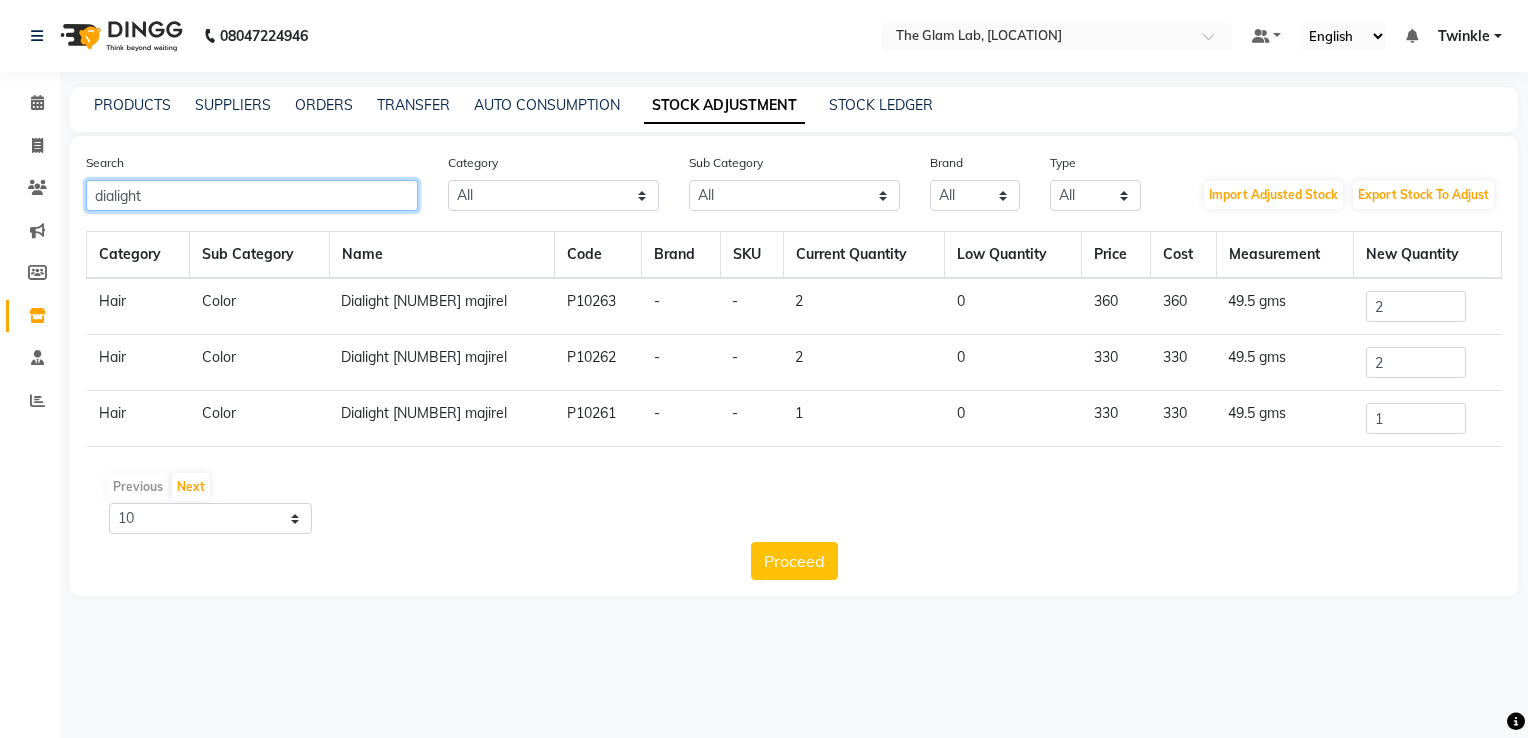 type on "dialight" 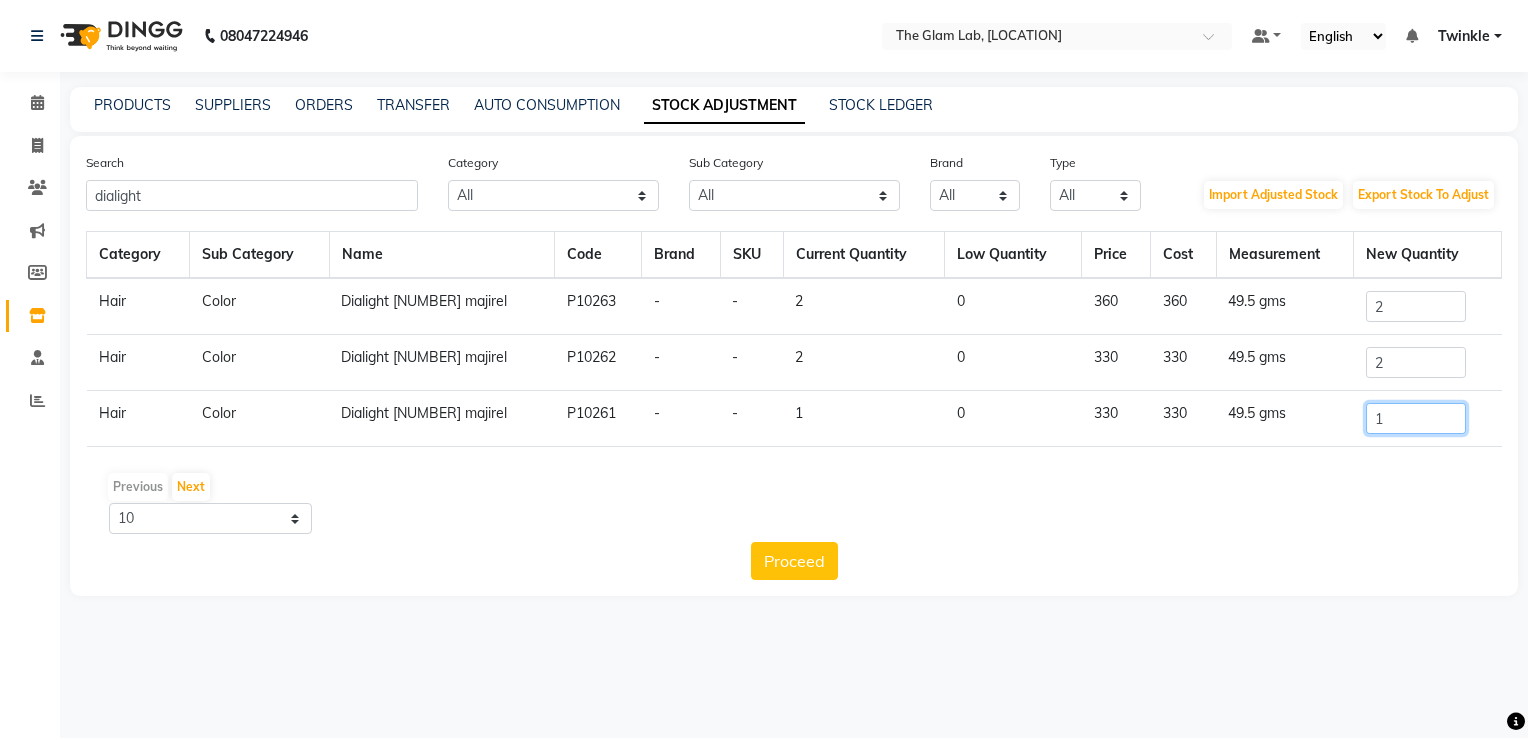 click on "1" 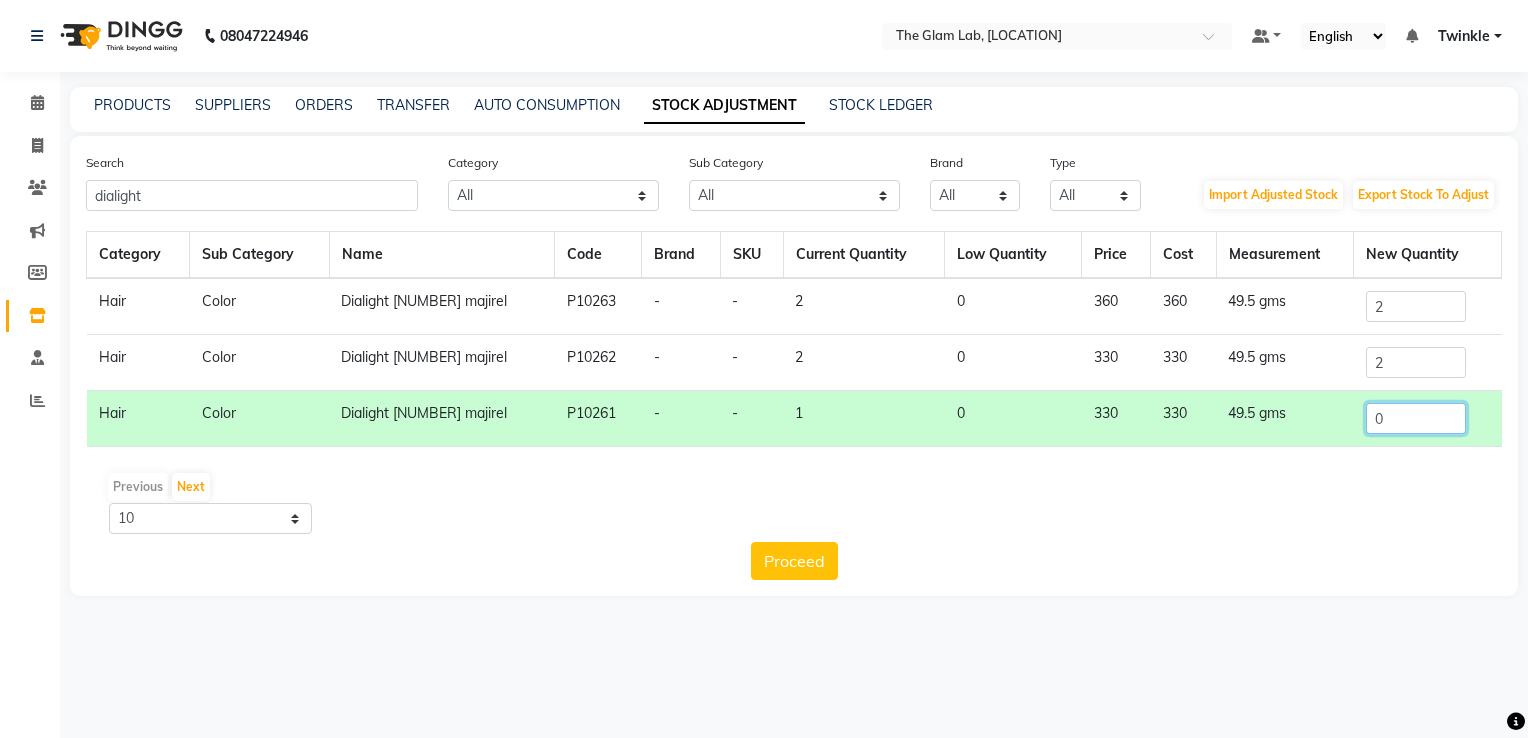 type on "0" 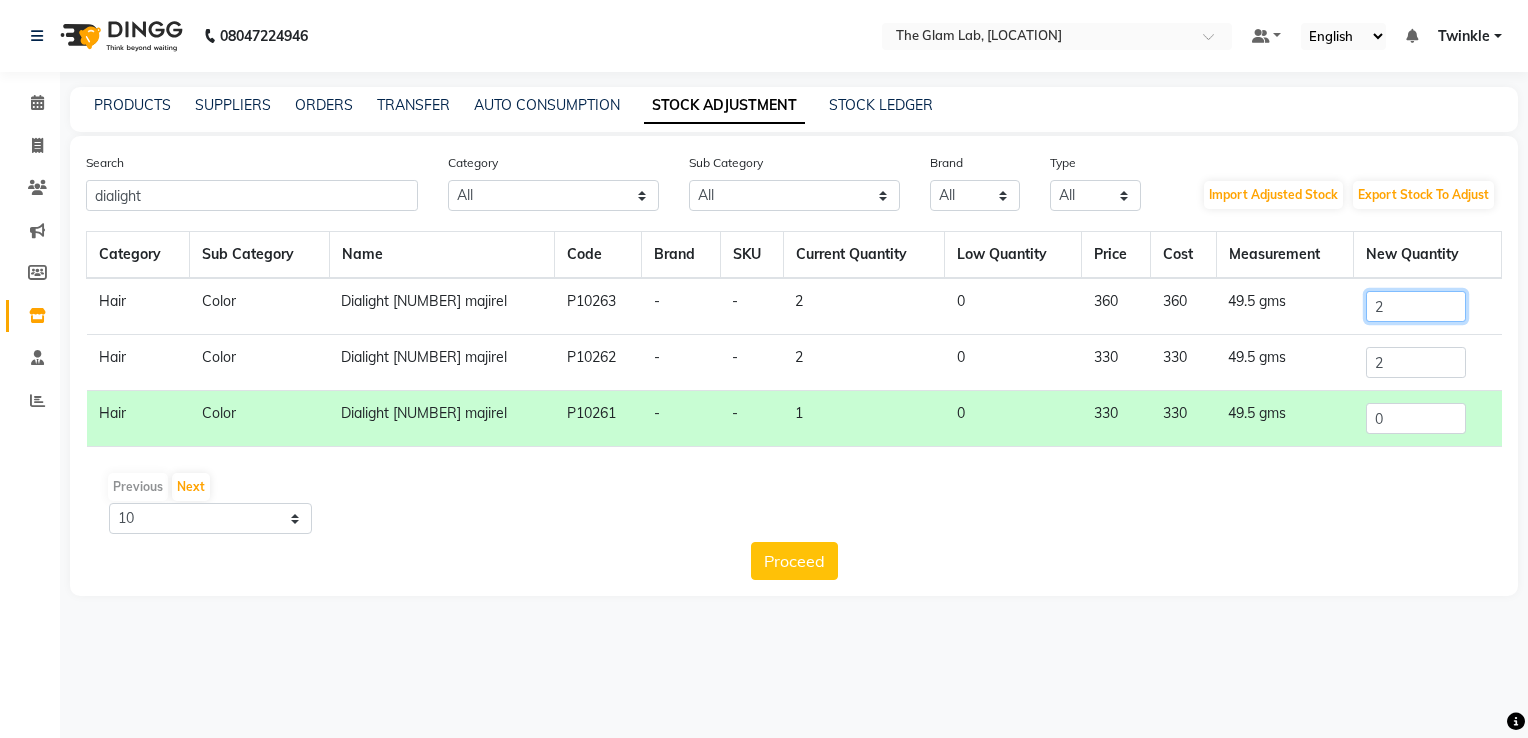 click on "2" 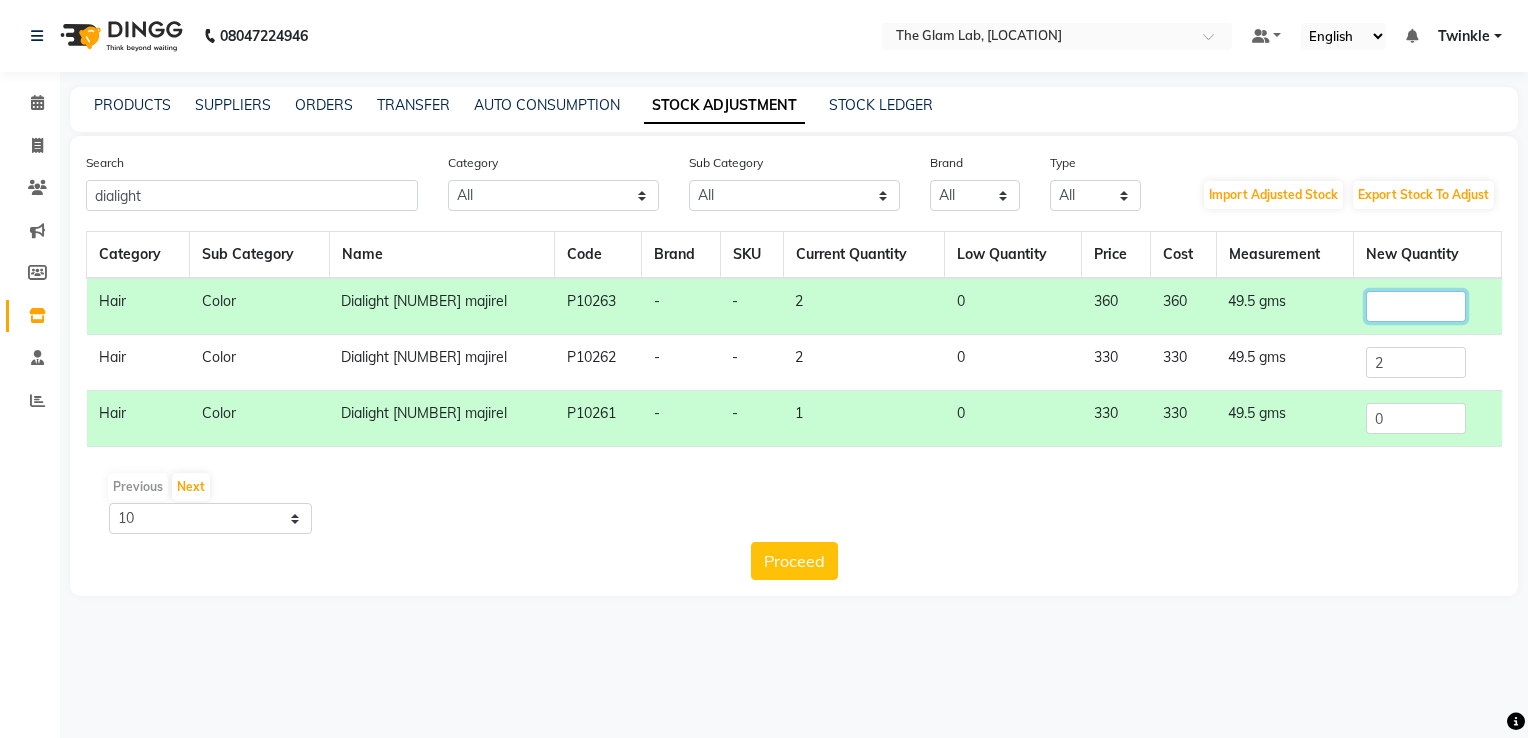 type on "0" 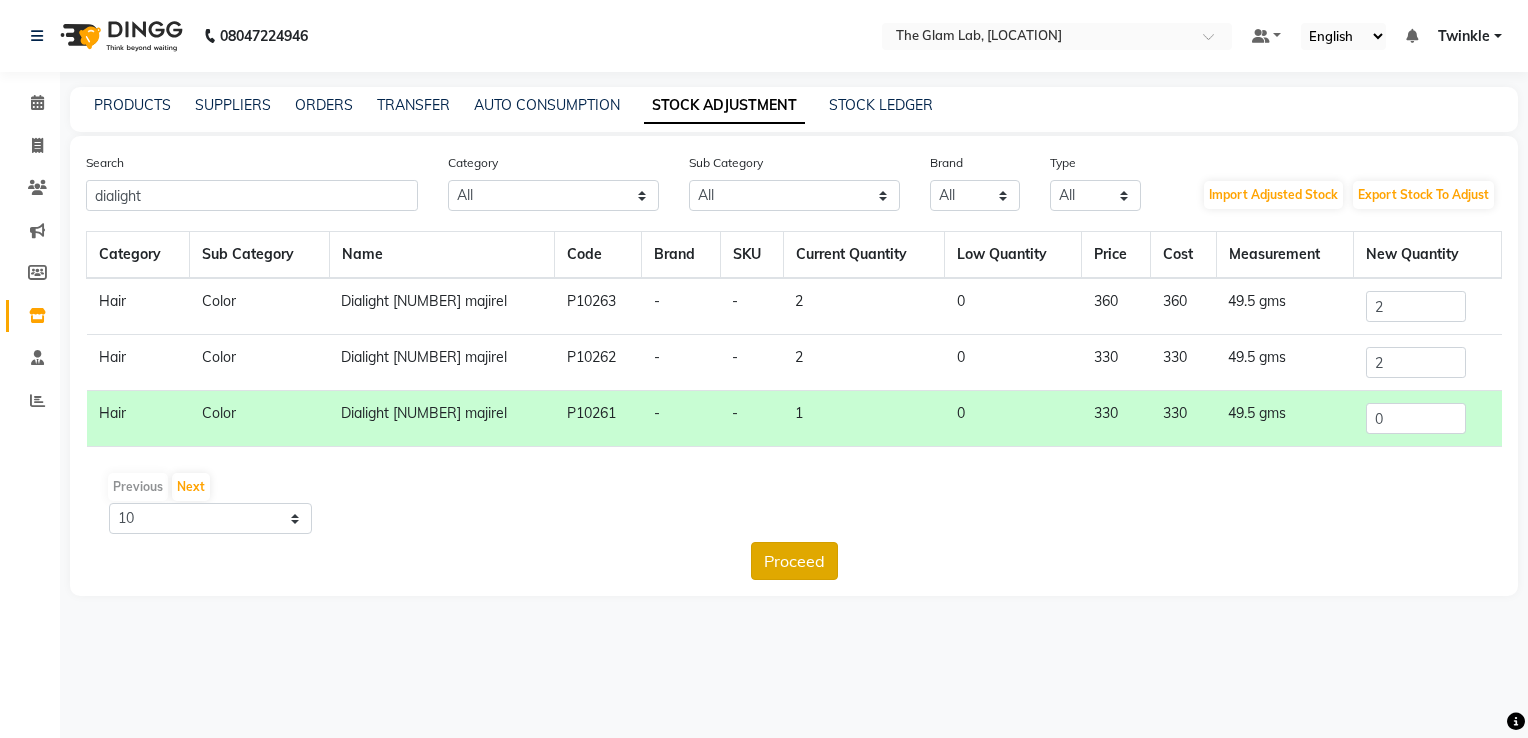 click on "Proceed" 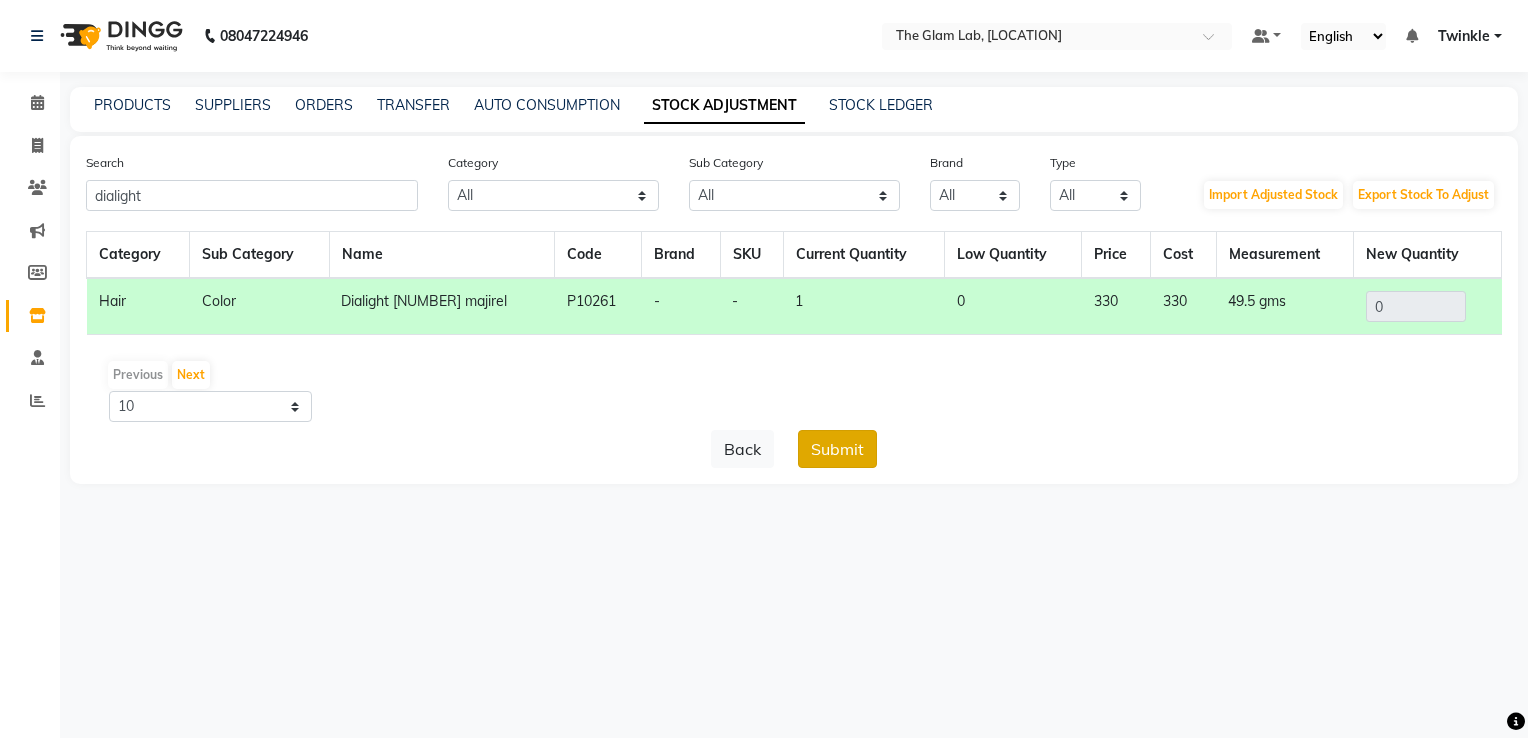 click on "Submit" 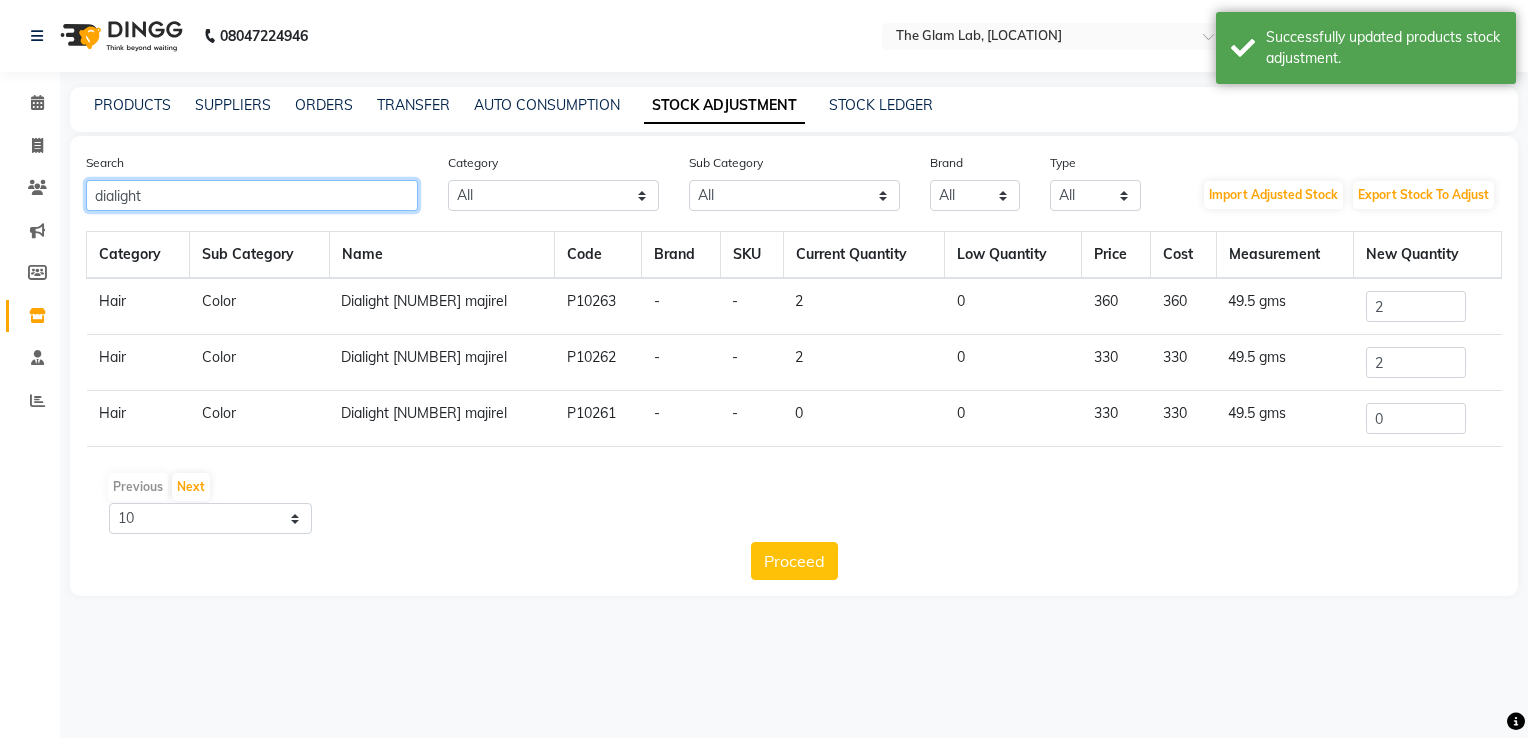 click on "dialight" 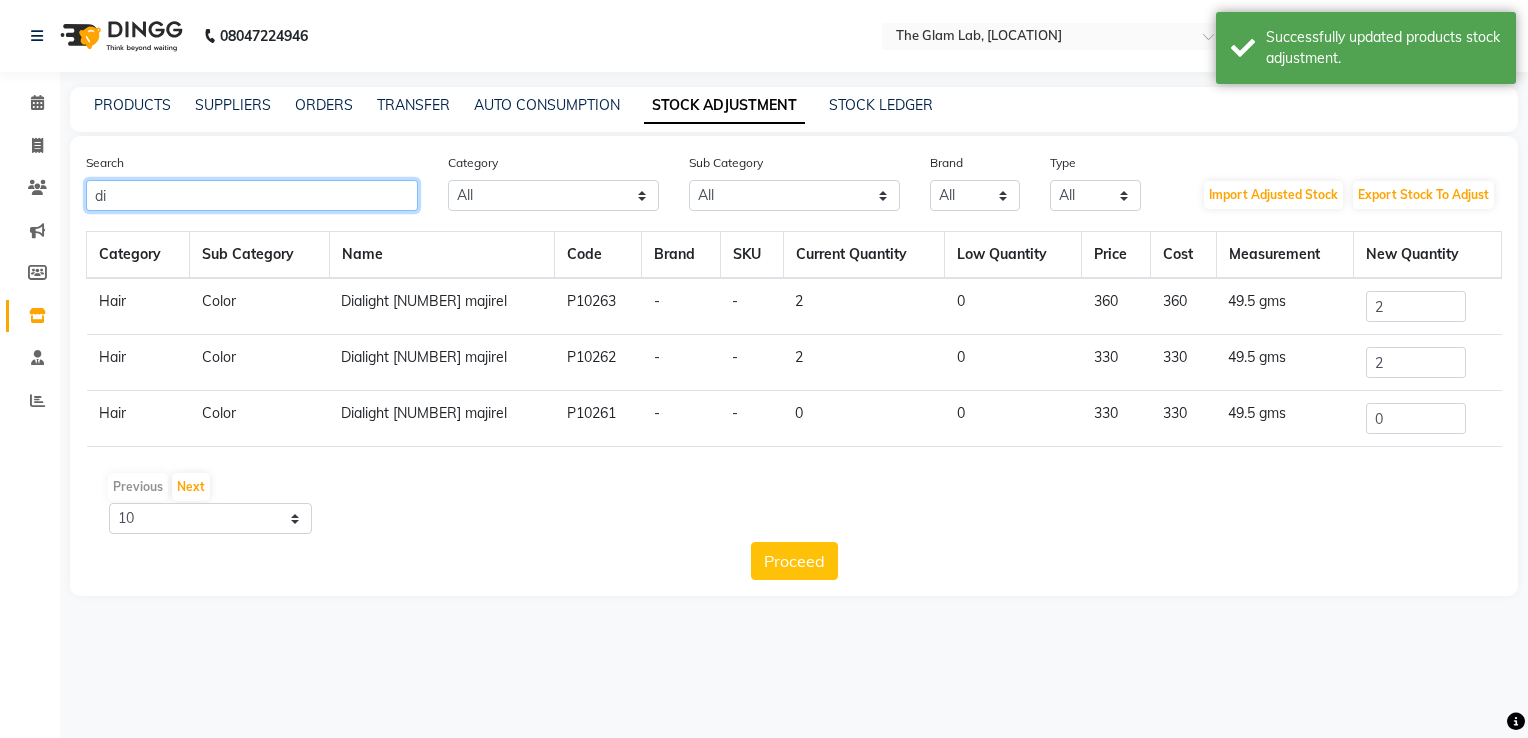 type on "d" 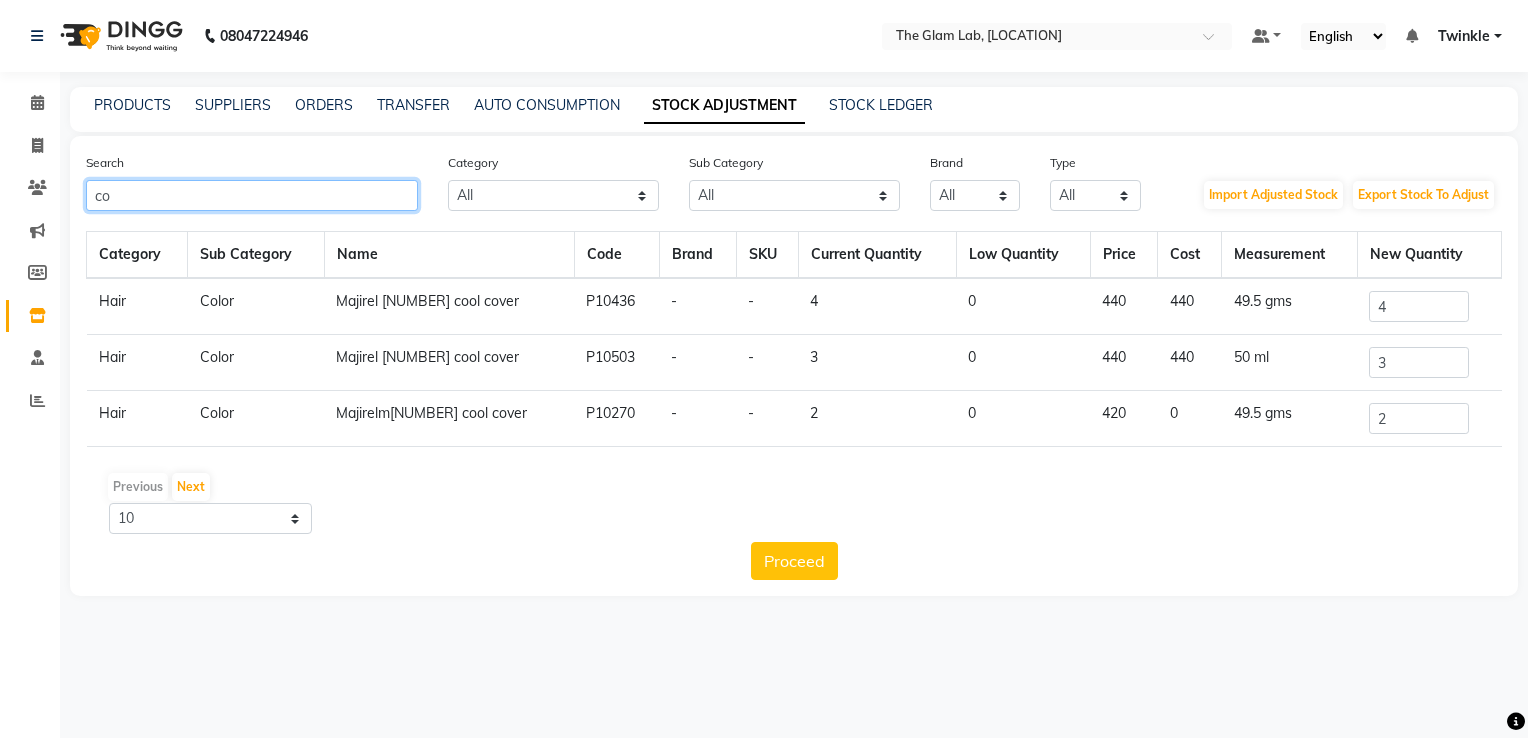 type on "c" 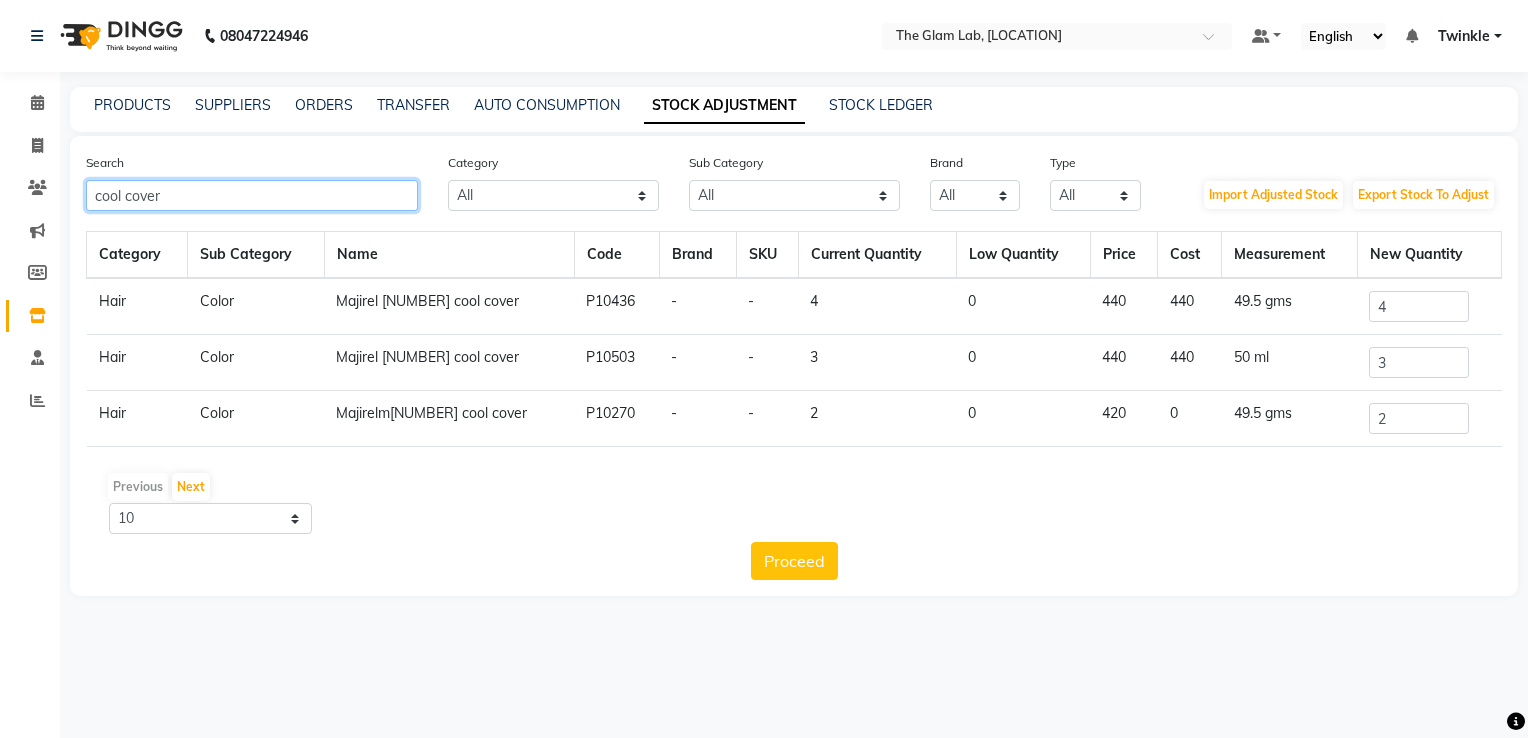 click on "cool cover" 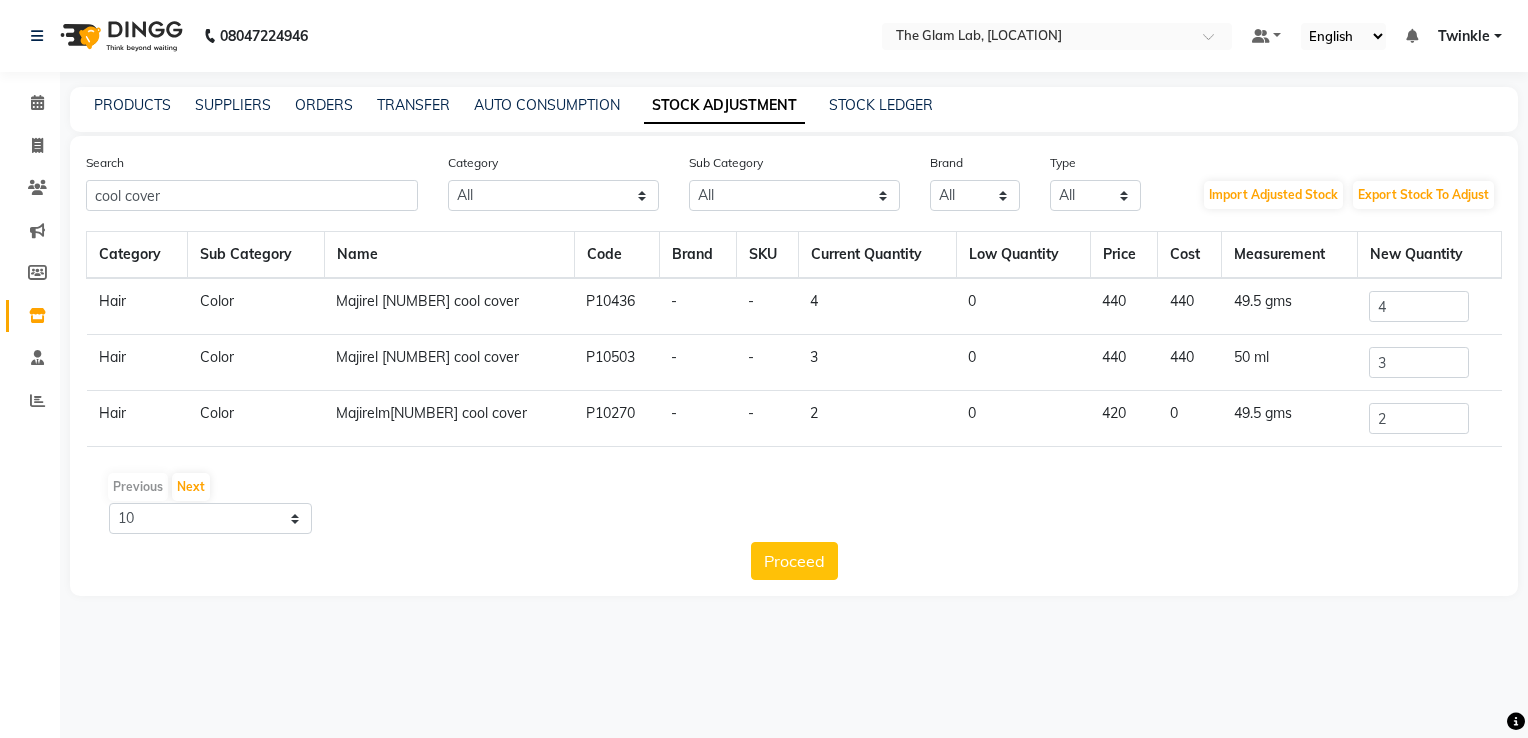 click on "PRODUCTS SUPPLIERS ORDERS TRANSFER AUTO CONSUMPTION STOCK ADJUSTMENT STOCK LEDGER" 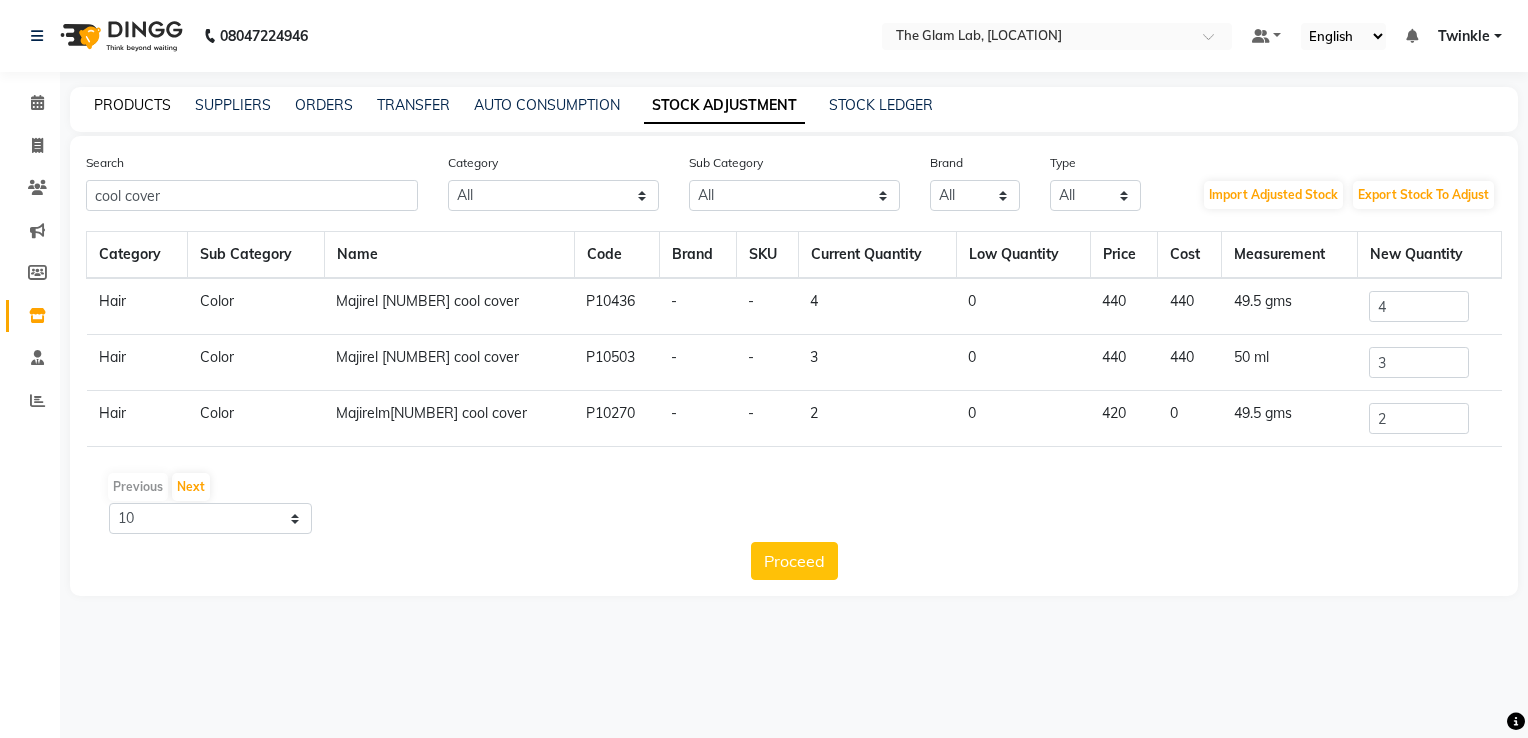 click on "PRODUCTS" 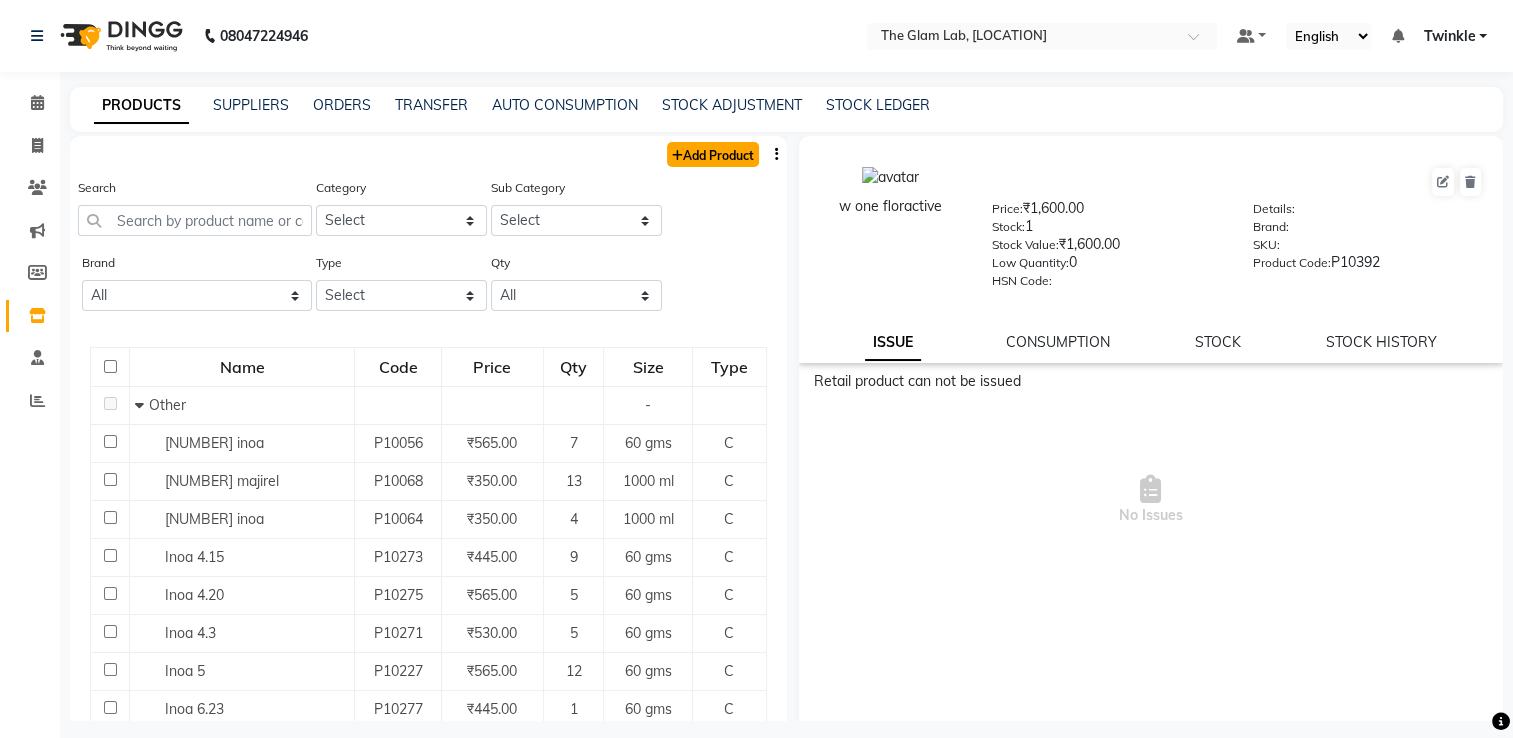 click on "Add Product" 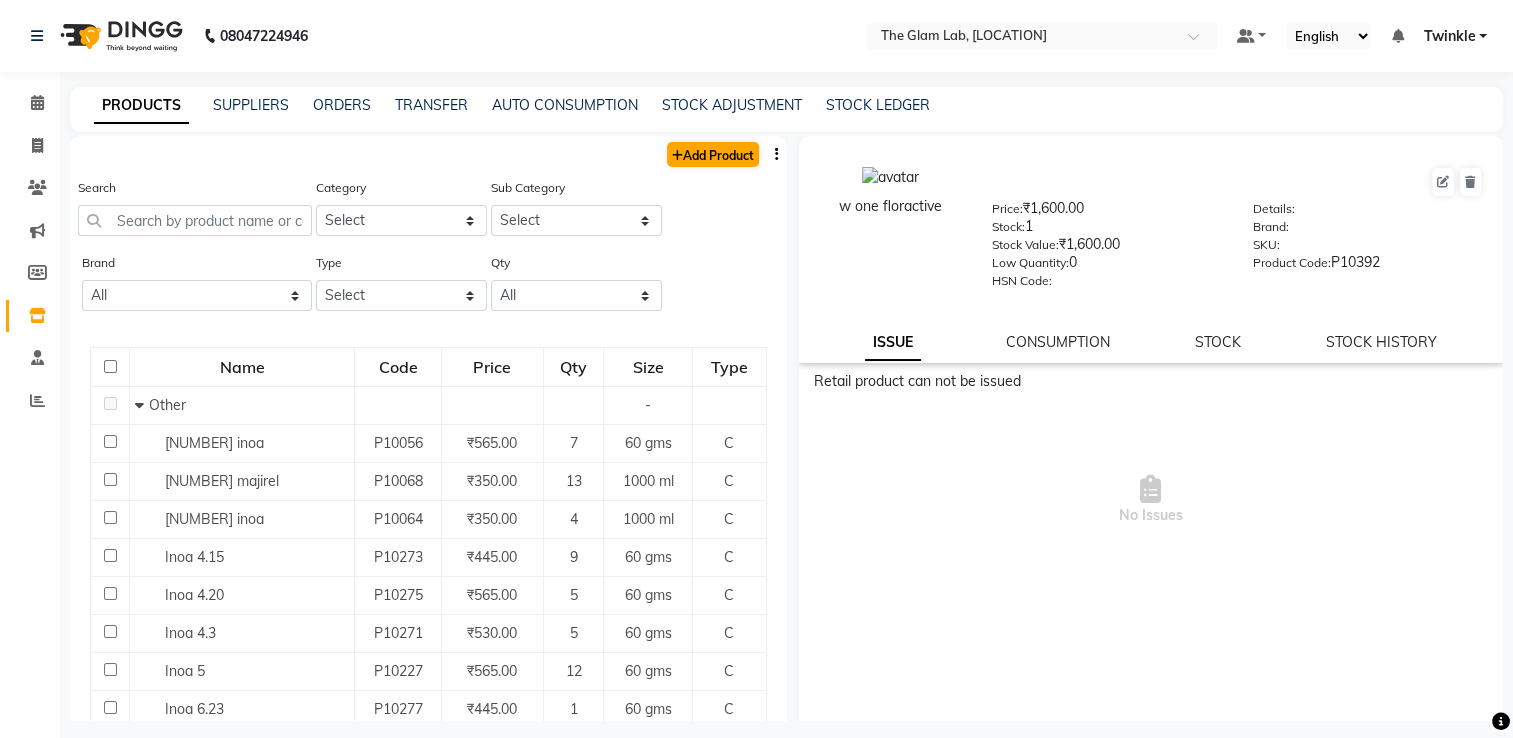 select on "true" 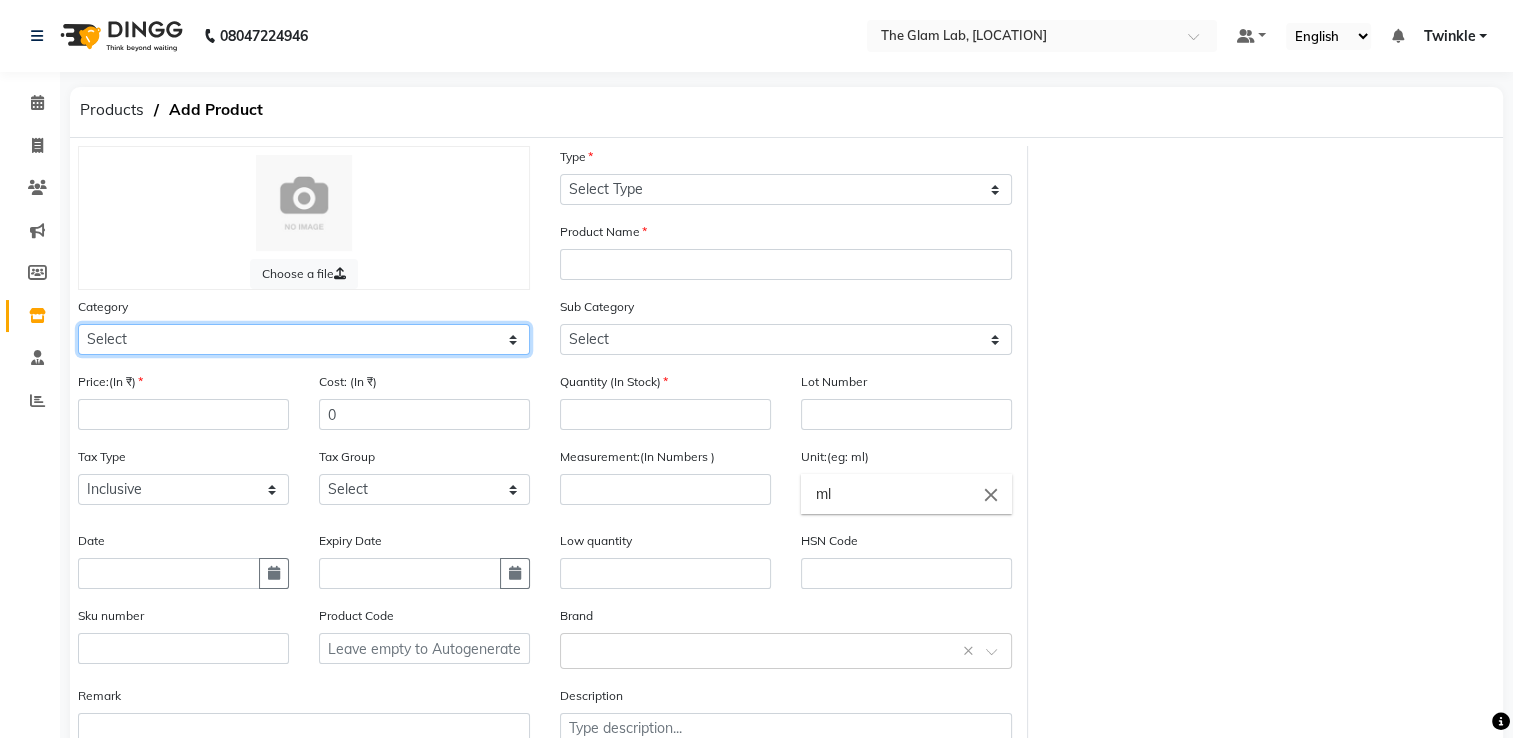 click on "Select Hair Skin Makeup Personal Care Appliances Beard Waxing Disposable Threading Hands and Feet Beauty Planet Botox Cadiveu Casmara Cheryls Loreal Olaplex Other" 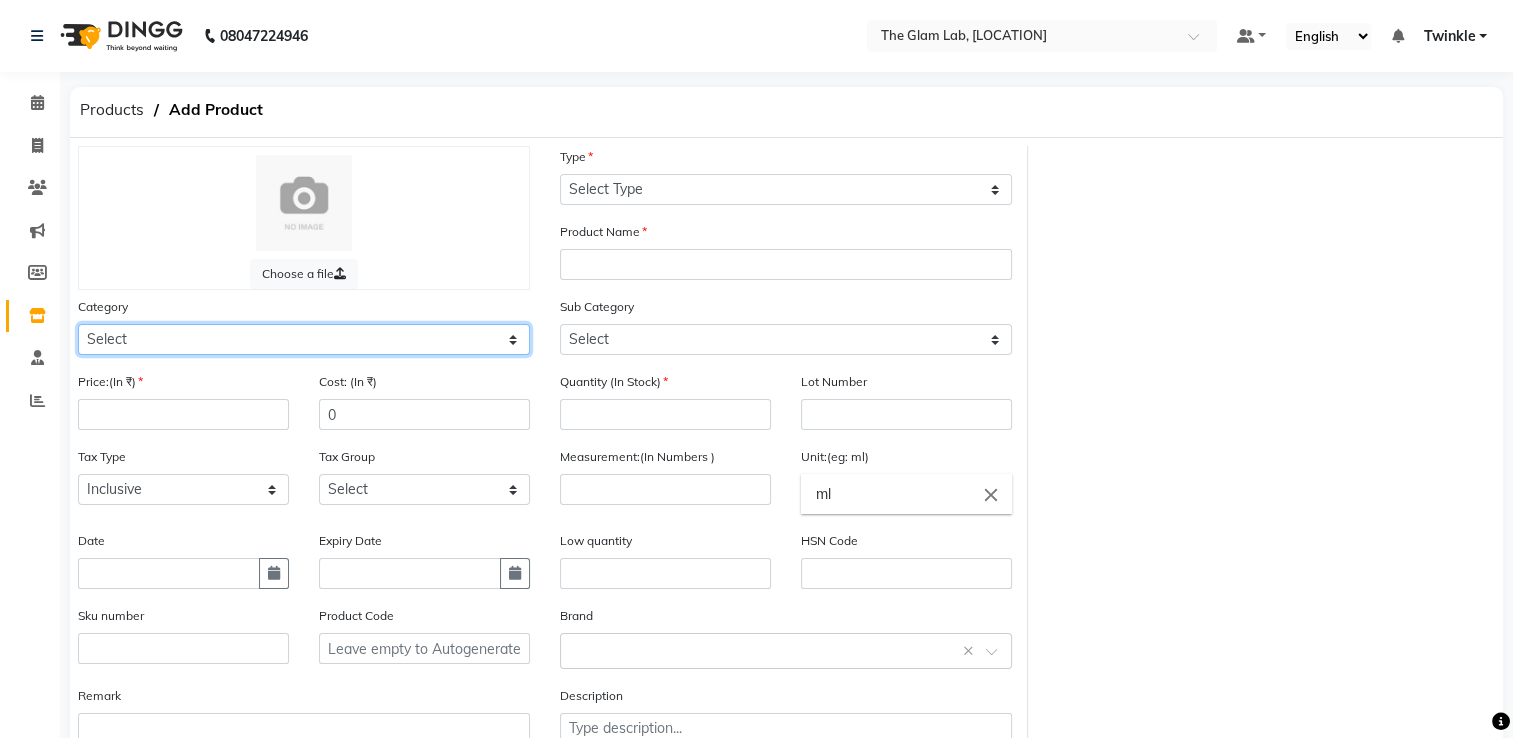 select on "1100" 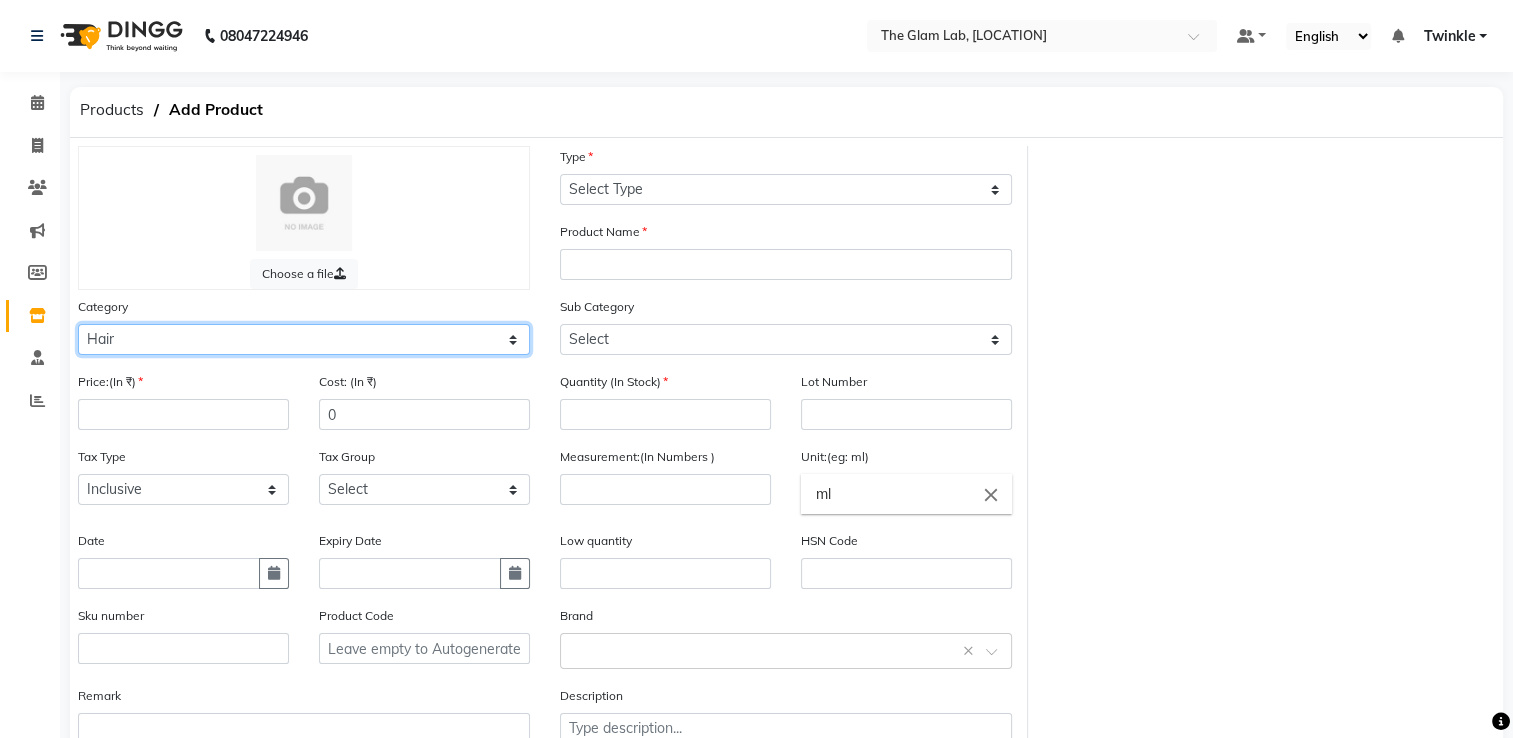 click on "Select Hair Skin Makeup Personal Care Appliances Beard Waxing Disposable Threading Hands and Feet Beauty Planet Botox Cadiveu Casmara Cheryls Loreal Olaplex Other" 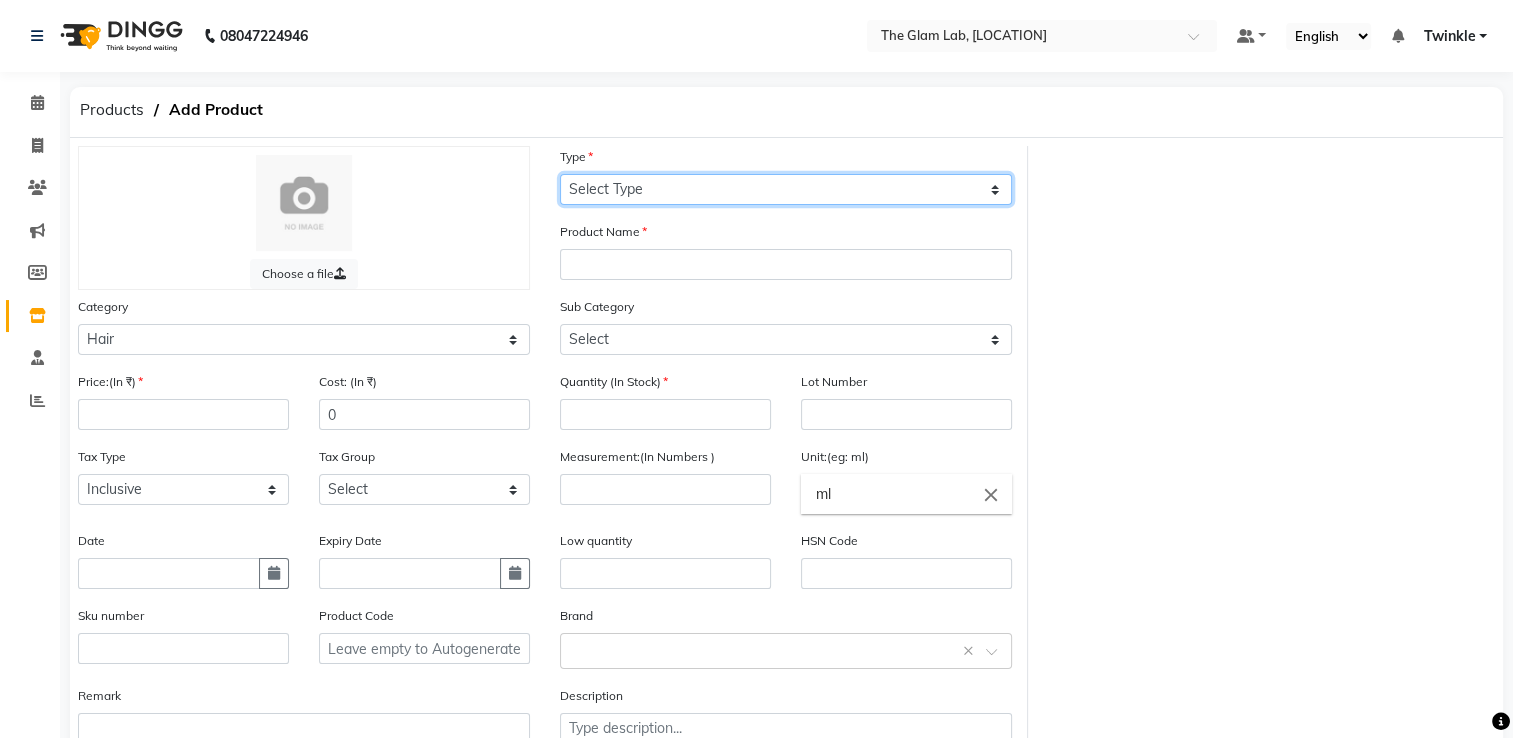 click on "Select Type Both Retail Consumable" 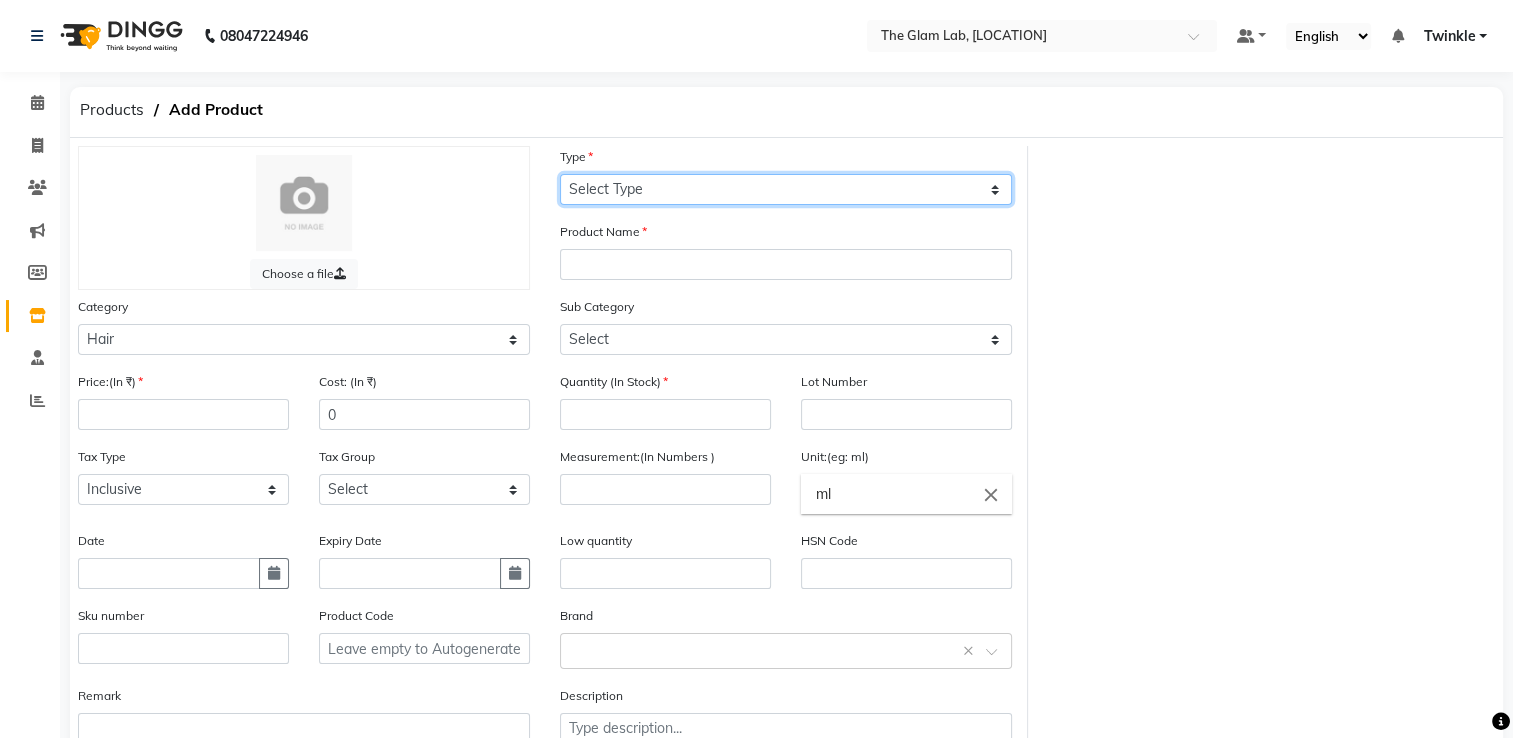 select on "C" 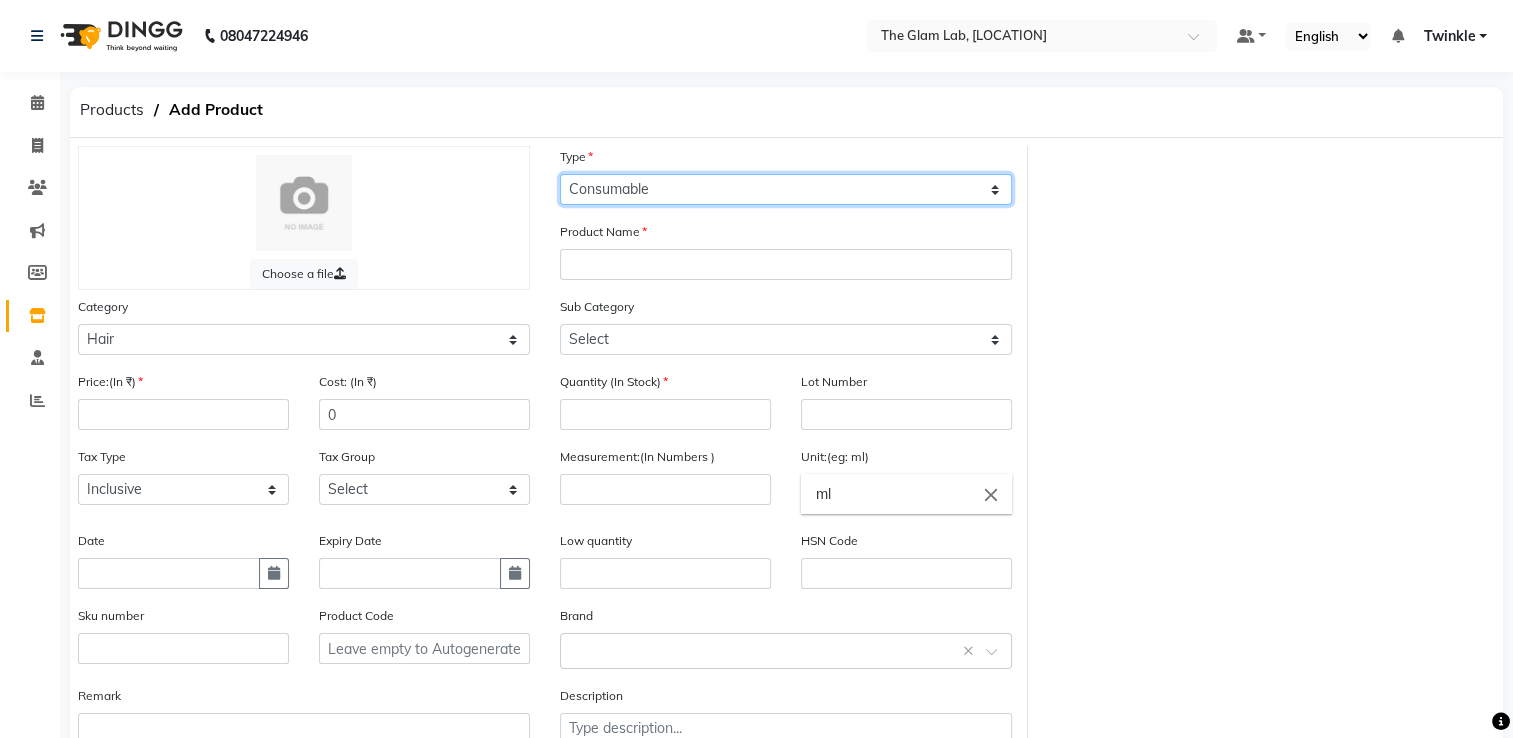 click on "Select Type Both Retail Consumable" 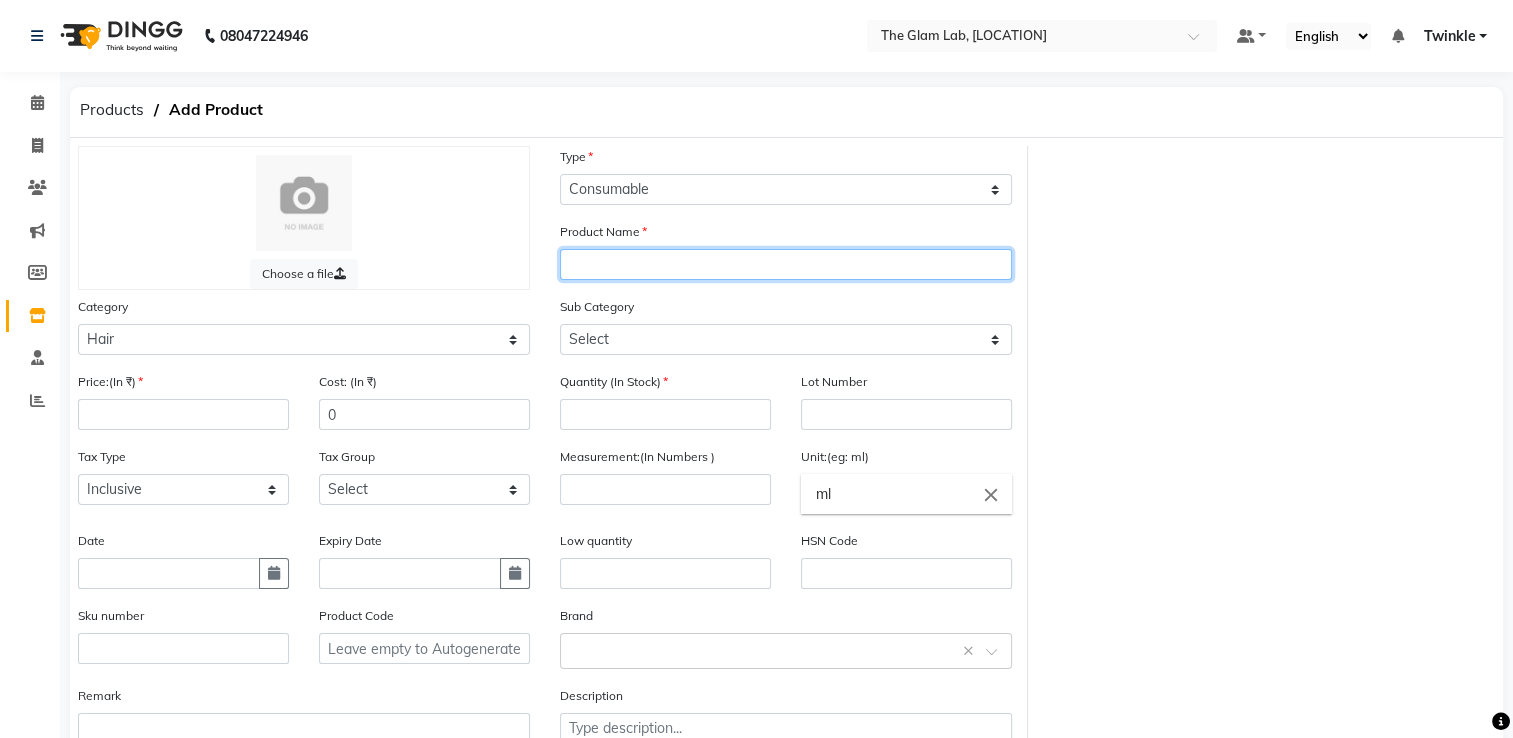 click 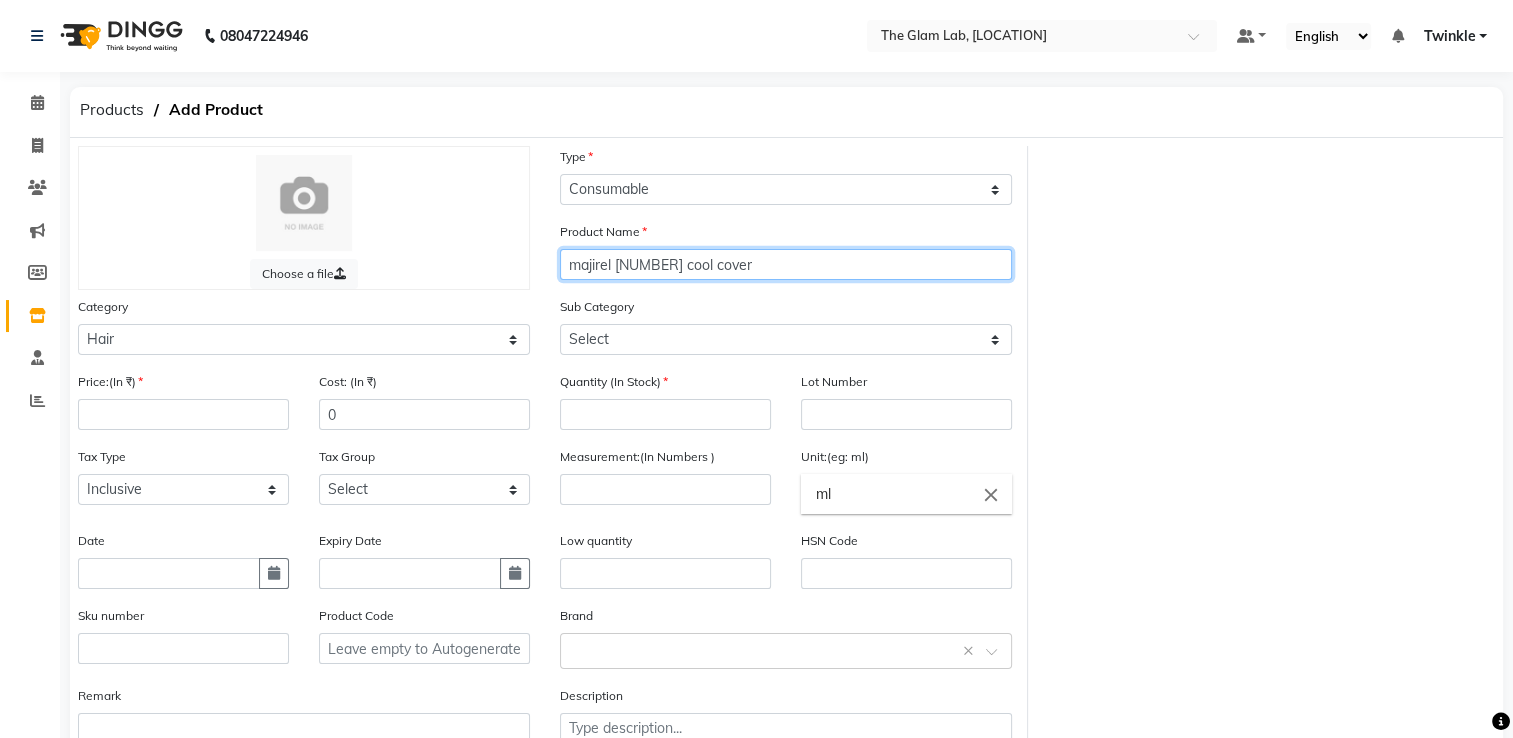 type on "majirel [NUMBER] cool cover" 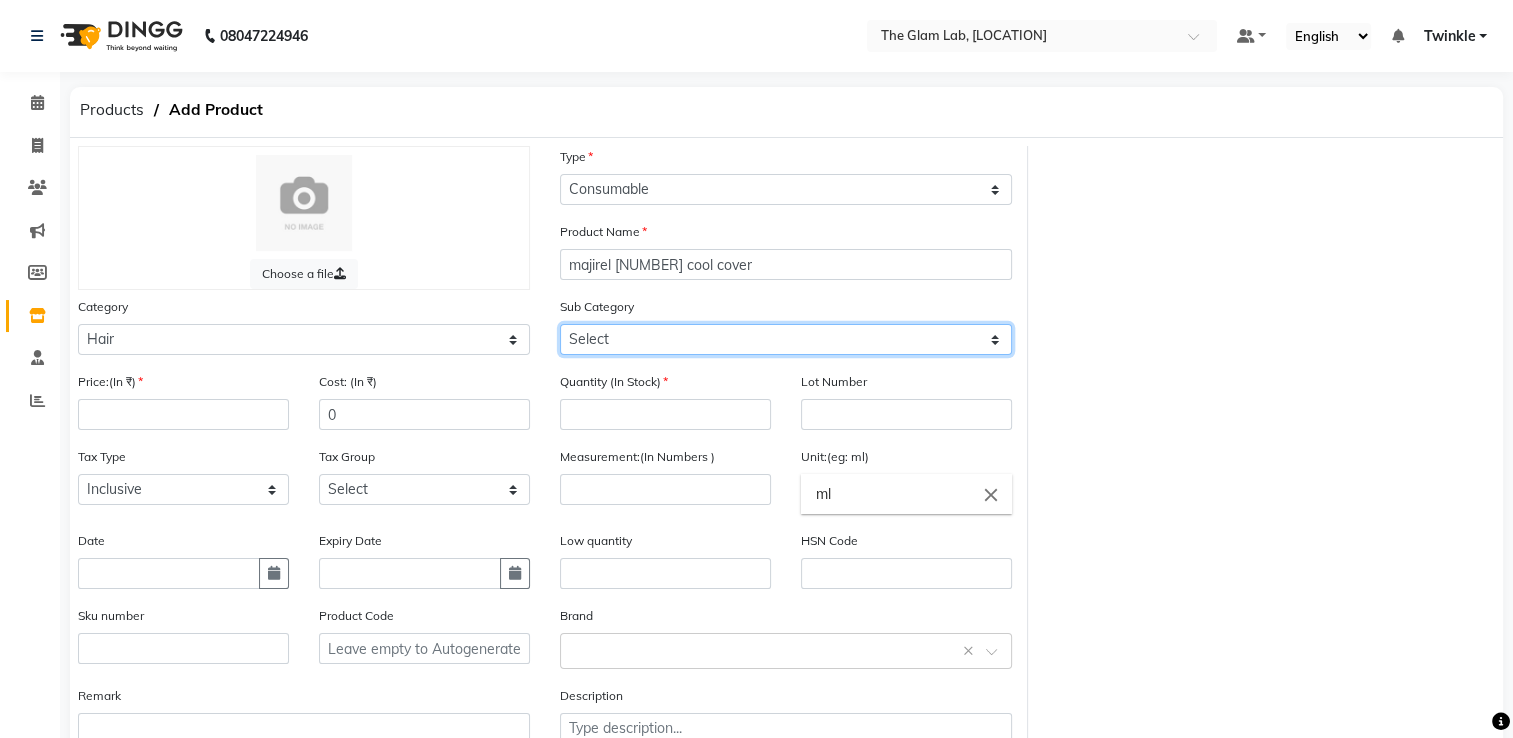 click on "Select Shampoo Conditioner Cream Mask Oil Serum Color Appliances Treatment Styling Kit & Combo Other" 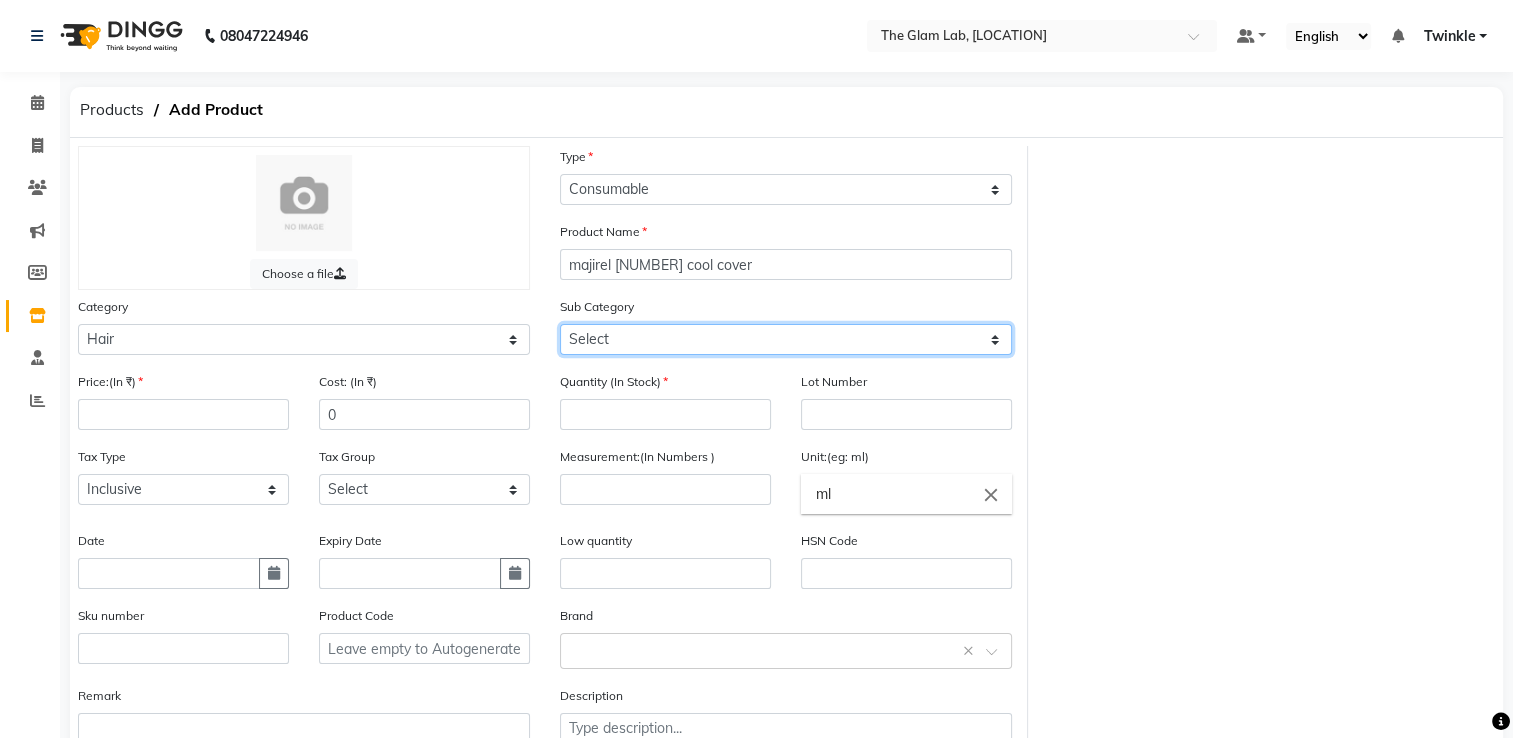 select on "1107" 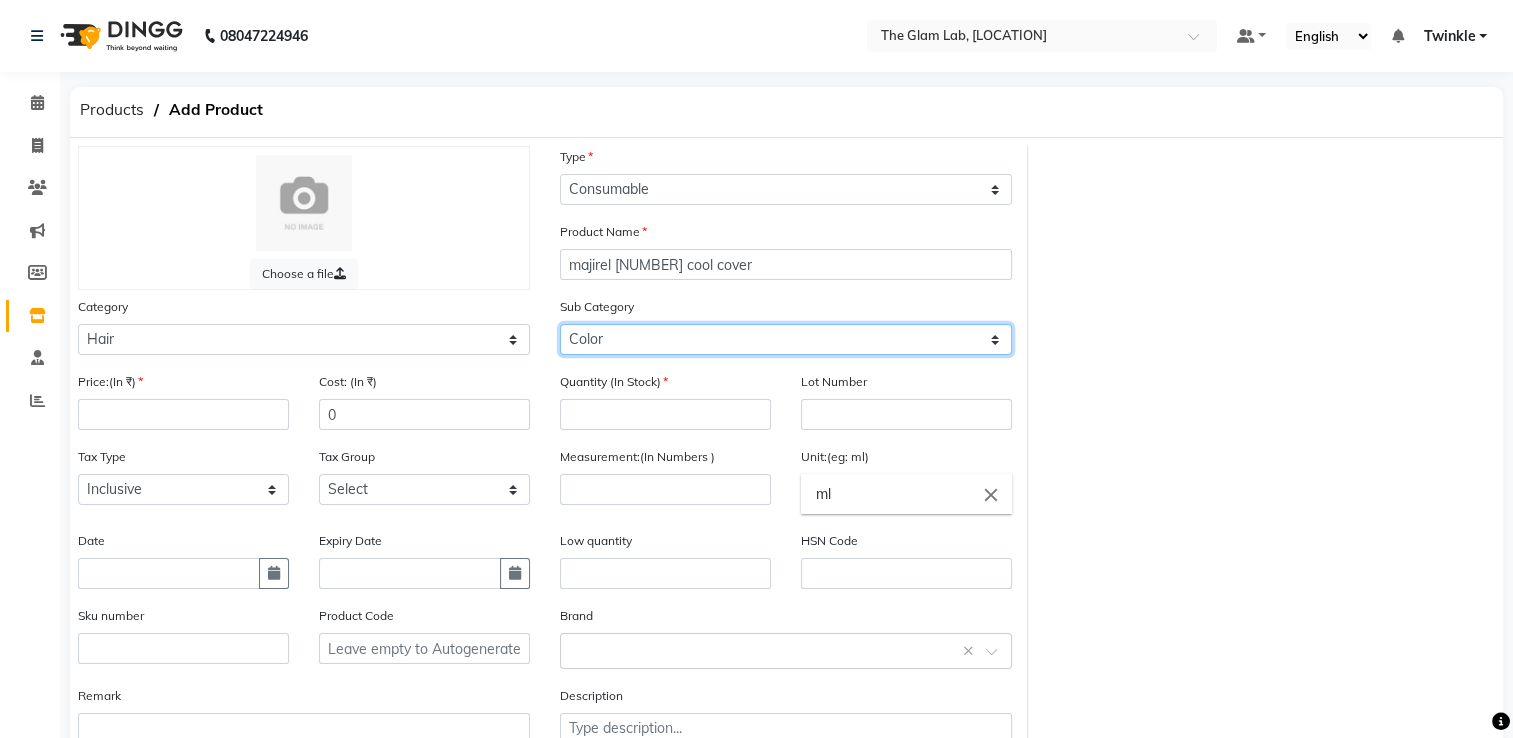 click on "Select Shampoo Conditioner Cream Mask Oil Serum Color Appliances Treatment Styling Kit & Combo Other" 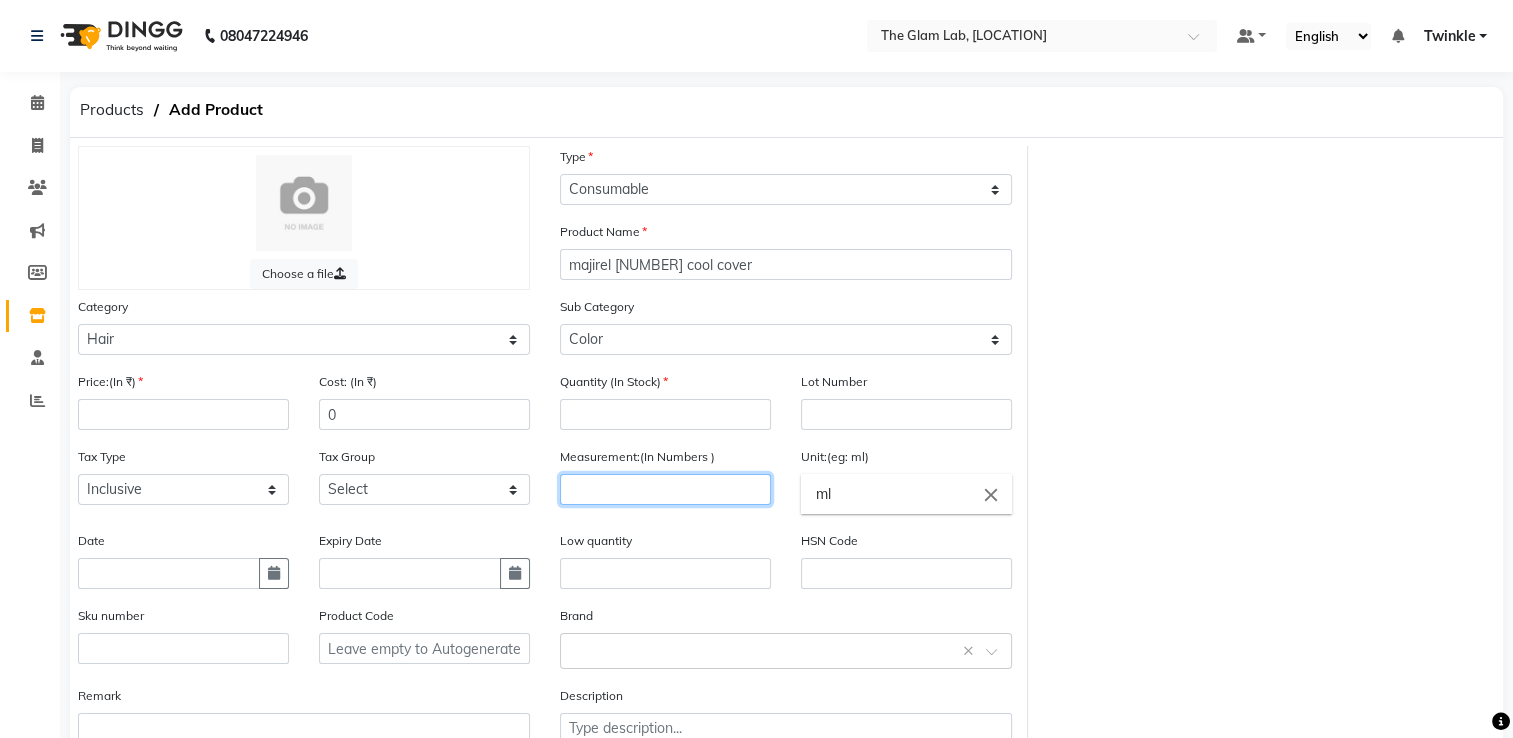 click 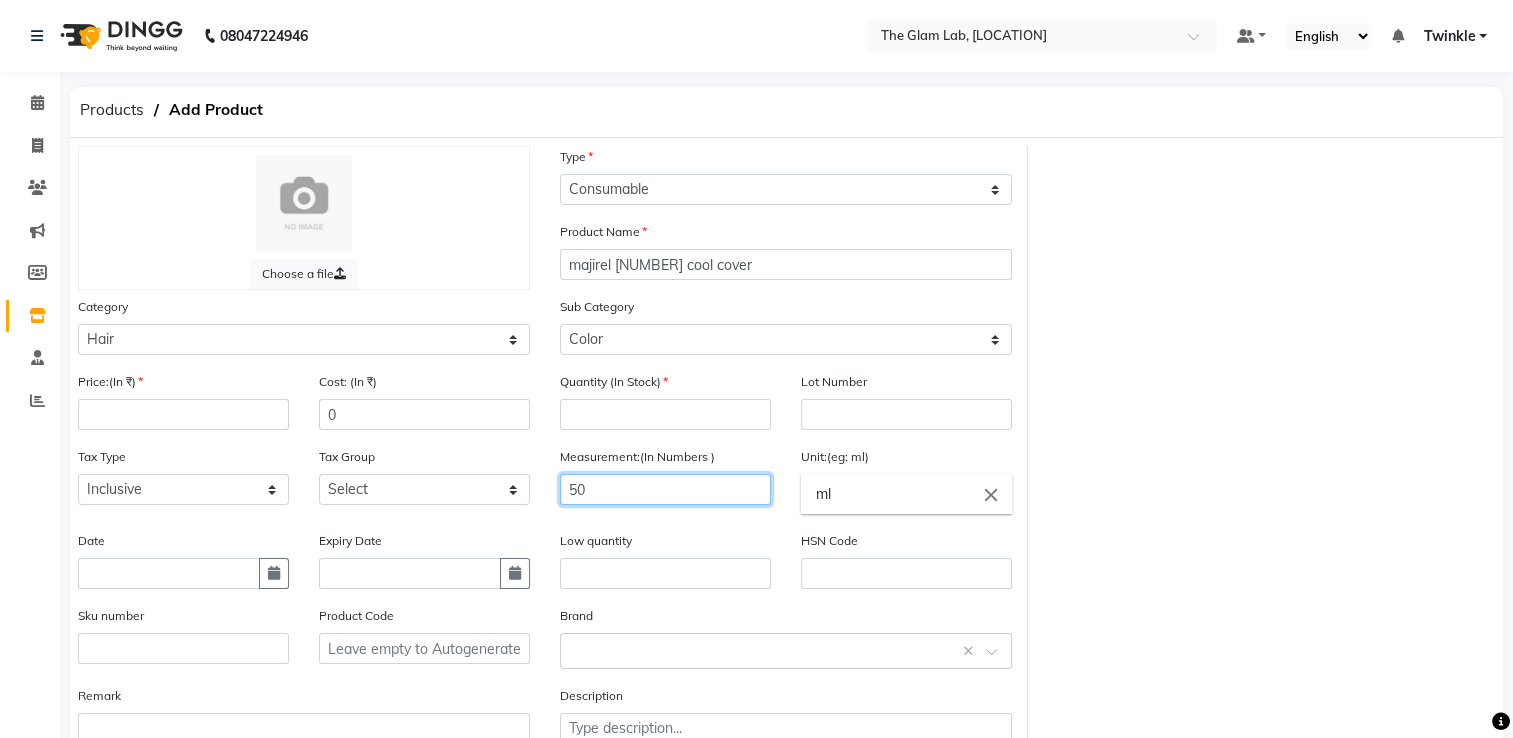 type on "50" 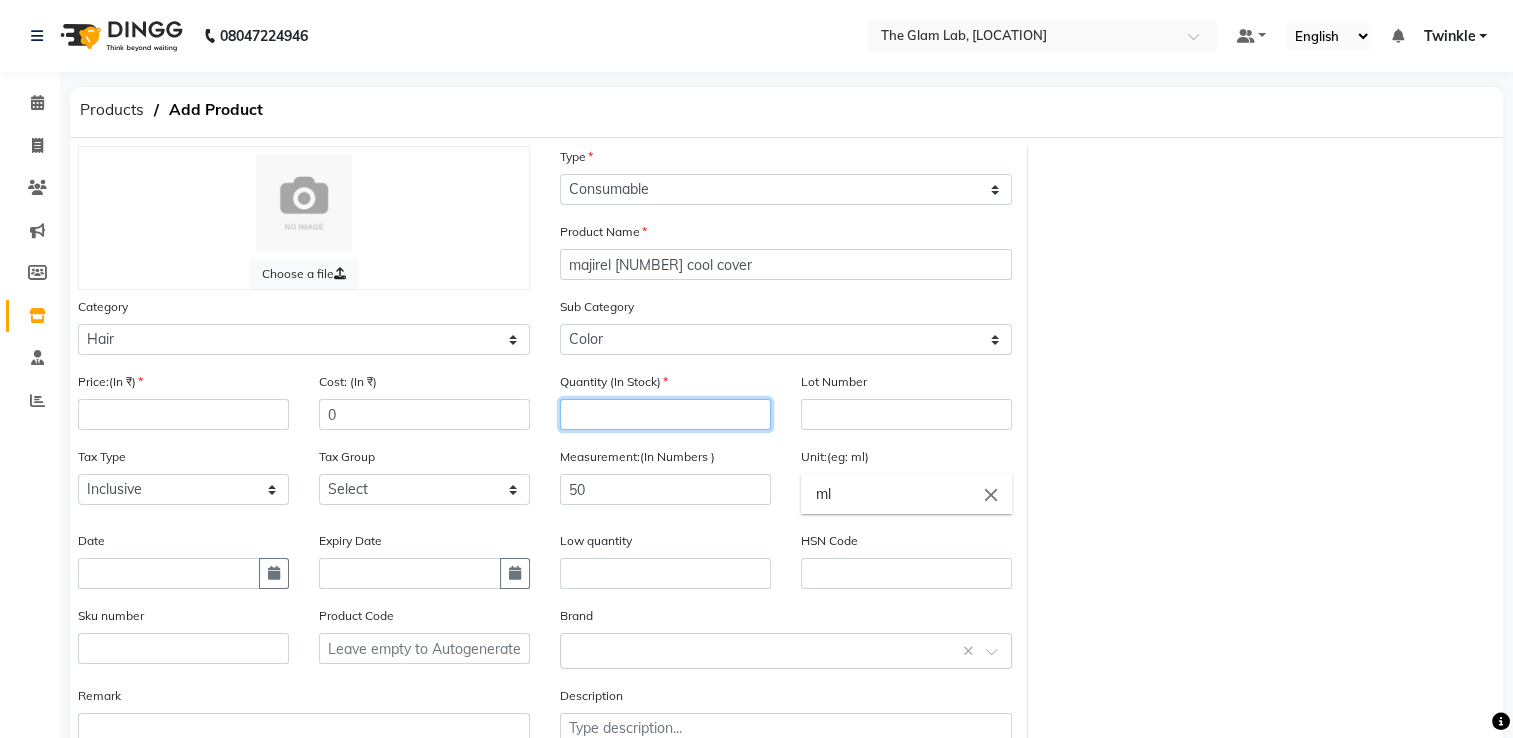 click 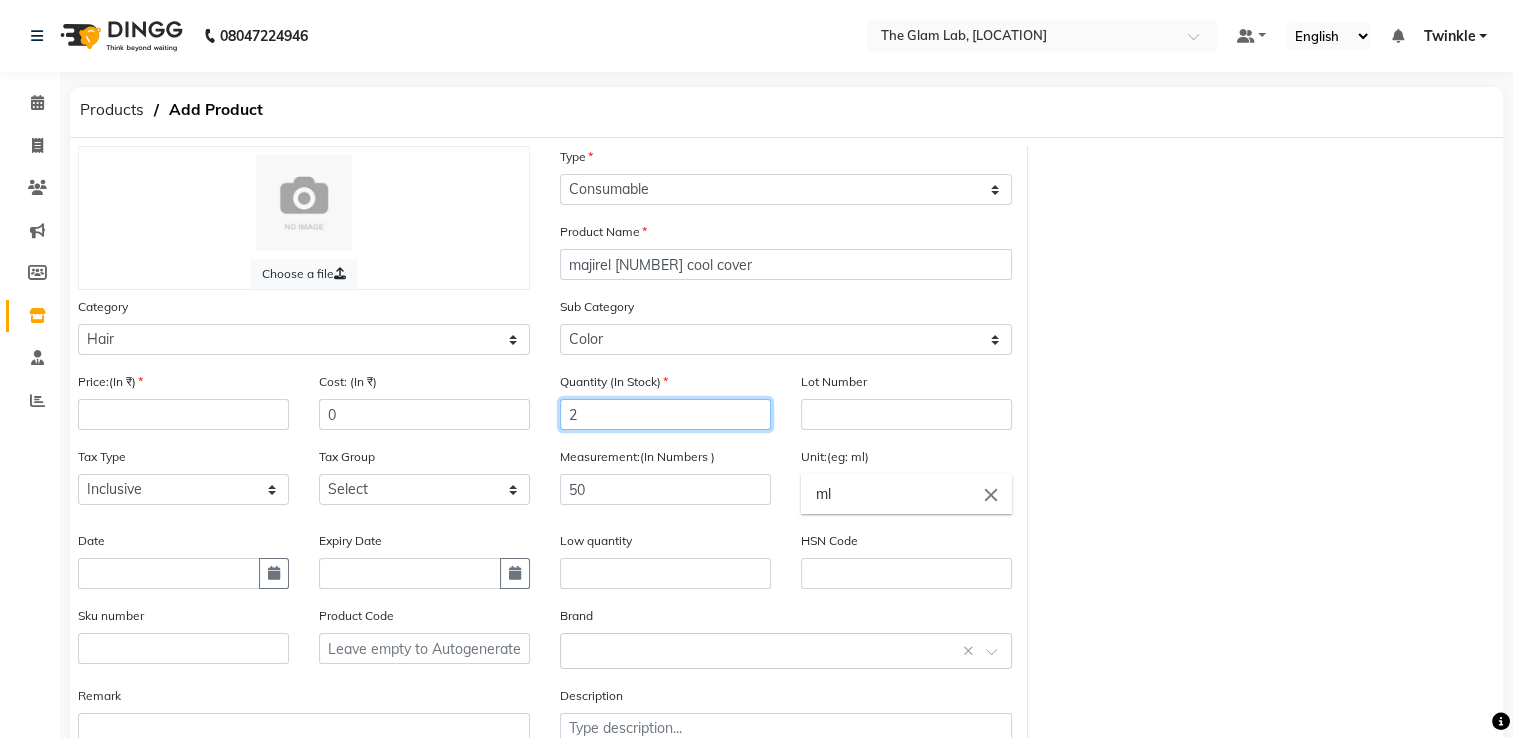 type on "2" 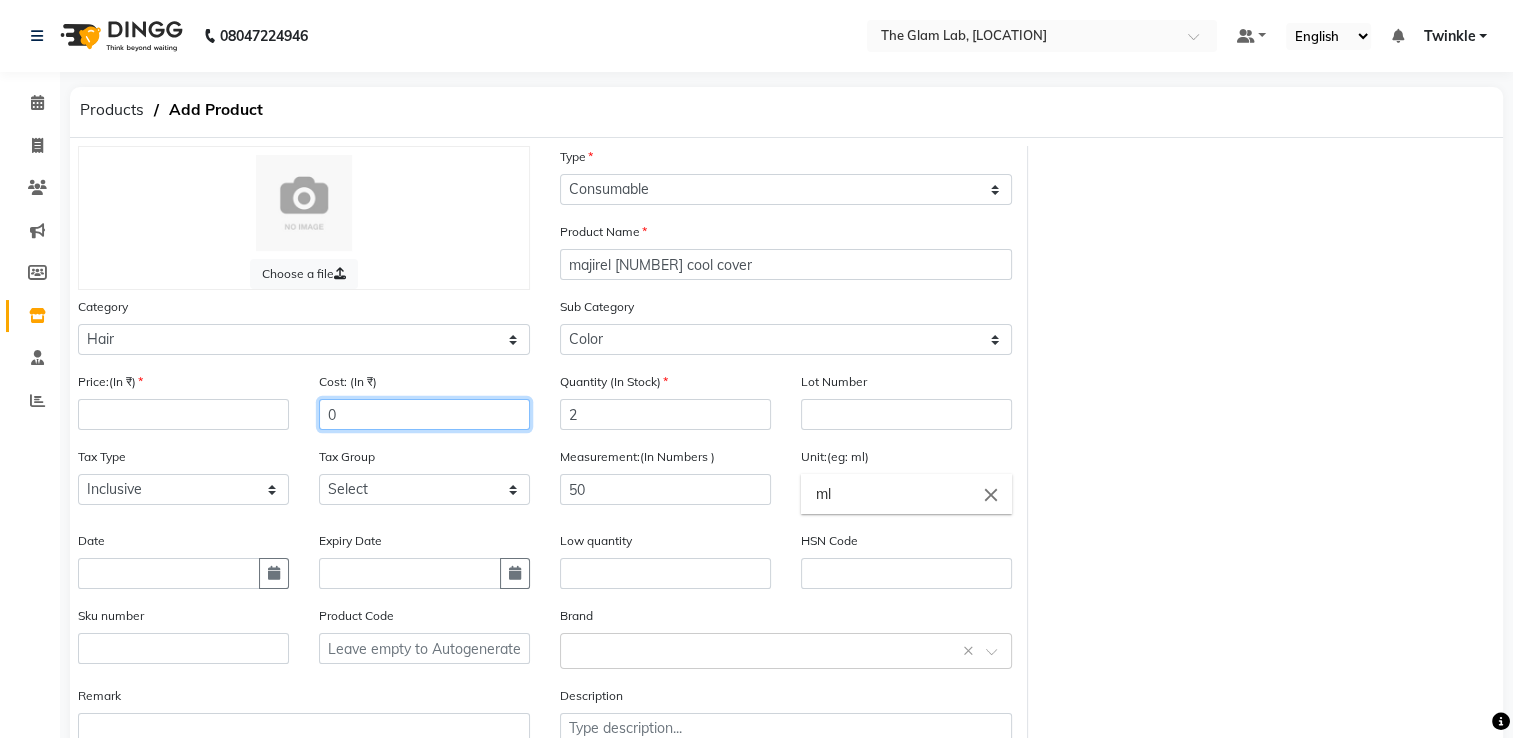 click on "0" 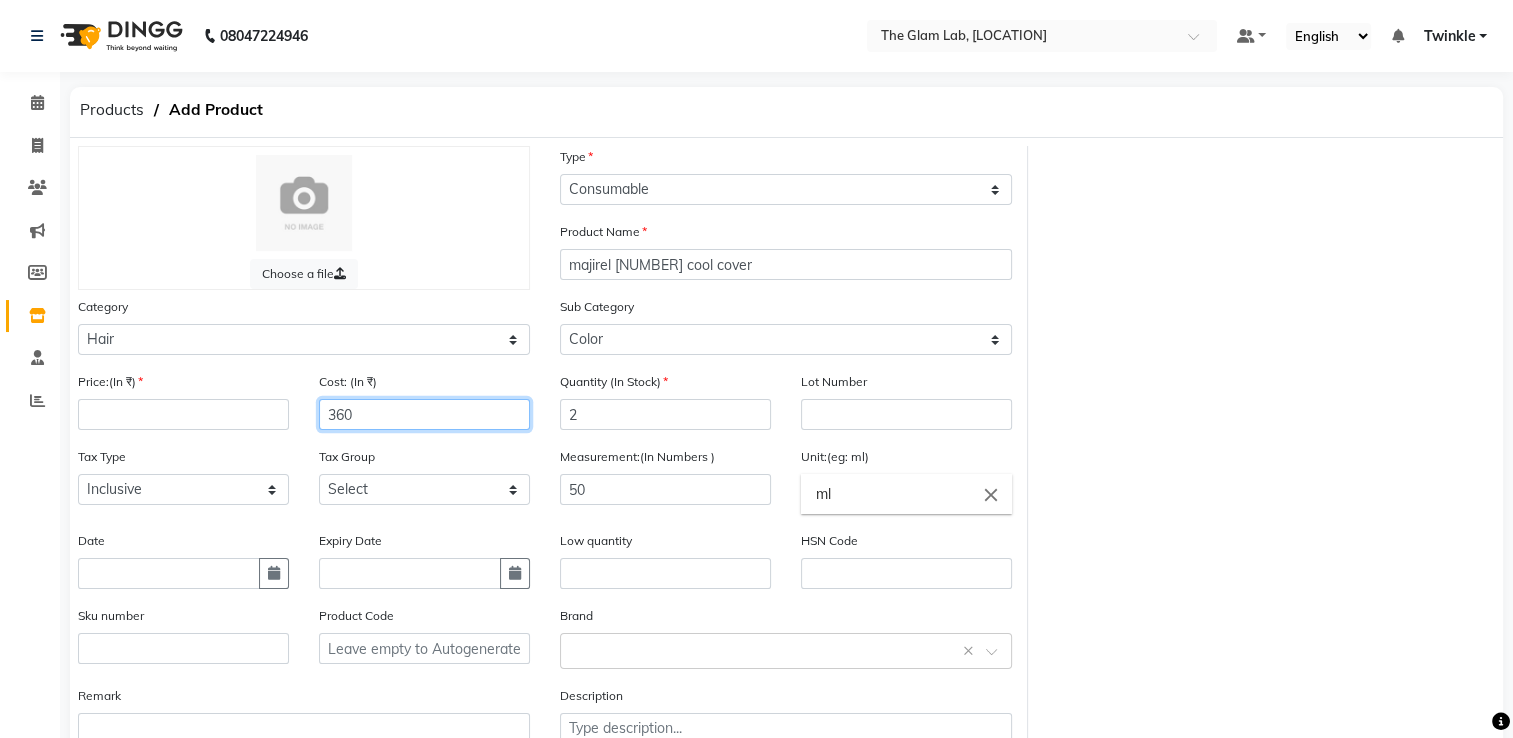 type on "360" 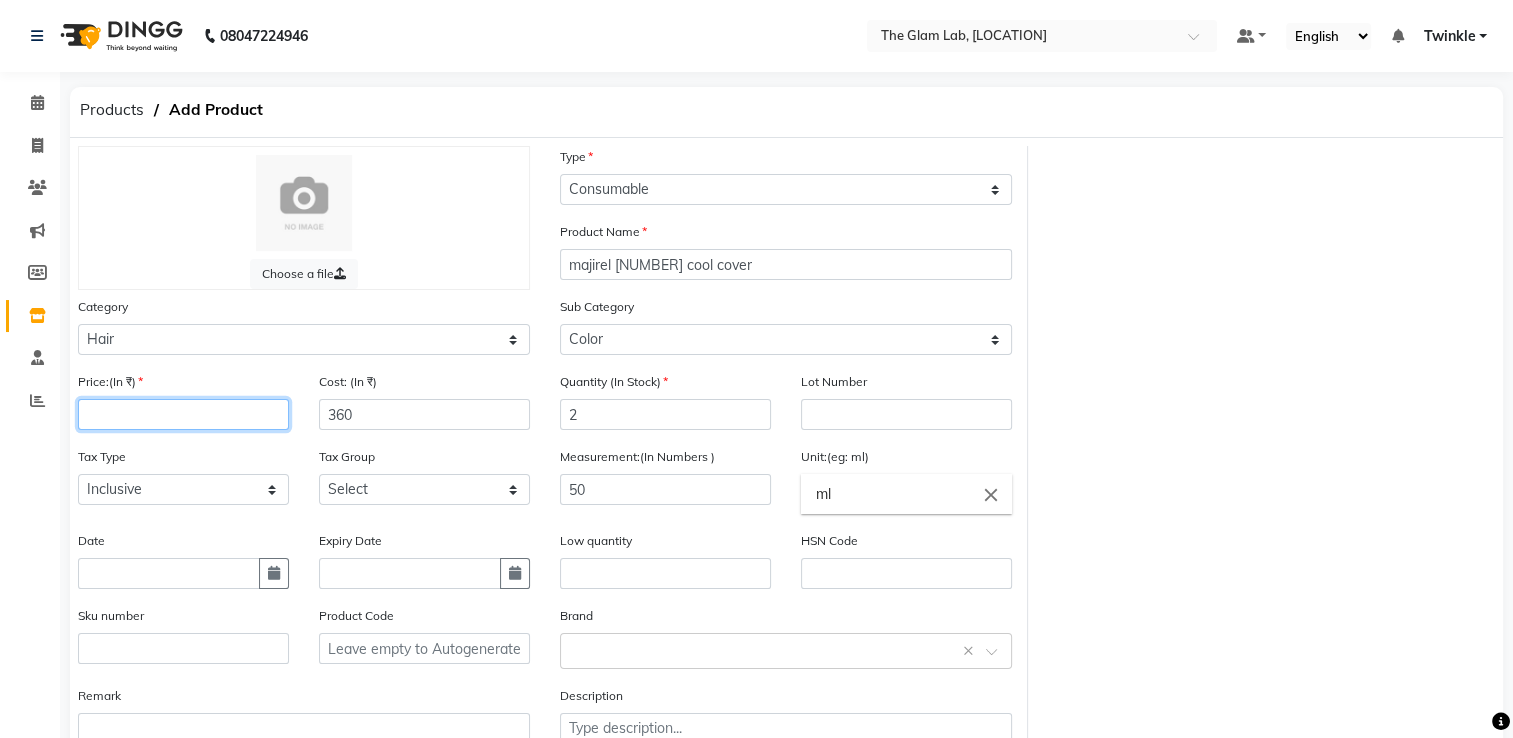 click 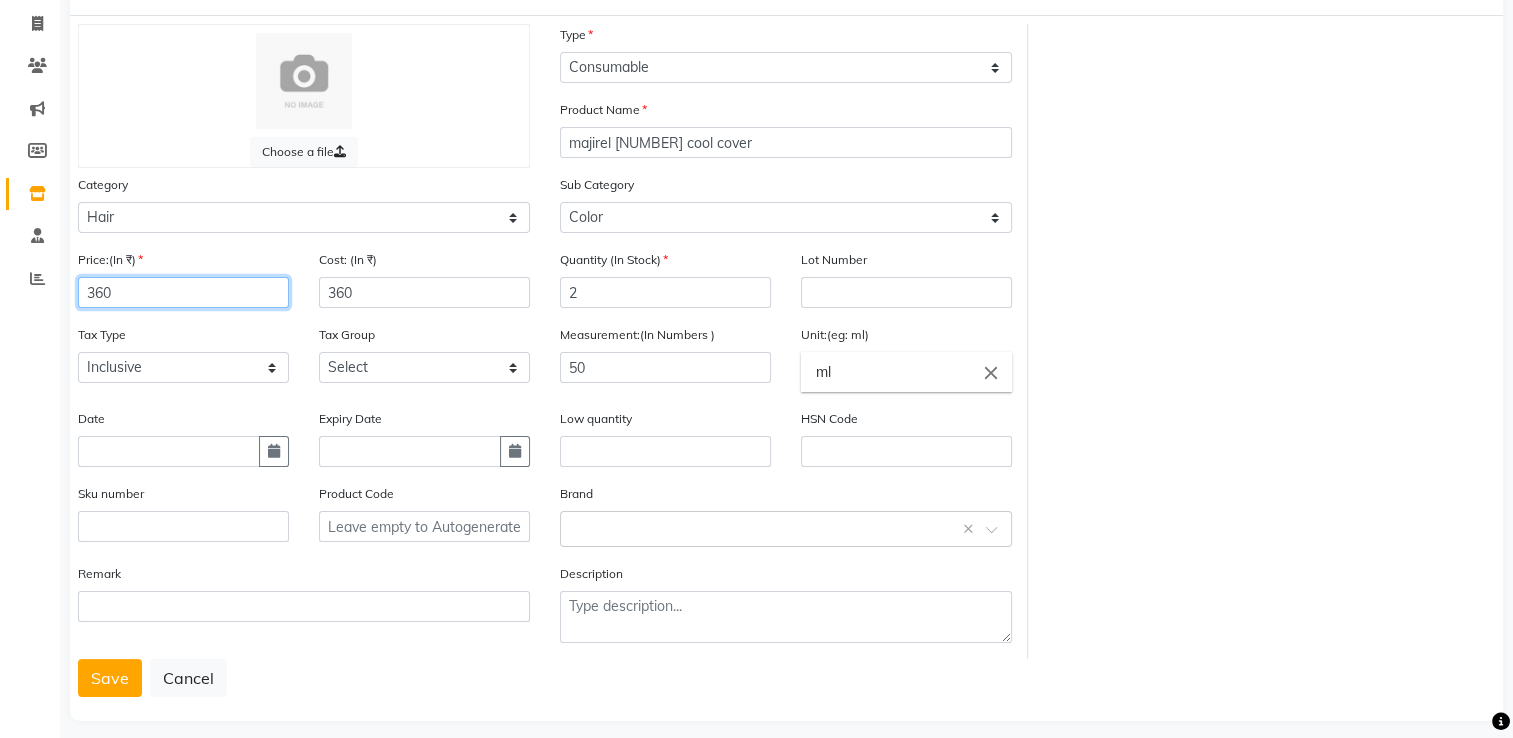 scroll, scrollTop: 123, scrollLeft: 0, axis: vertical 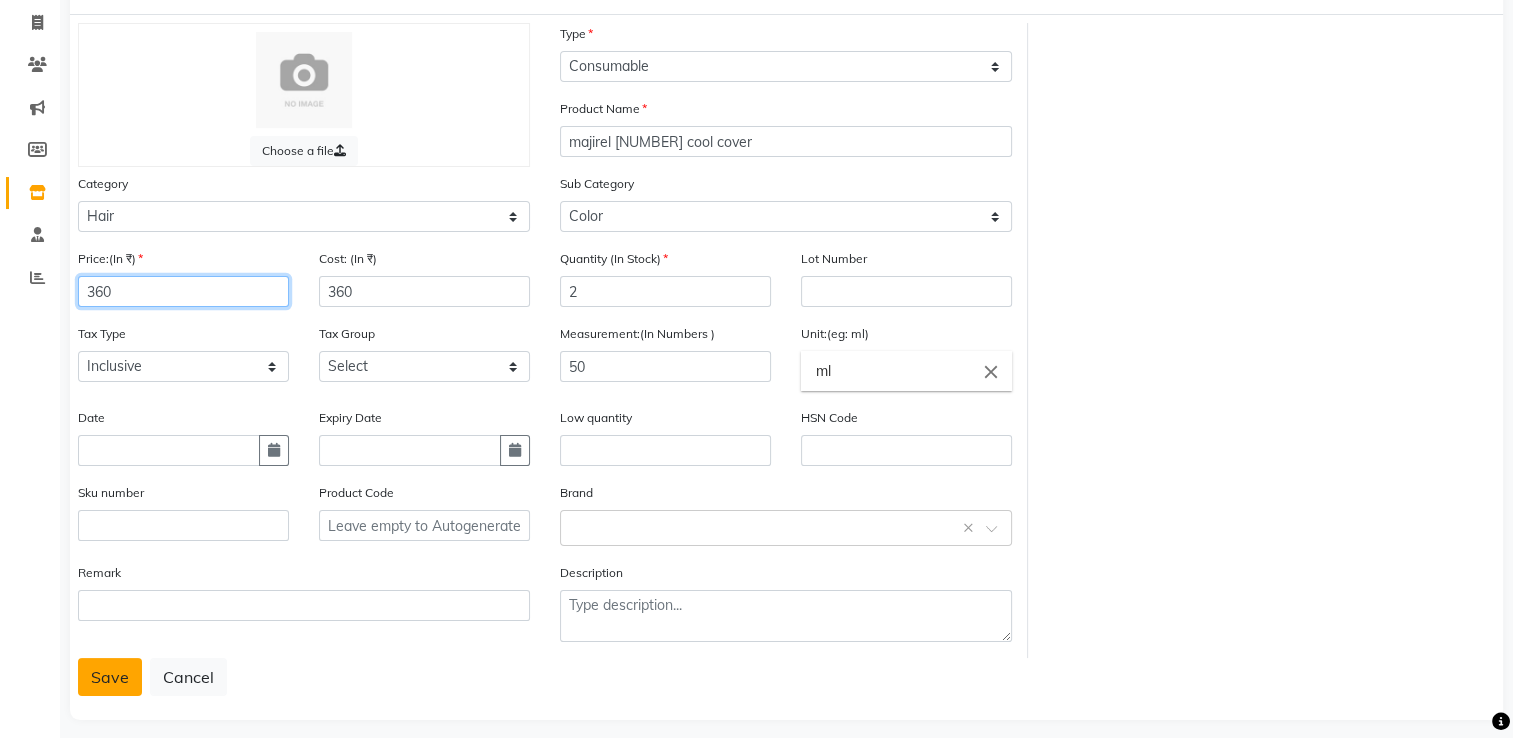 type on "360" 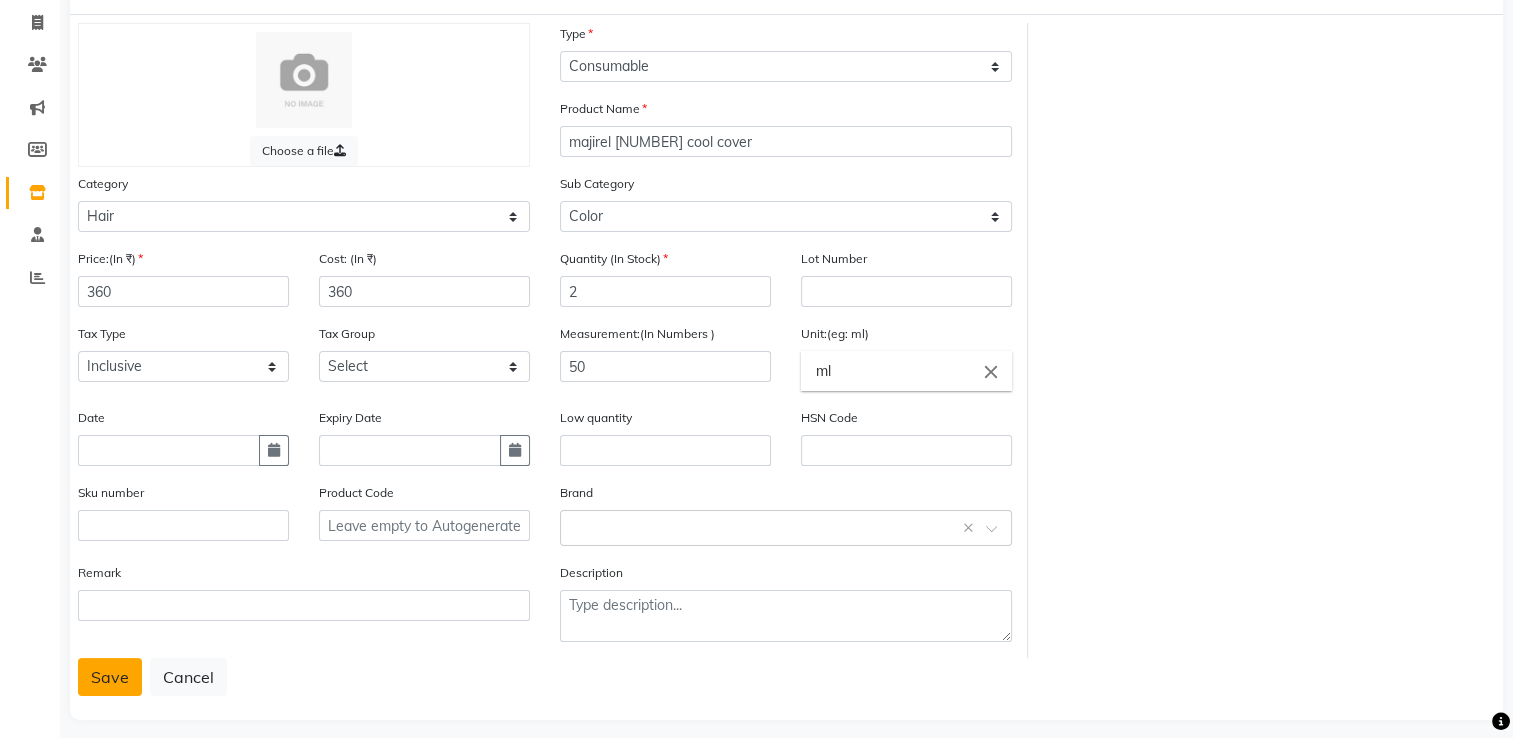 click on "Save" 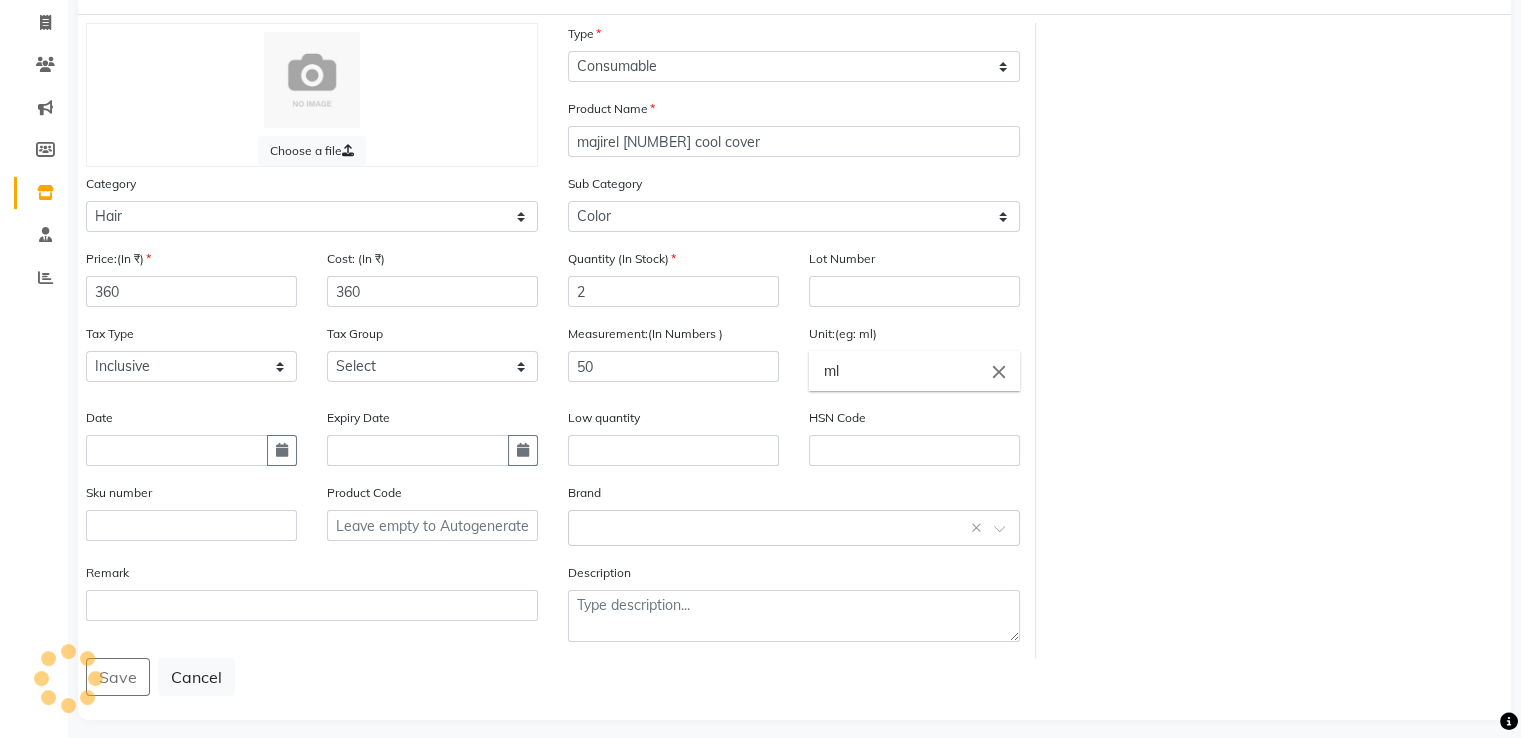 scroll, scrollTop: 0, scrollLeft: 0, axis: both 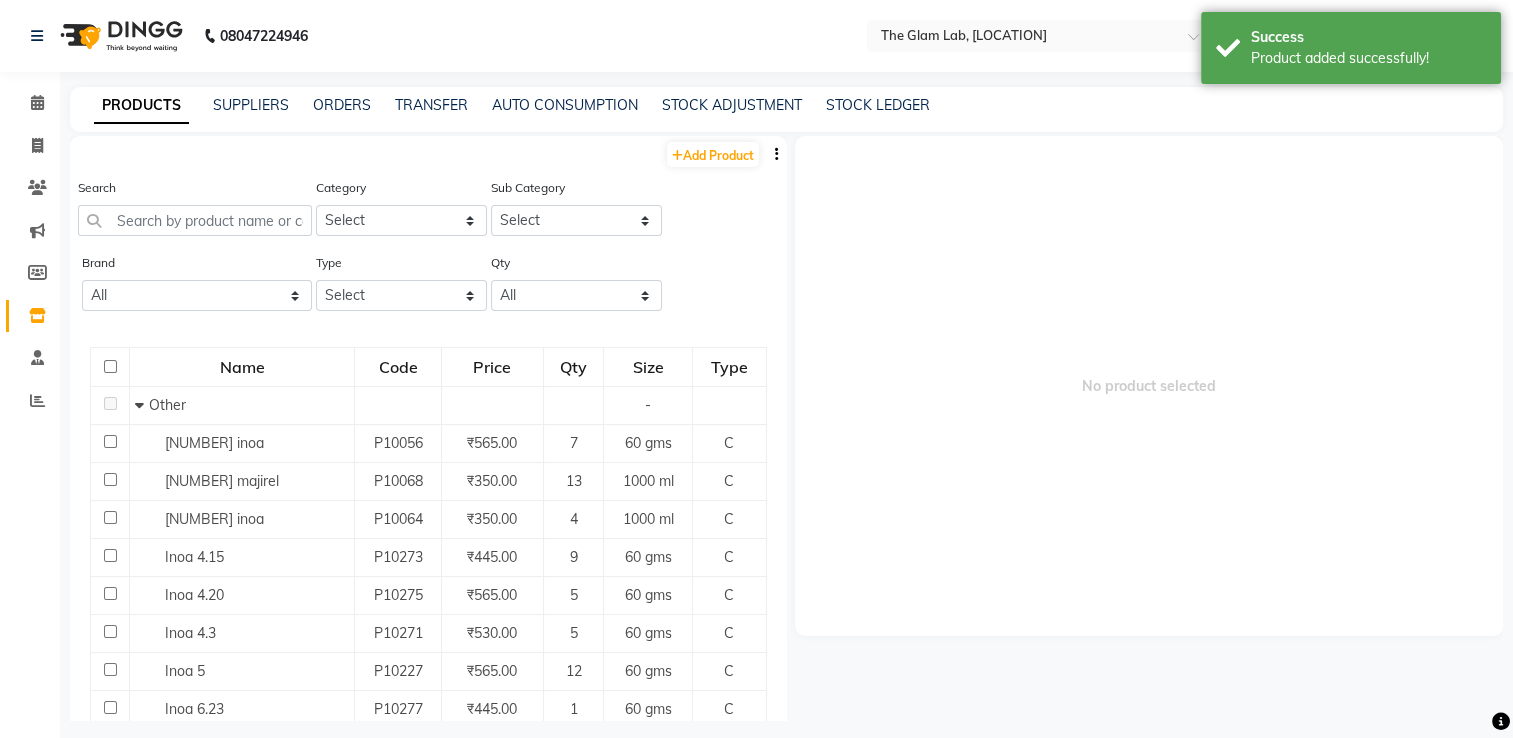 click on "STOCK ADJUSTMENT" 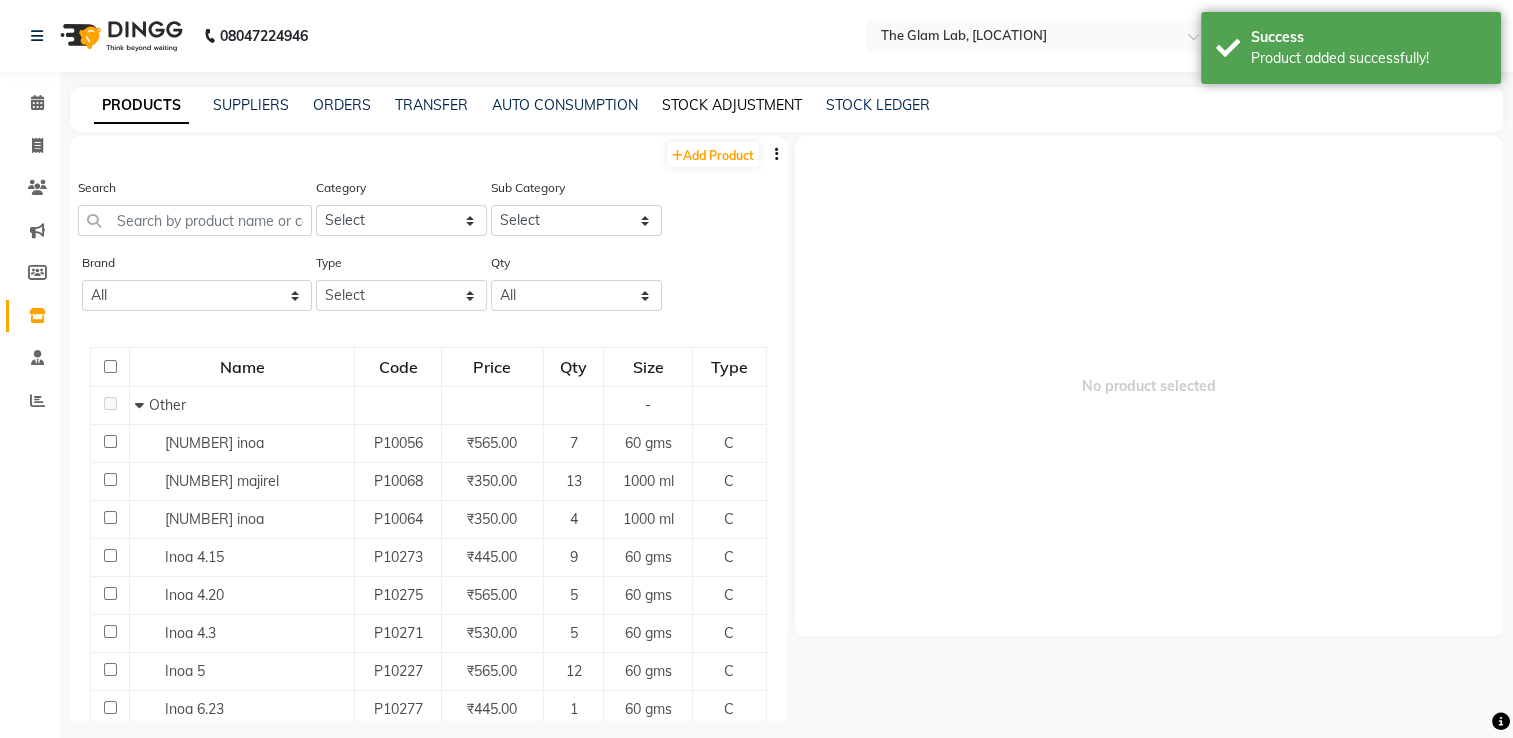 click on "STOCK ADJUSTMENT" 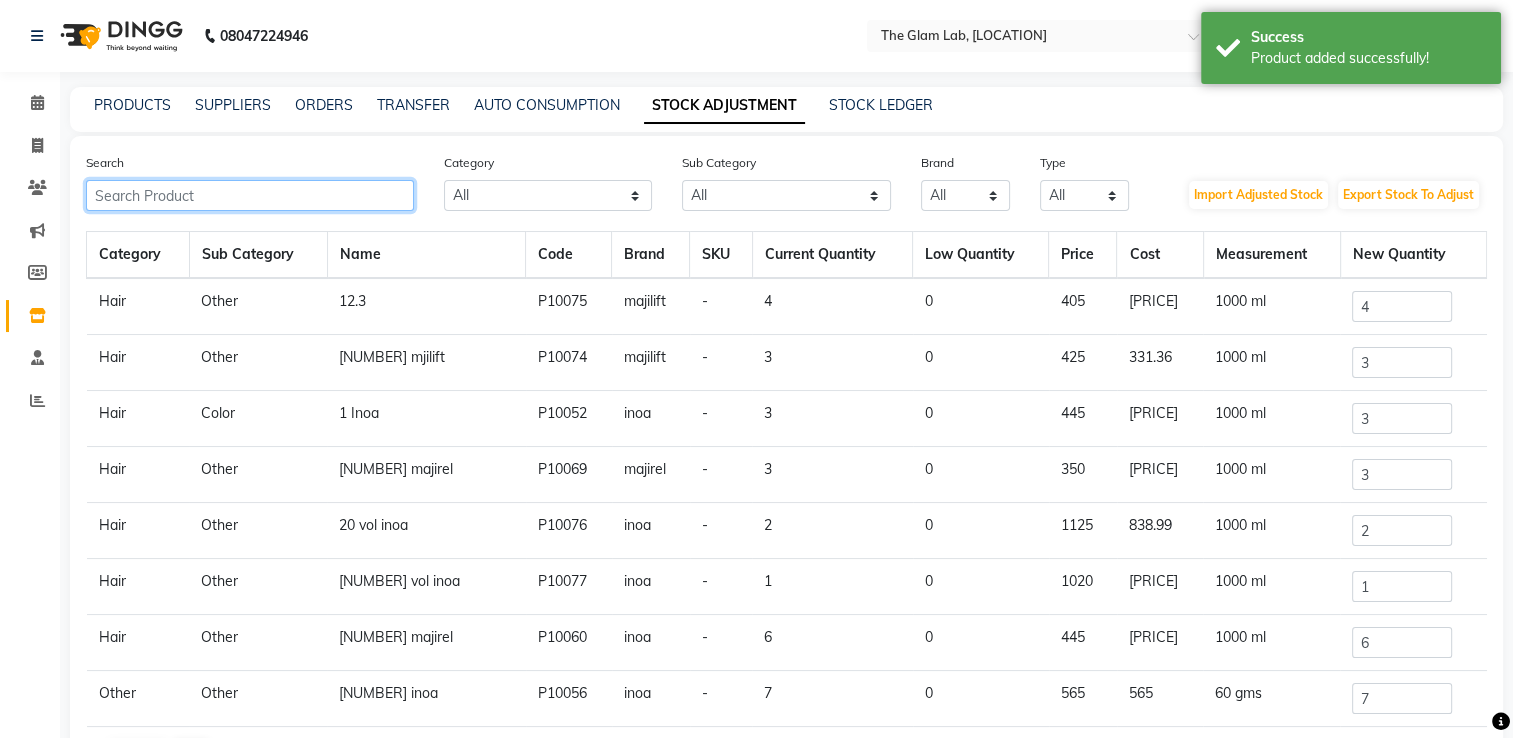 click 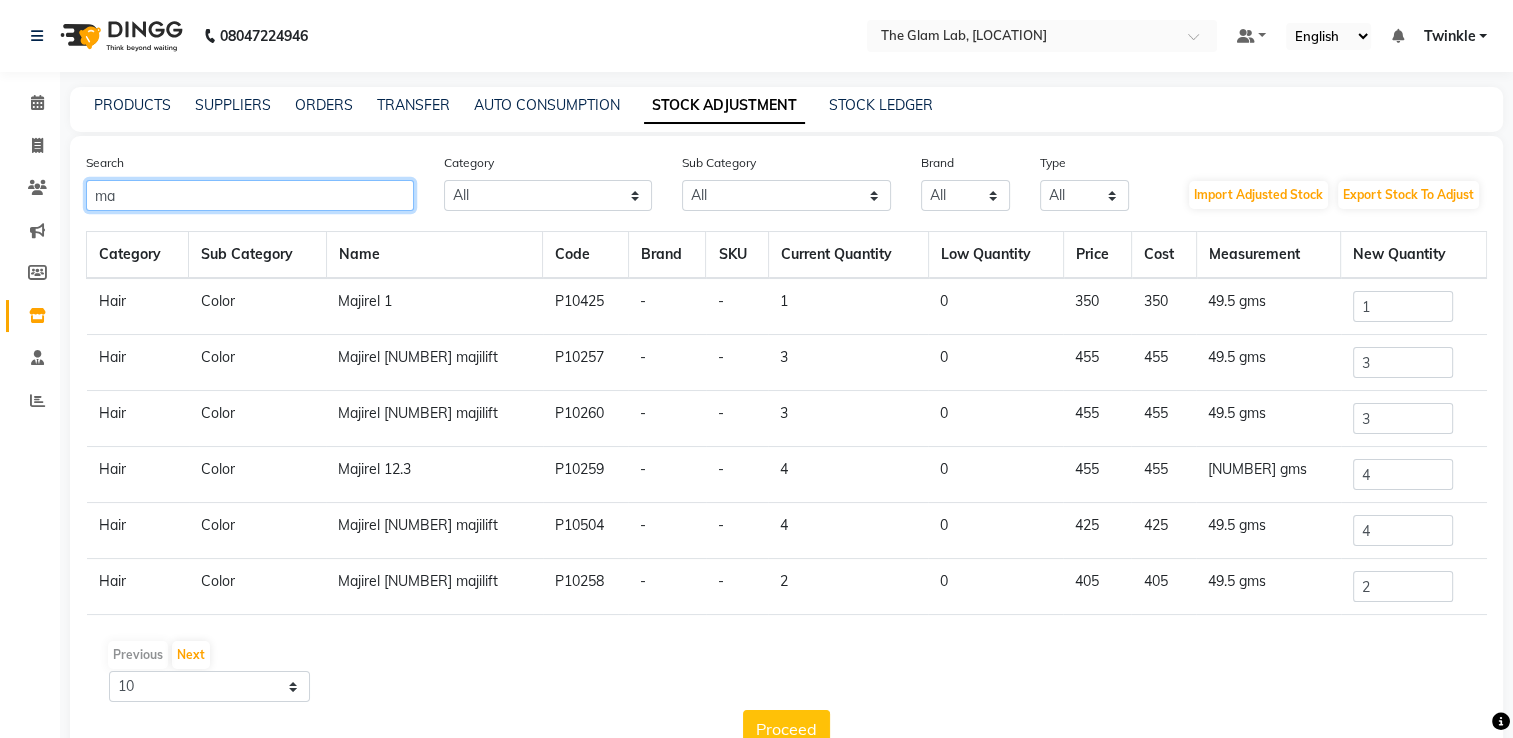 type on "m" 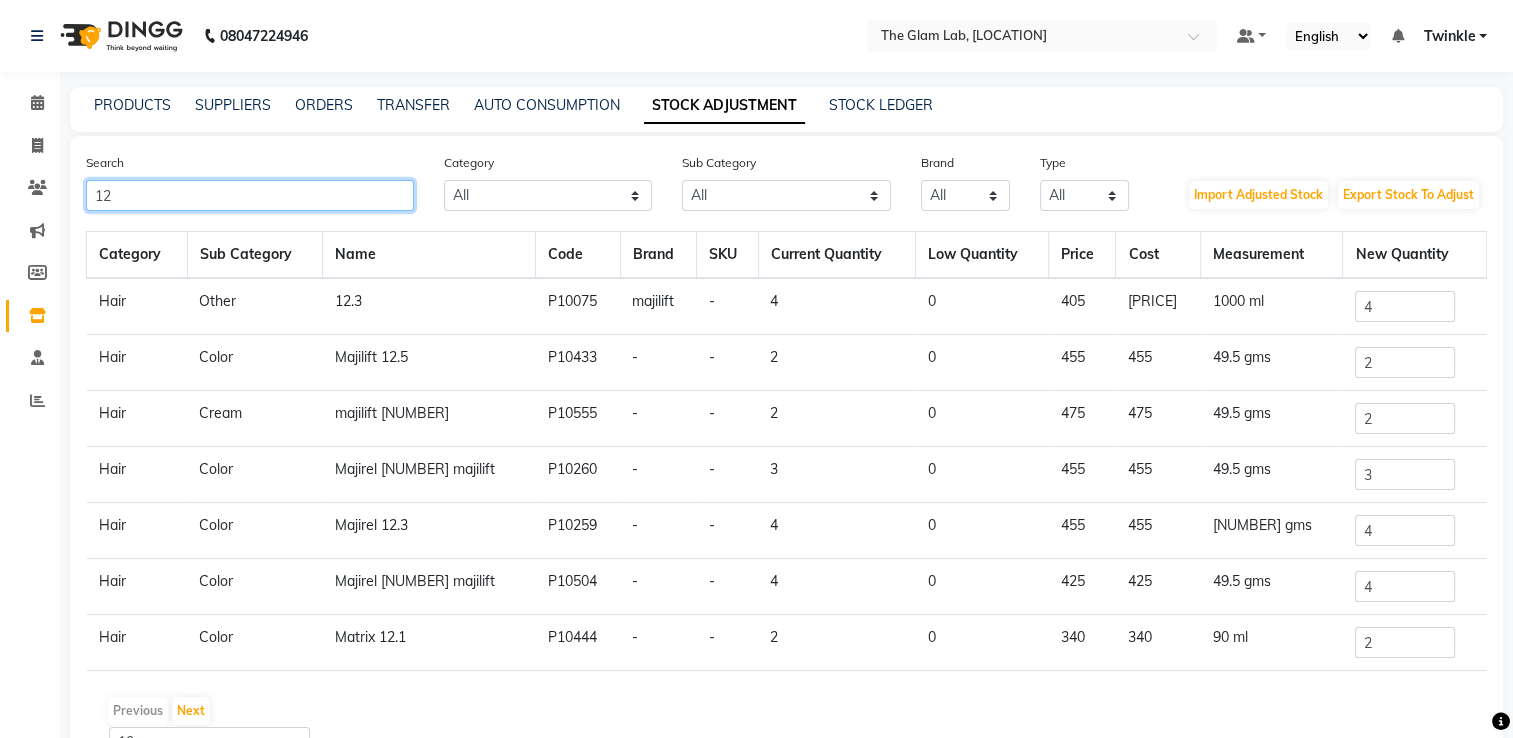 type on "1" 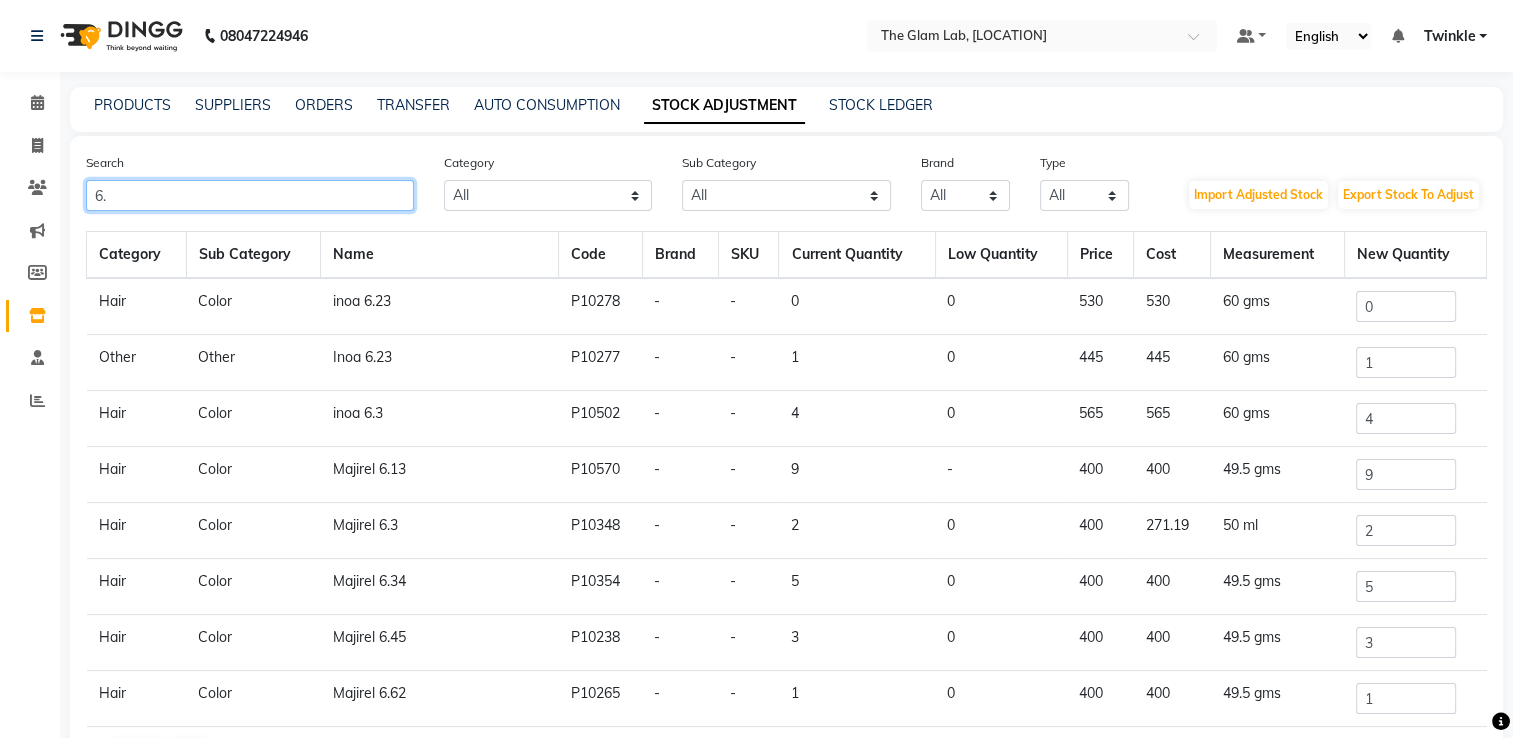 type on "6" 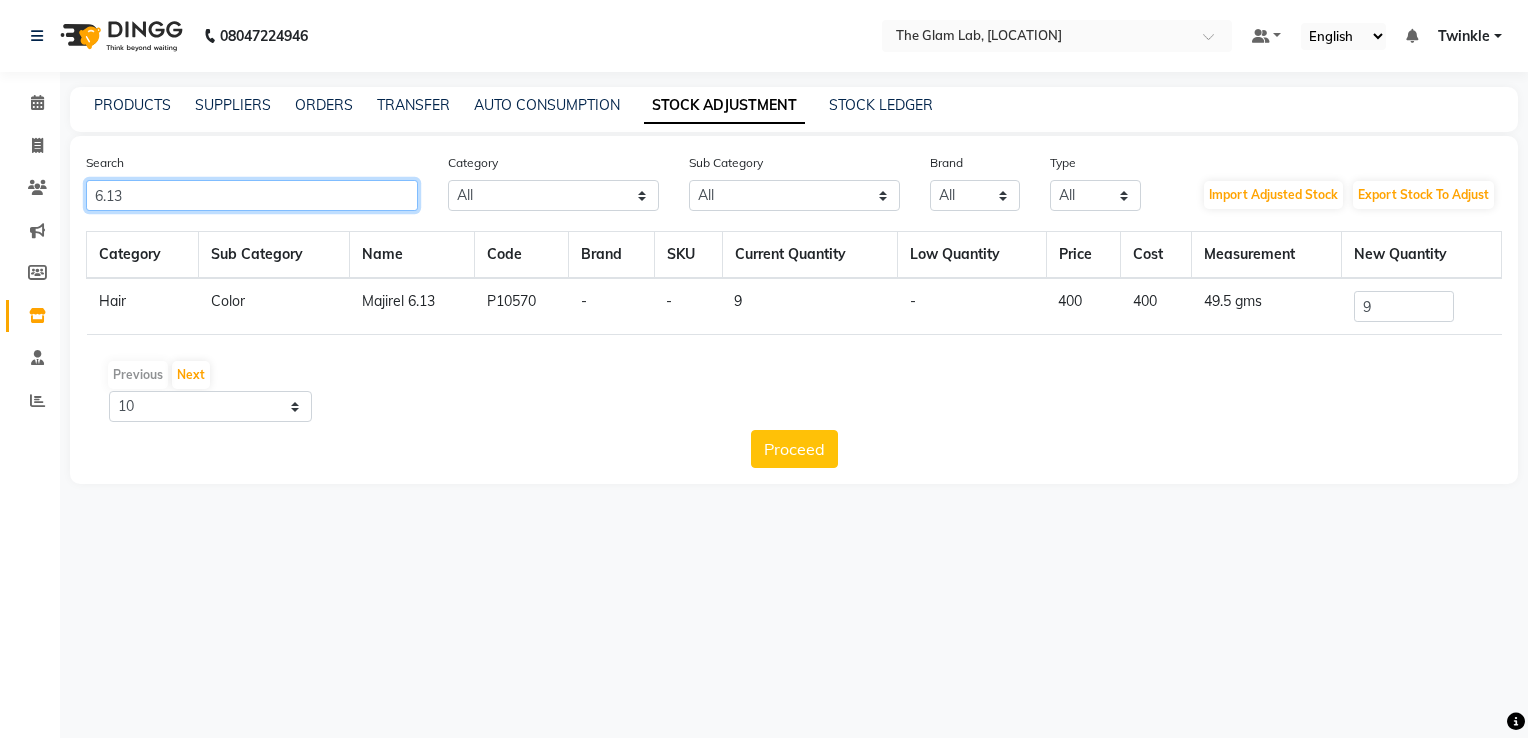type on "6.13" 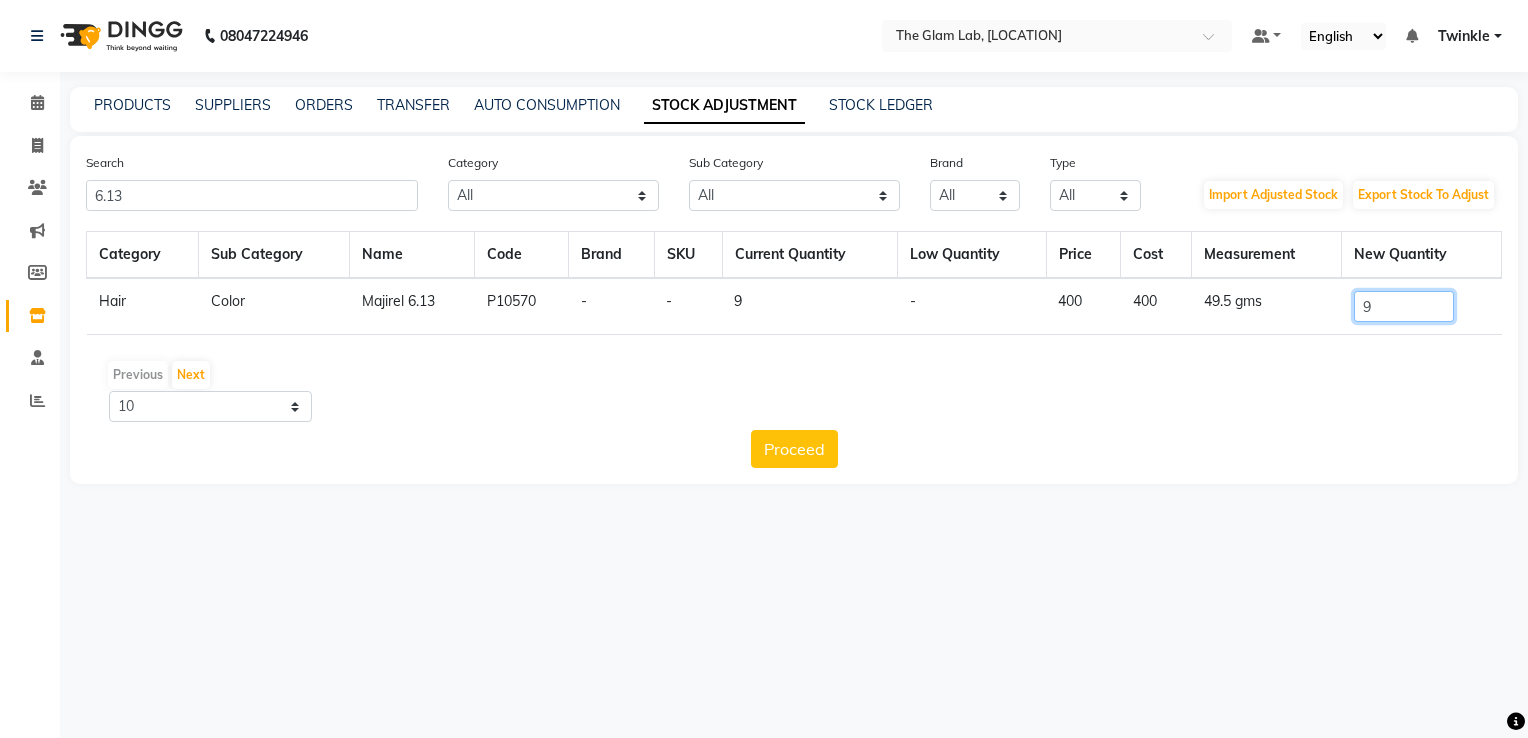 click on "9" 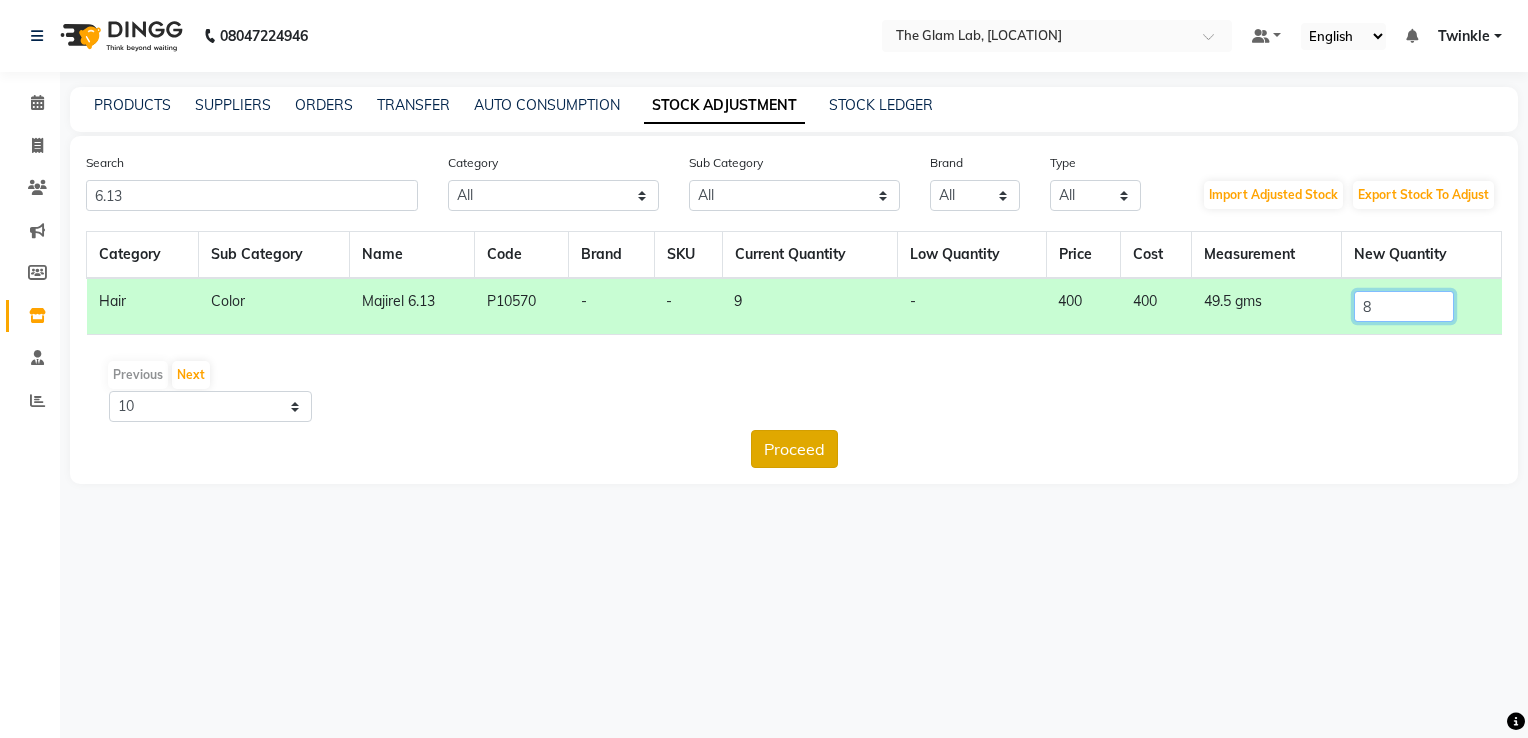 type on "8" 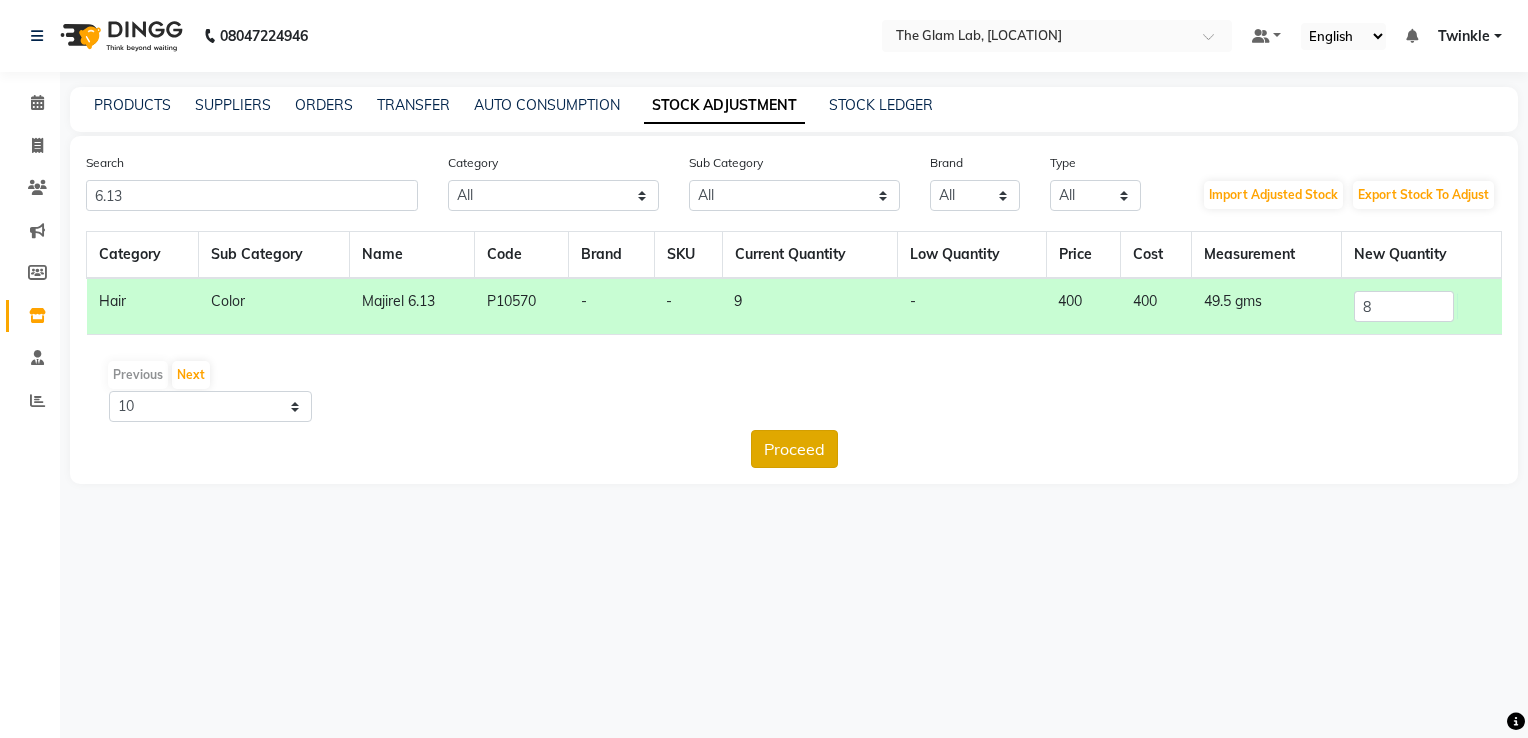 click on "Proceed" 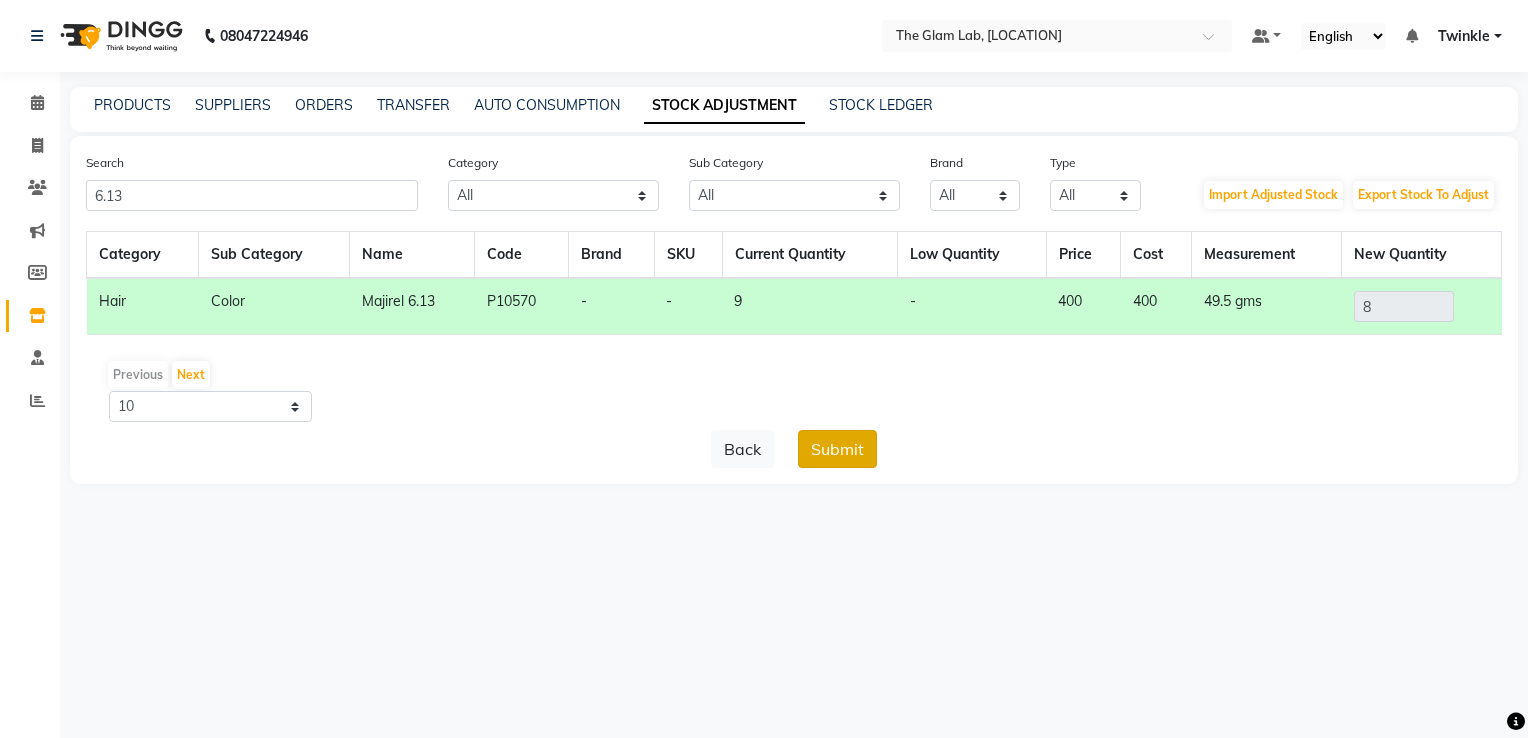 click on "Submit" 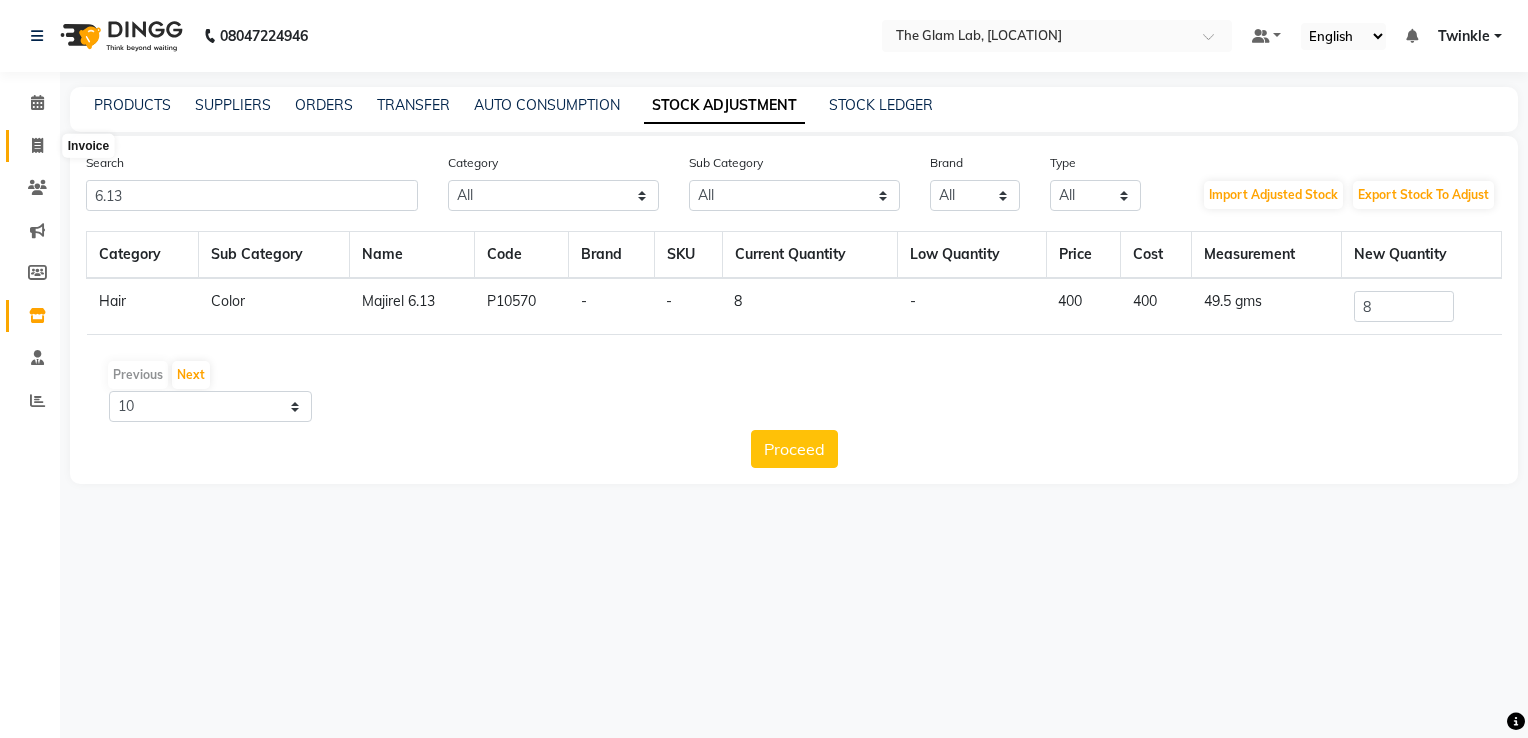 click 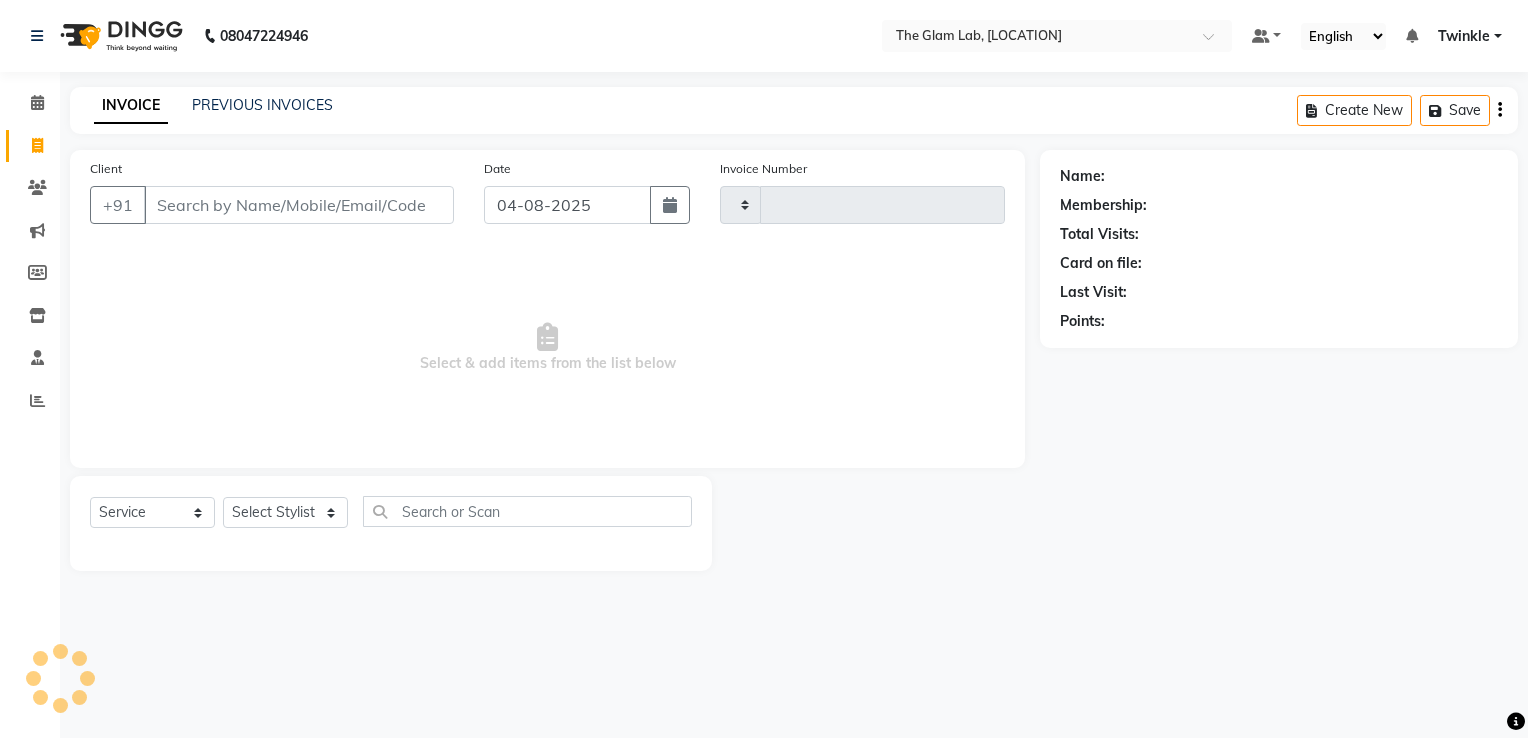 type on "0019" 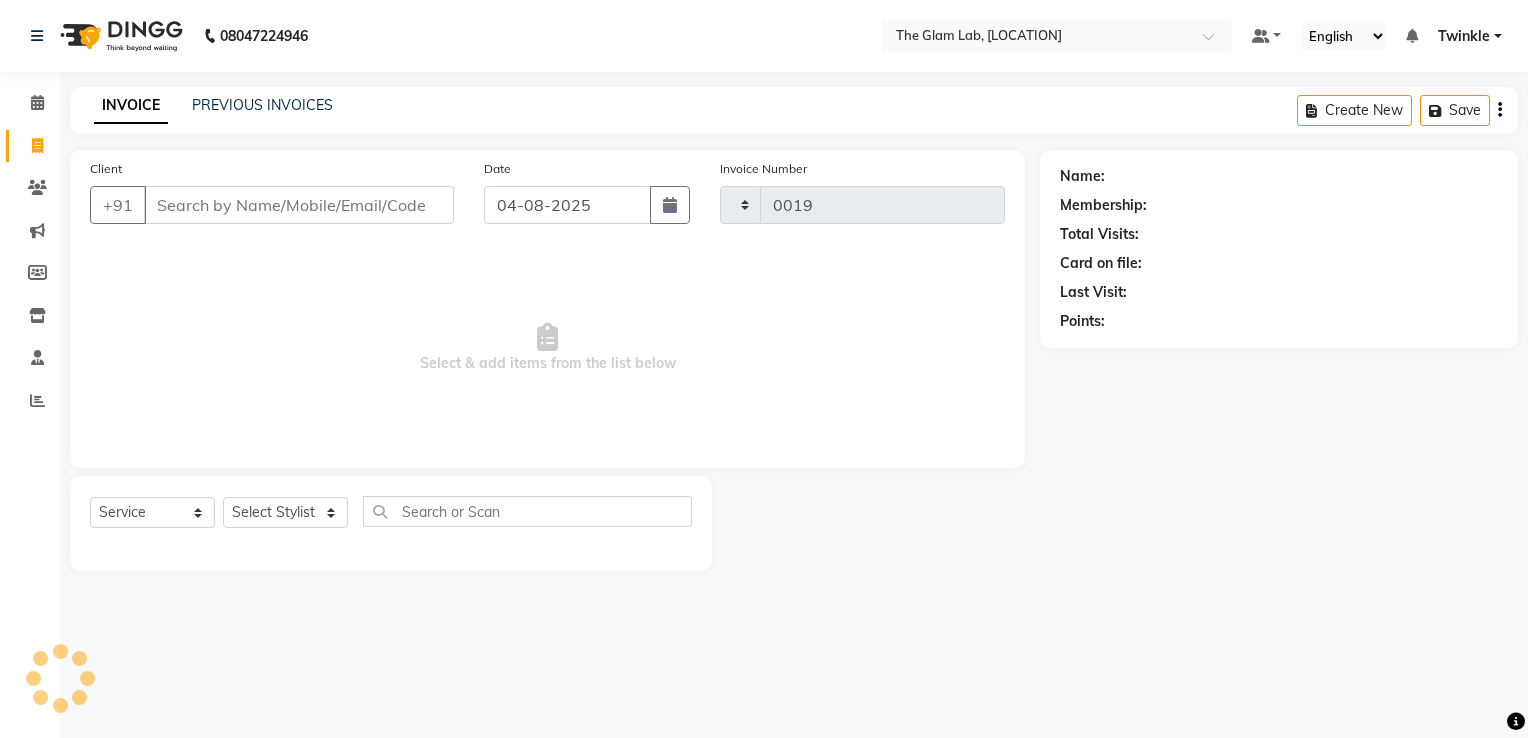 select on "4136" 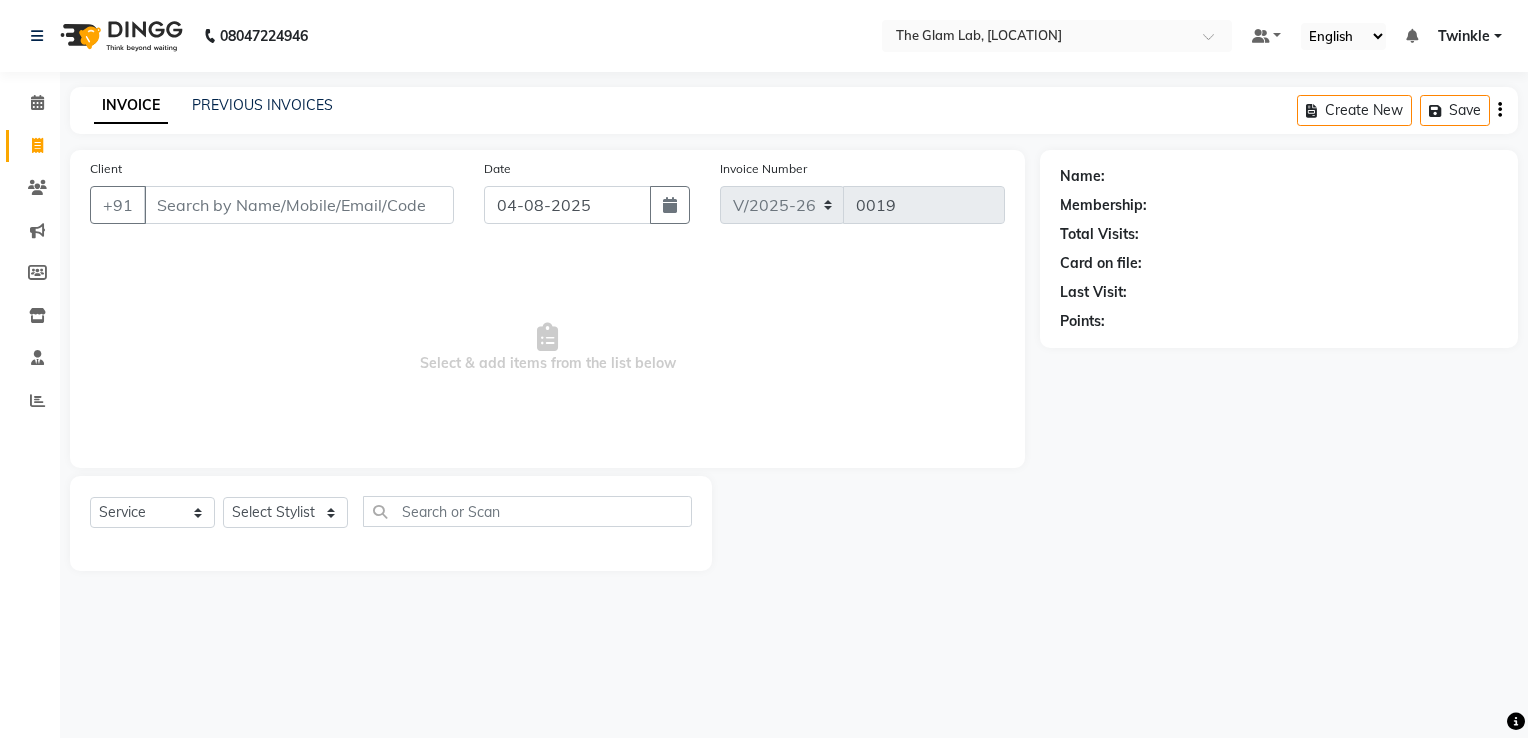 click on "Client" at bounding box center (299, 205) 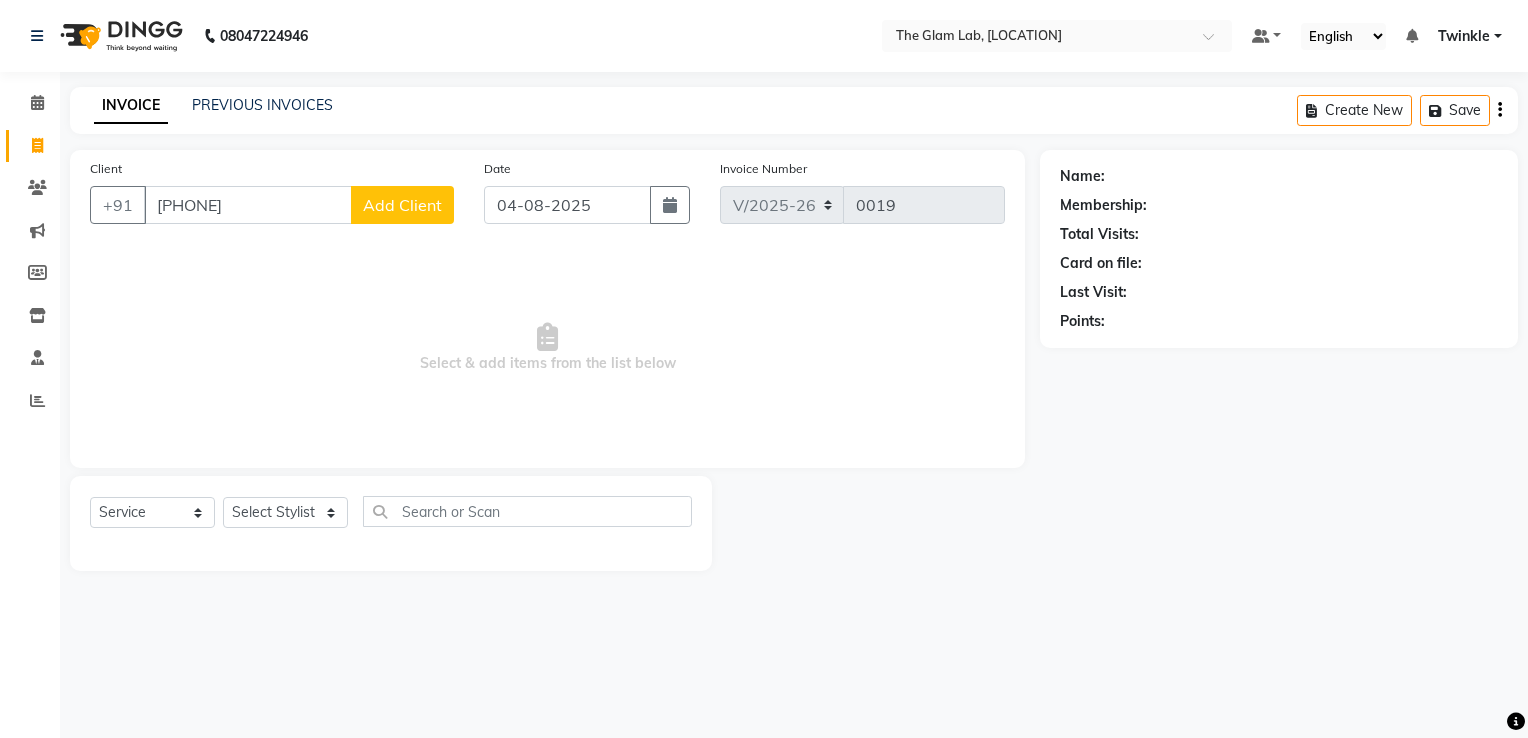type on "[PHONE]" 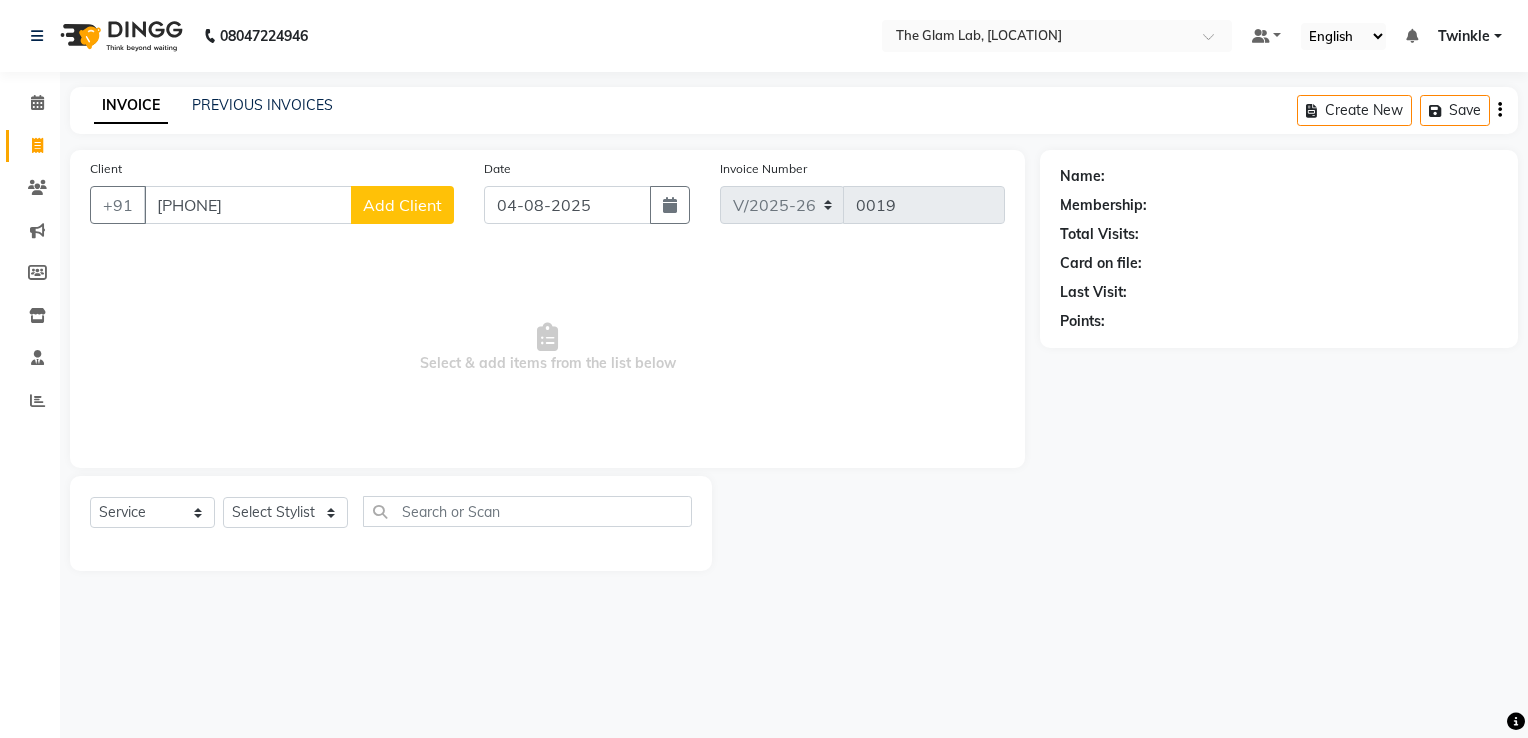 select on "22" 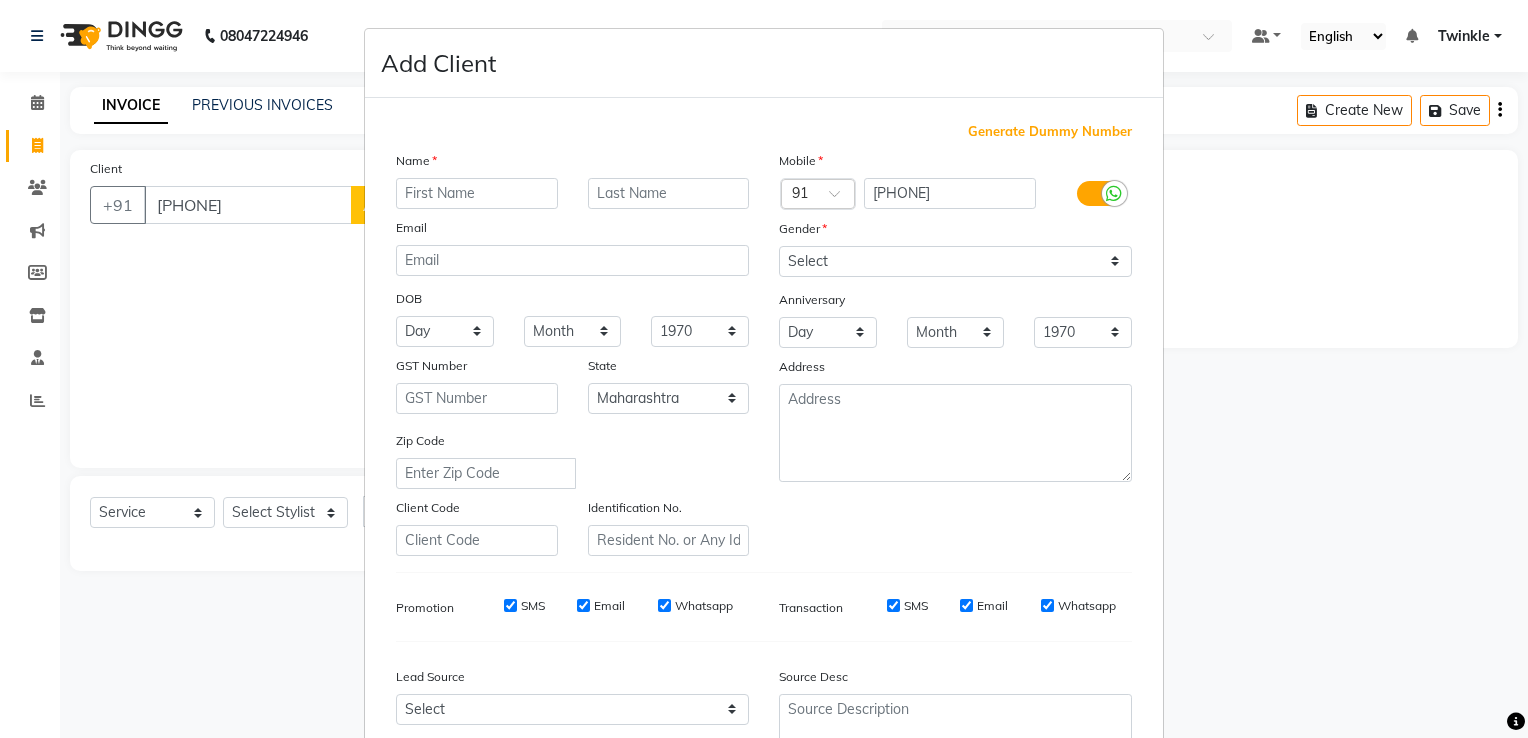 click at bounding box center [477, 193] 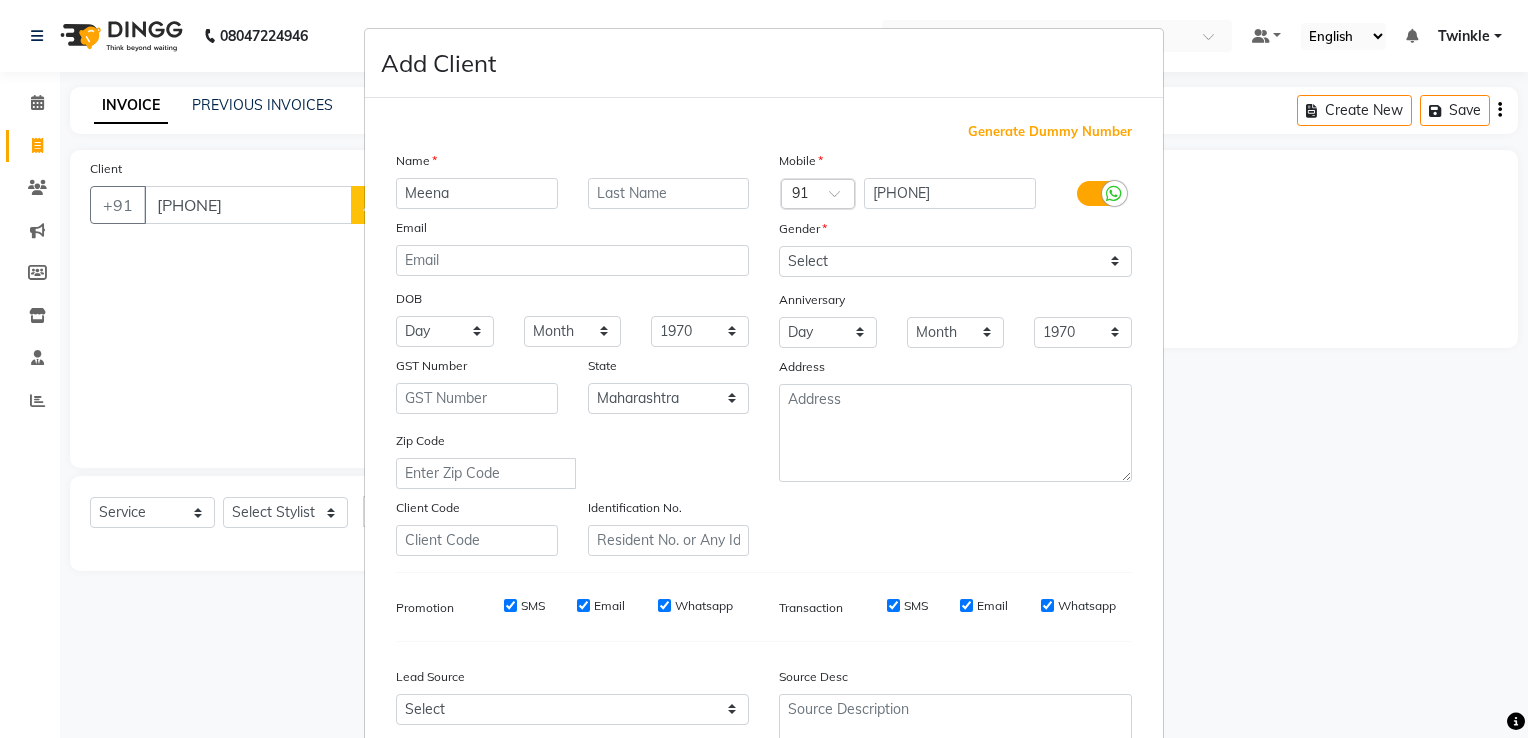 type on "Meena" 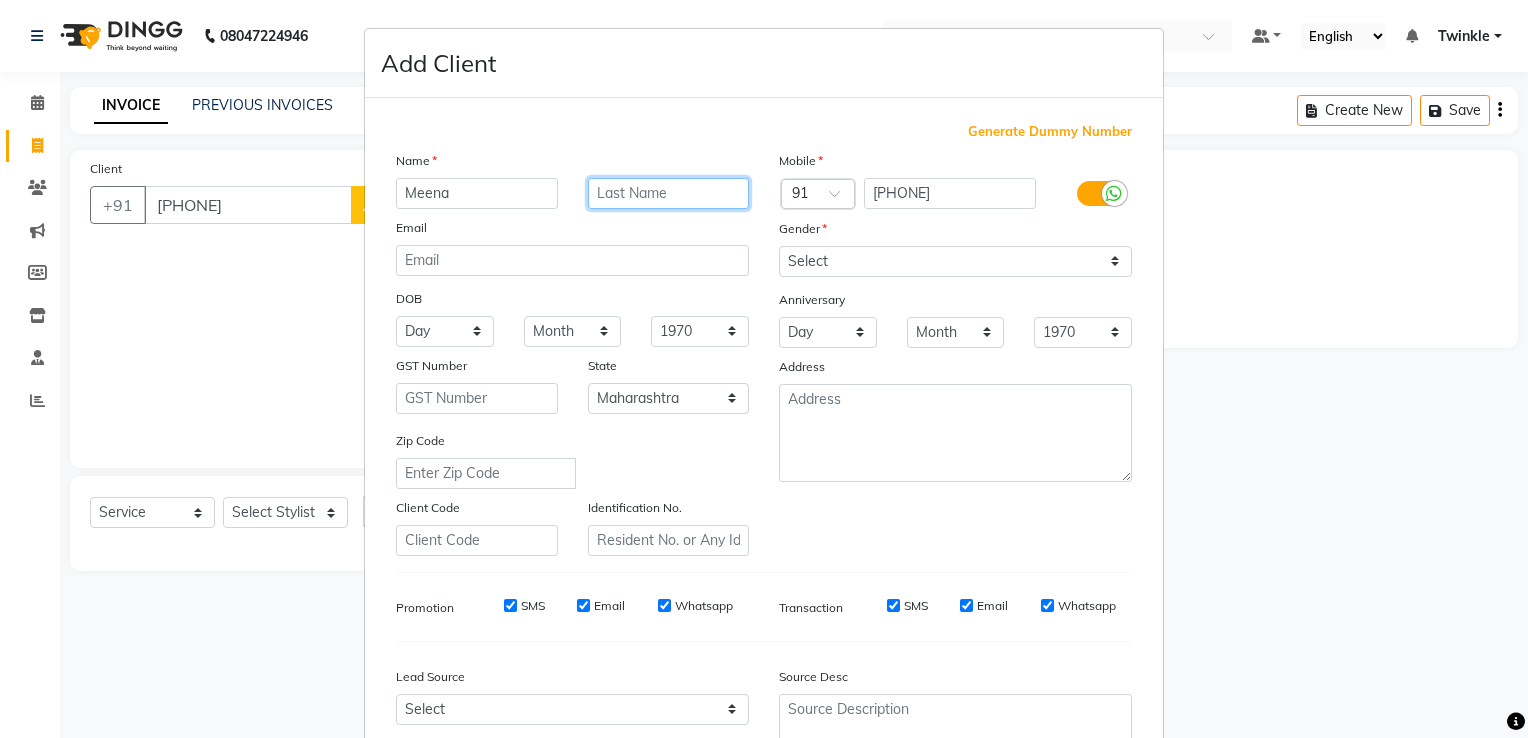 click at bounding box center (669, 193) 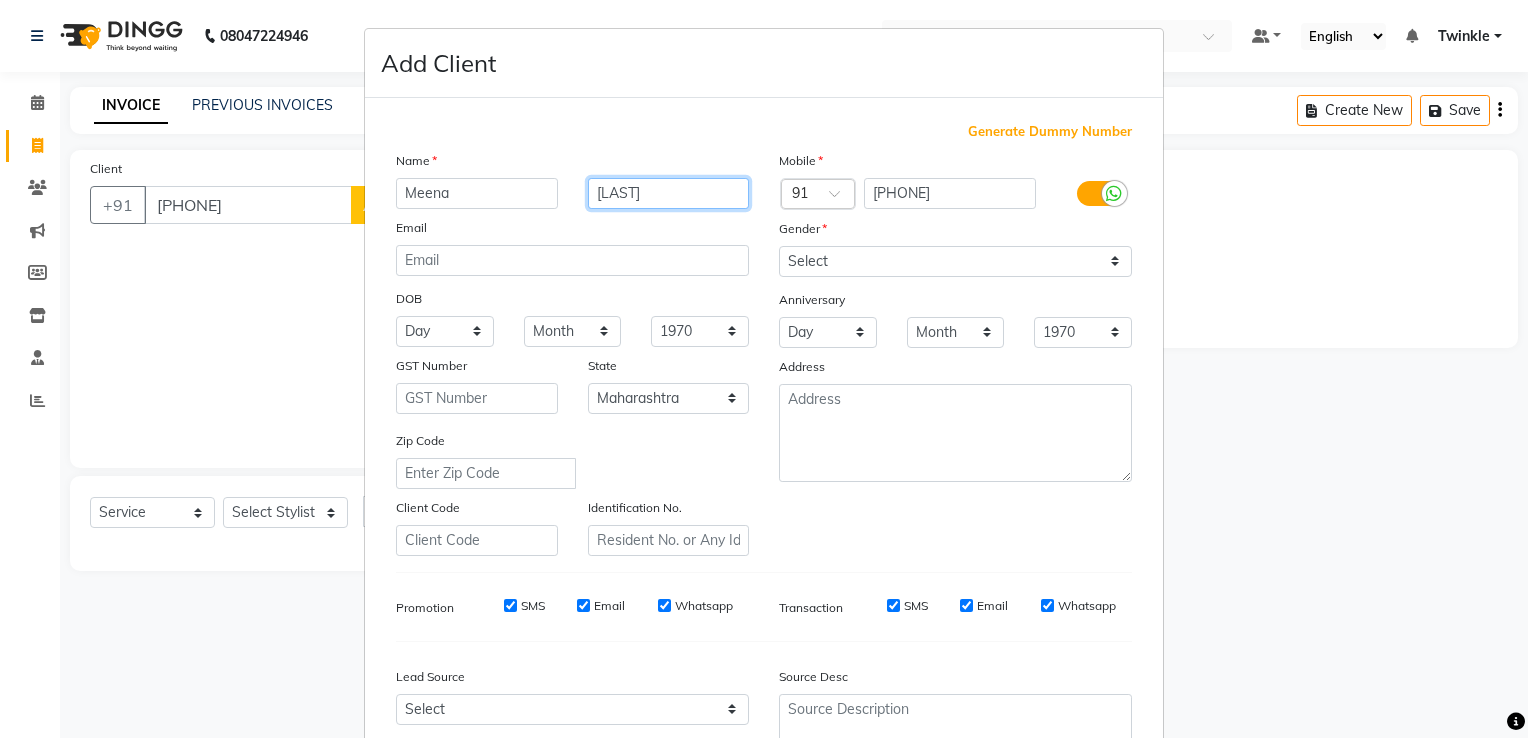 type on "[LAST]" 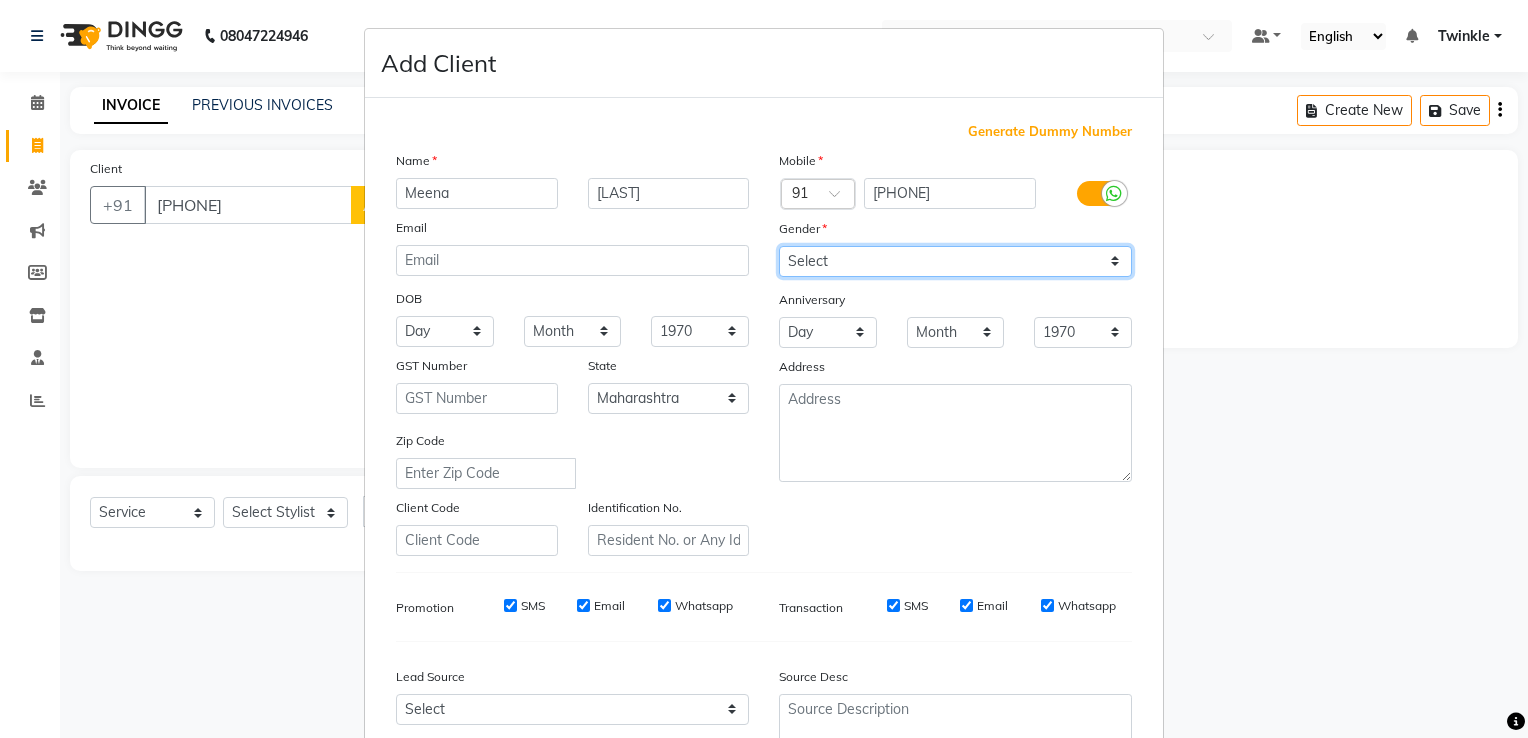 click on "Select Male Female Other Prefer Not To Say" at bounding box center [955, 261] 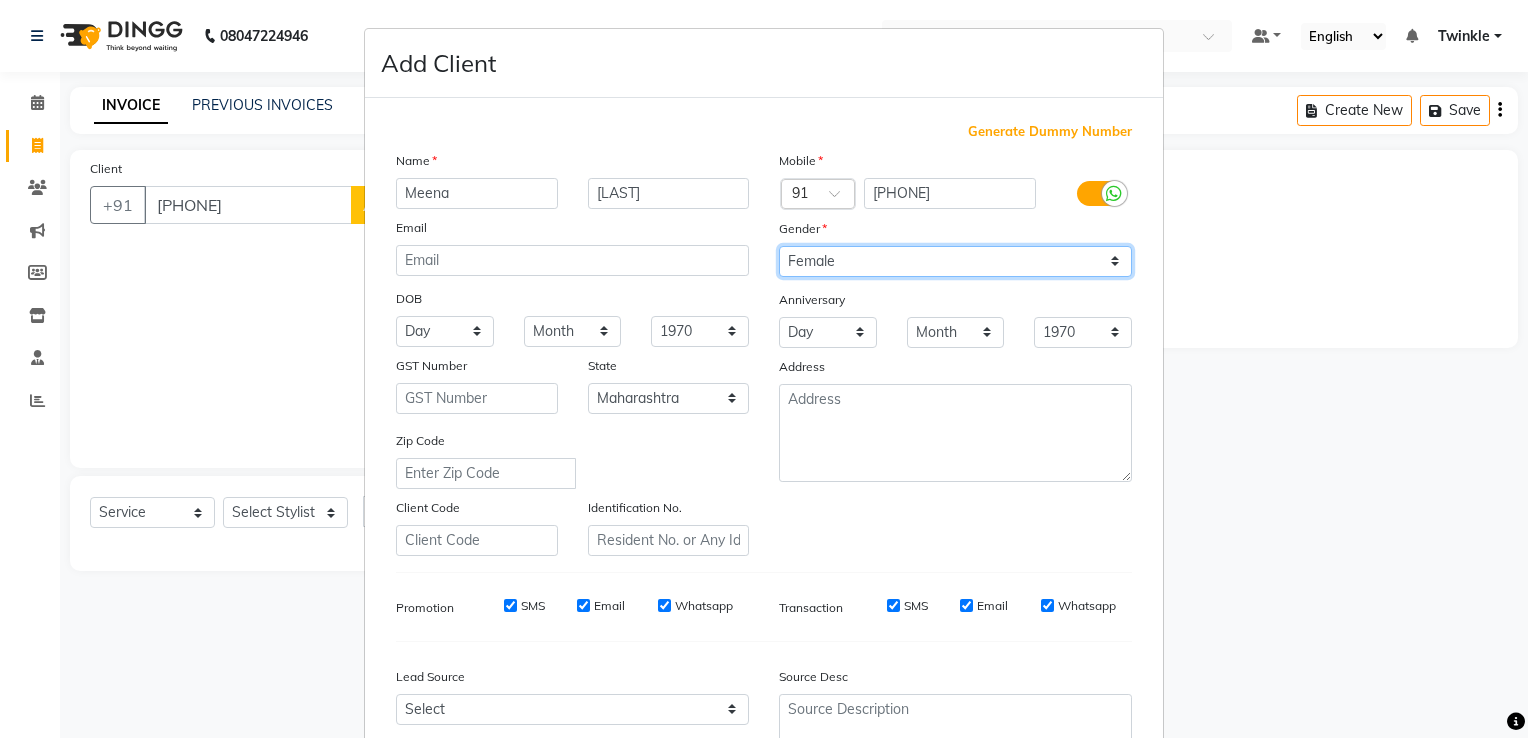 click on "Select Male Female Other Prefer Not To Say" at bounding box center [955, 261] 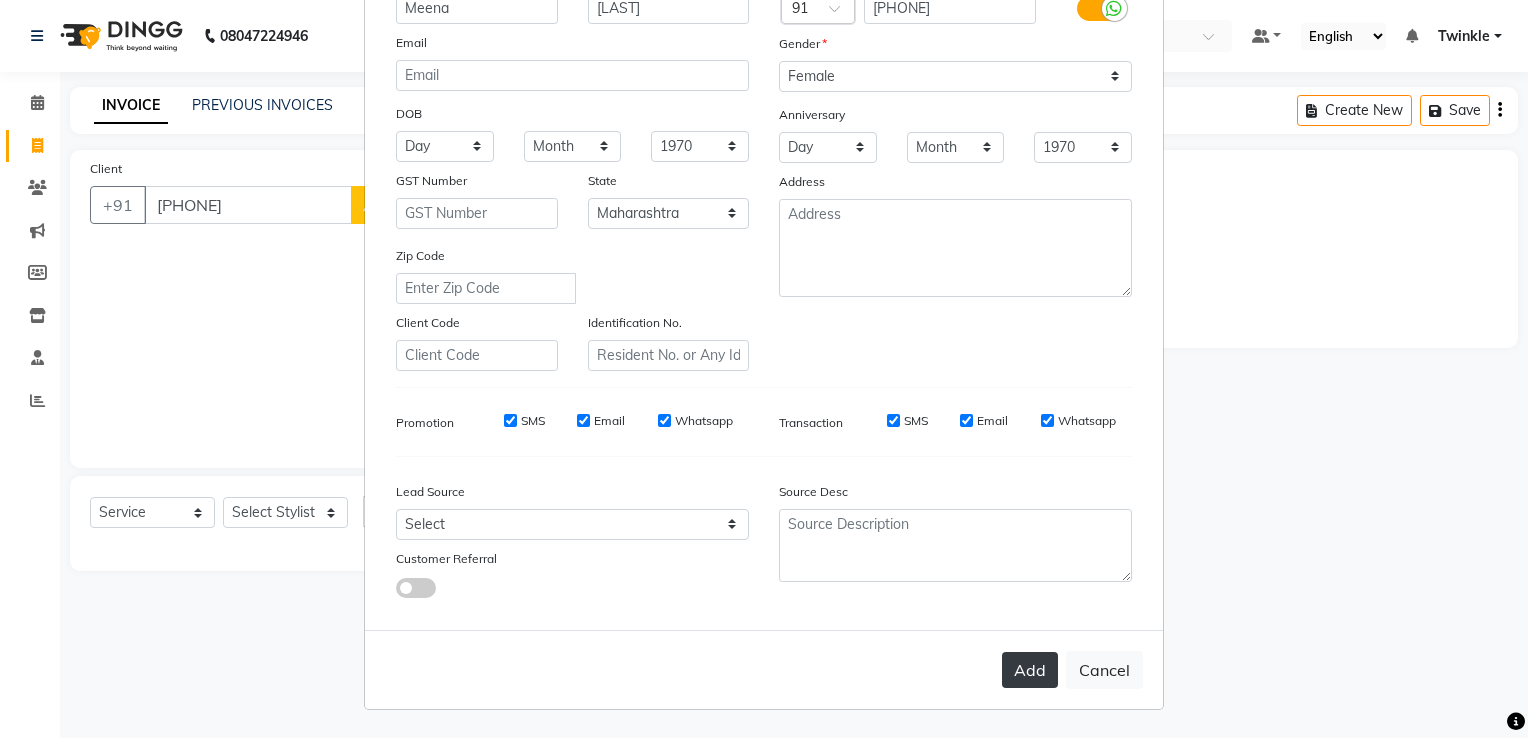 click on "Add" at bounding box center [1030, 670] 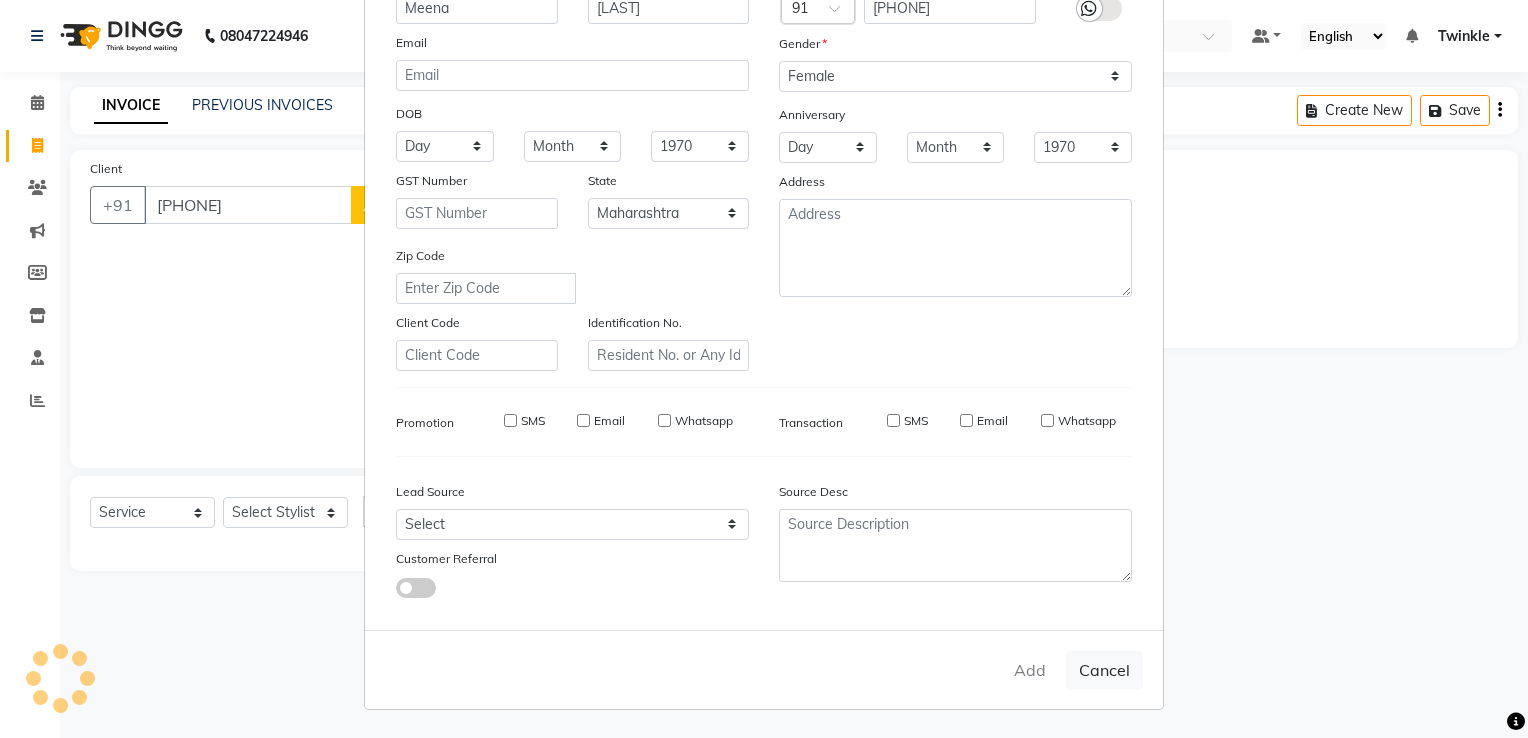 type 